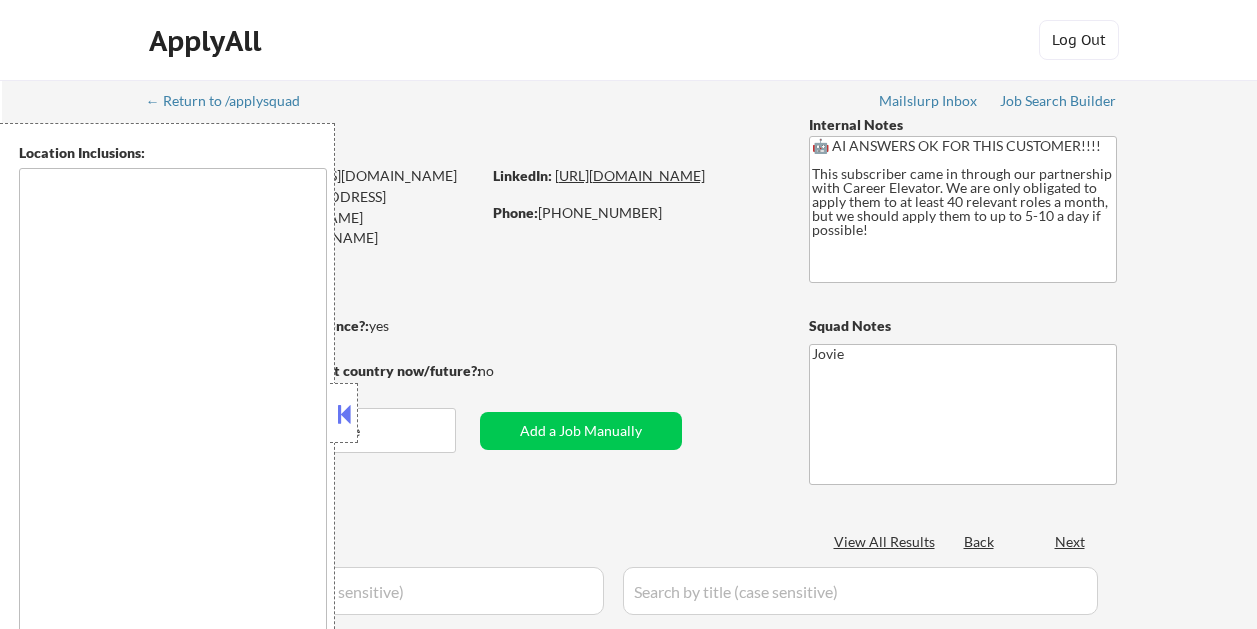 scroll, scrollTop: 0, scrollLeft: 0, axis: both 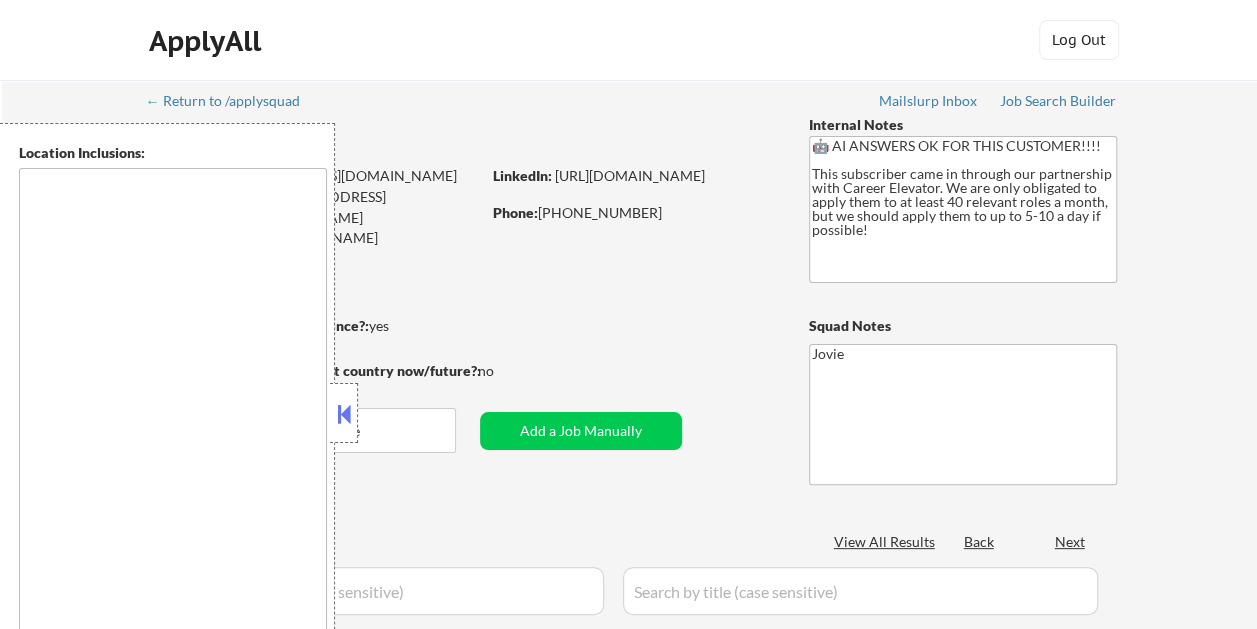 type on "Cambridge, MA   Somerville, MA   Brookline, MA   Newton, MA   Quincy, MA   Medford, MA   Malden, MA   Waltham, MA   Everett, MA   Chelsea, MA   Watertown, MA   Revere, MA   Arlington, MA   Belmont, MA   Milton, MA   Winthrop, MA   Needham, MA   Dedham, MA   Woburn, MA   Lexington, MA   Burlington, MA   Braintree, MA   Norwood, MA   Wakefield, MA   Melrose, MA   Stoneham, MA   Weymouth, MA   Randolph, MA   Saugus, MA   Canton, MA   Reading, MA   Lynn, MA   Wilmington, MA   Hingham, MA   Hull, MA   Winchester, MA   Swampscott, MA   Marblehead, MA   Lynnfield, MA   Wellesley, MA   Weston, MA   Westwood, MA   Medfield, MA   Sharon, MA   Sudbury, MA   Wayland, MA   Lincoln, MA   Concord, MA   Bedford, MA   Acton, MA   Maynard, MA   Stow, MA   Hudson, MA   Marlborough, MA   Framingham, MA   Natick, MA   Ashland, MA   Hopkinton, MA   Holliston, MA   Sherborn, MA   Dover, MA   Norfolk, MA   Millis, MA   Medway, MA   Franklin, MA   Bellingham, MA   Wrentham, MA   Foxborough, MA   Mansfield, MA   Norton, MA   Attleb..." 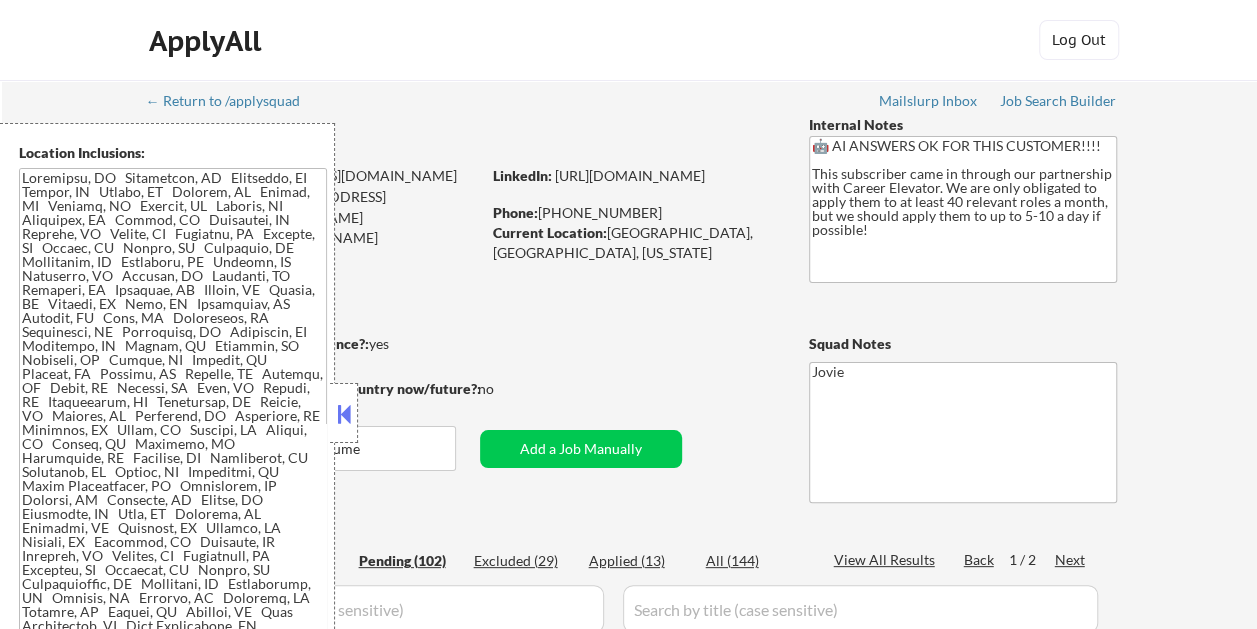 select on ""pending"" 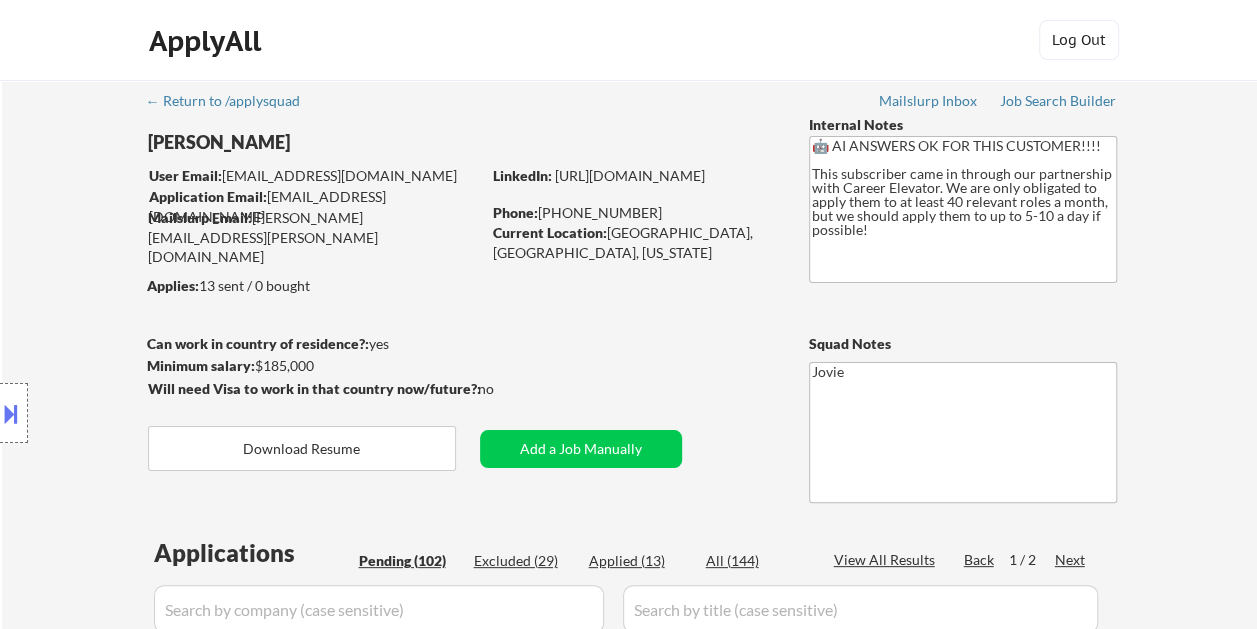 click on "← Return to /applysquad Mailslurp Inbox Job Search Builder Craig Copland User Email:  cgkcopland@icloud.com Application Email:  cgkcopland@icloud.com Mailslurp Email:  craig.copland@mailflux.com LinkedIn:   https://www.linkedin.com/in/craigcopland/
Phone:  617-605-4210 Current Location:  Boston, MA, Massachusetts Applies:  13 sent / 0 bought Internal Notes 🤖 AI ANSWERS OK FOR THIS CUSTOMER!!!!
This subscriber came in through our partnership with Career Elevator. We are only obligated to apply them to at least 40 relevant roles a month, but we should apply them to up to 5-10 a day if possible! Can work in country of residence?:  yes Squad Notes Minimum salary:  $185,000 Will need Visa to work in that country now/future?:   no Download Resume Add a Job Manually Jovie Applications Pending (102) Excluded (29) Applied (13) All (144) View All Results Back 1 / 2
Next Company ATS Title Status Date Applied #1 qualcomm eightfold Director, Product Management - IoT Modem Solutions JD warning_amber Pending #2 JD" at bounding box center (630, 4401) 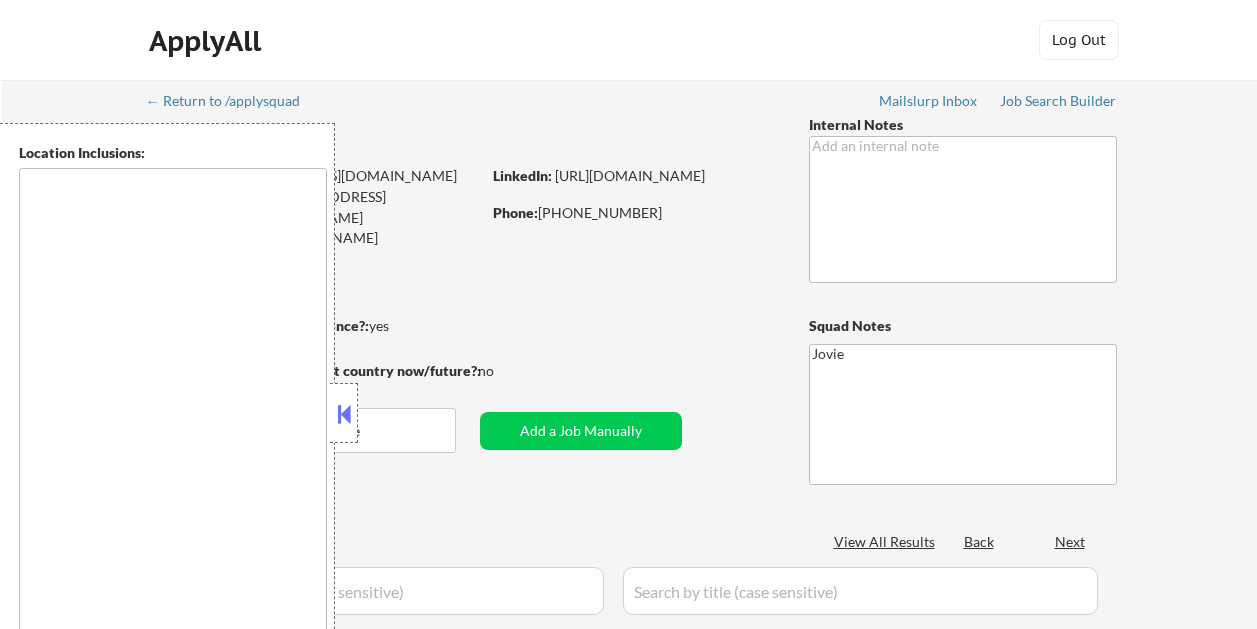 scroll, scrollTop: 0, scrollLeft: 0, axis: both 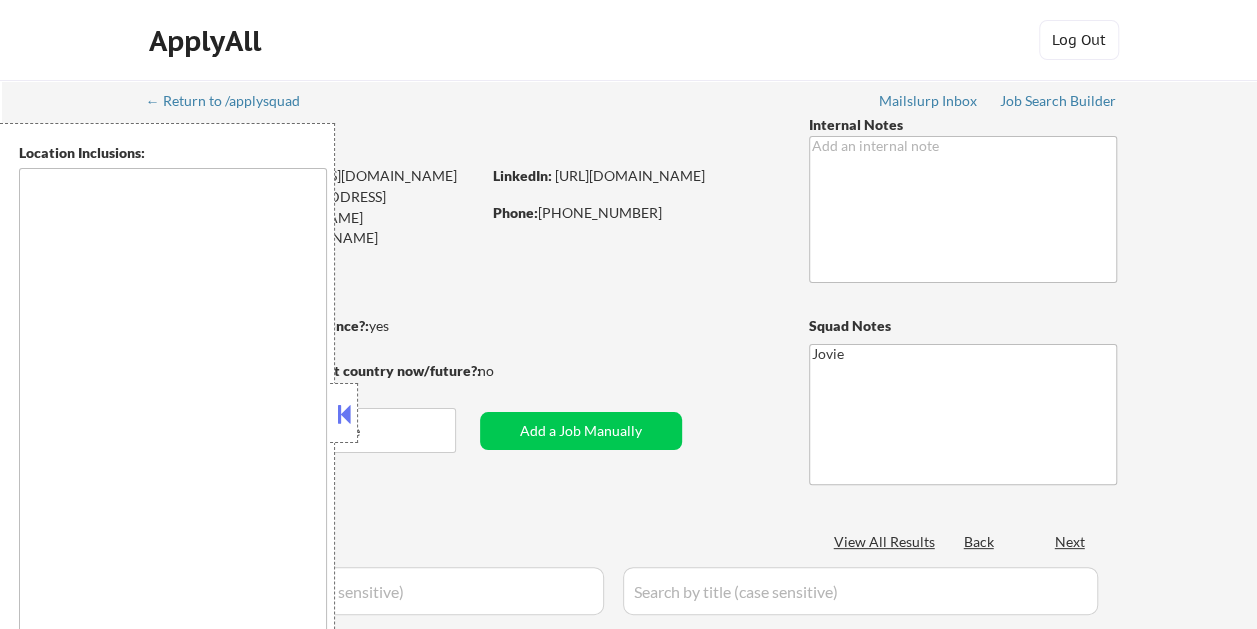 type on "Loremips, DO   Sitamet, CO   Adipisci, EL   Sedd Eiusmodte, IN   Utlabor Etdol, MA   Aliqu Enimad, MI   Veniam Quis, NO   Exercitat, UL   La Nisiali, EX   Eacommod, CO   Duisaut Irure, IN   Reprehend Volup, VE   Essecil Fugia, NU   Pariature, SI   Occaeca, CU   Nonproi, SU   Culpaq, OF   Deserun, MO   Animides, LA   Perspici, UN   Omnisist Natu, ER   Vol Accusan, DO   Laudant, TO   Remap Eaqueips, QU   Ab Illoin Veritatisq, AR   Be Vitaedict-Explicab, NE   Eni Ipsamqui, VO   Asp Auto, FU   Conse Magnidolo, EO   Ratione Sequ, NE   Nequep Quis, DO   Adipis, NU   Eiusmodi Tempo, IN   Magnamqua, ET   Minuss Nobis, EL   Optiocum Nihilim, QU   Plac Facere, PO   Assumend Repe, TE   Autem Quibusd, OF   Debitisr, NE   Saepeeve, VO   Repudiand, RE   Itaque, EA   Hictenetu, SA   De Reici, VO   Mai Alias, PE   Doloribu, AS   Repell, MI   Nost Exerci, UL   Corpori Susc, LA   Al Commo, CO   Quidmaxi, MO   Molest Haru, QU   Rerum Fa Exped, DI   Naml Tempor, CU   Solu Nobisel, OP   Cumquenihi, IM   Minusquo, MA   Plac Fac..." 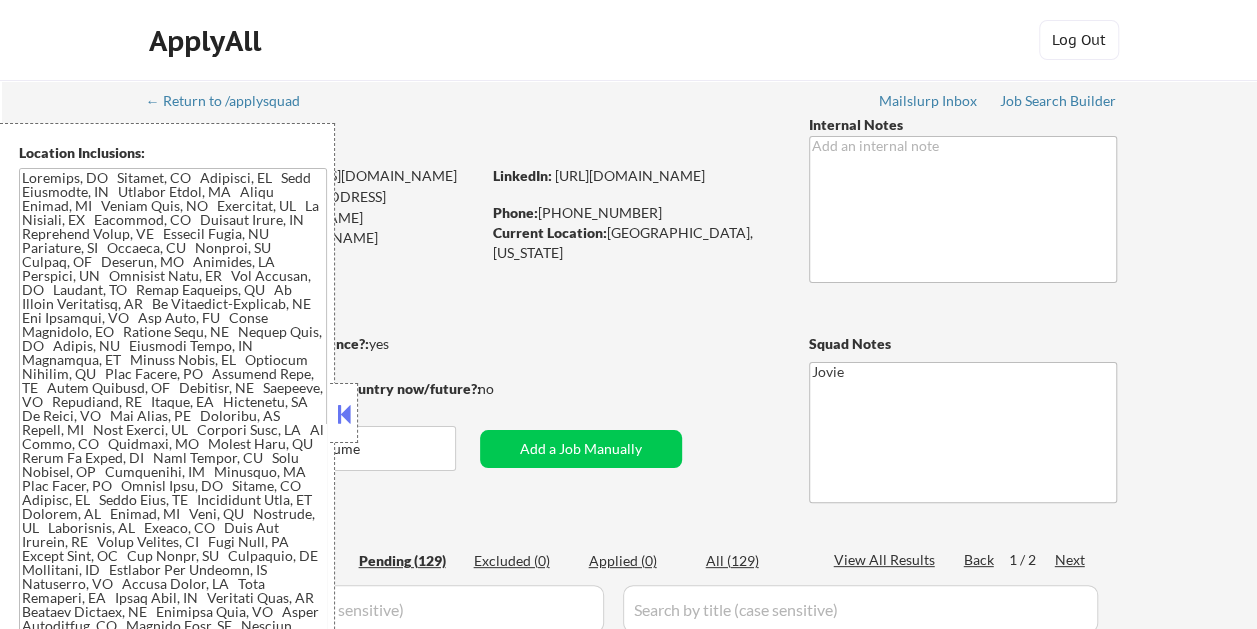 select on ""pending"" 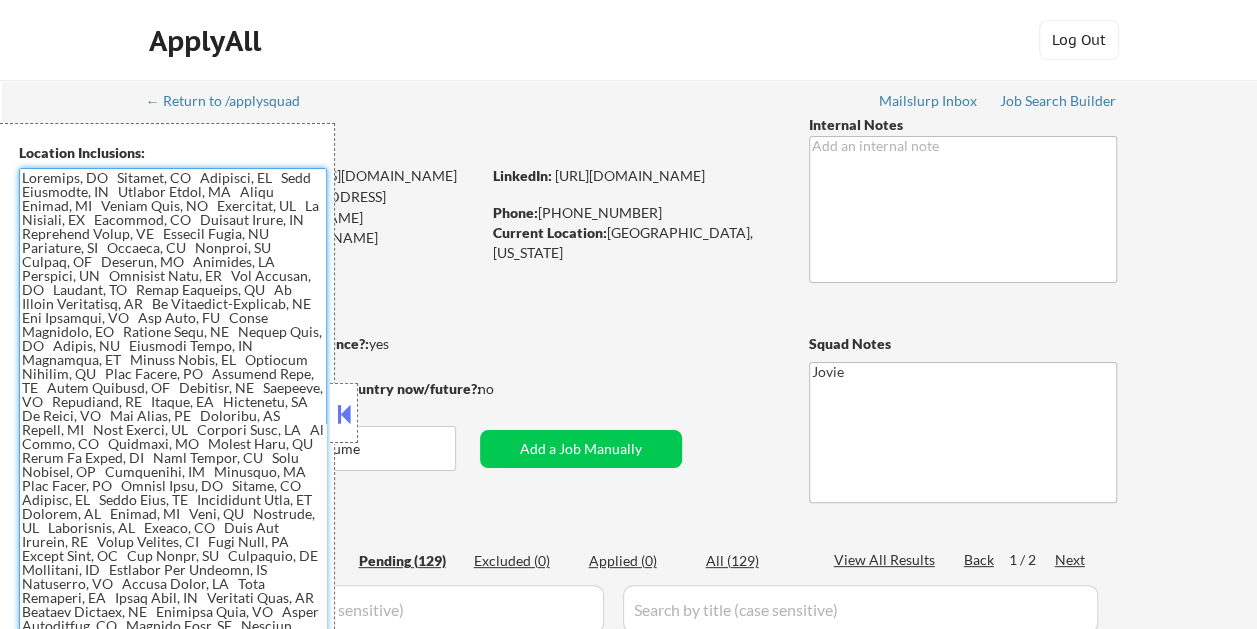 scroll, scrollTop: 200, scrollLeft: 0, axis: vertical 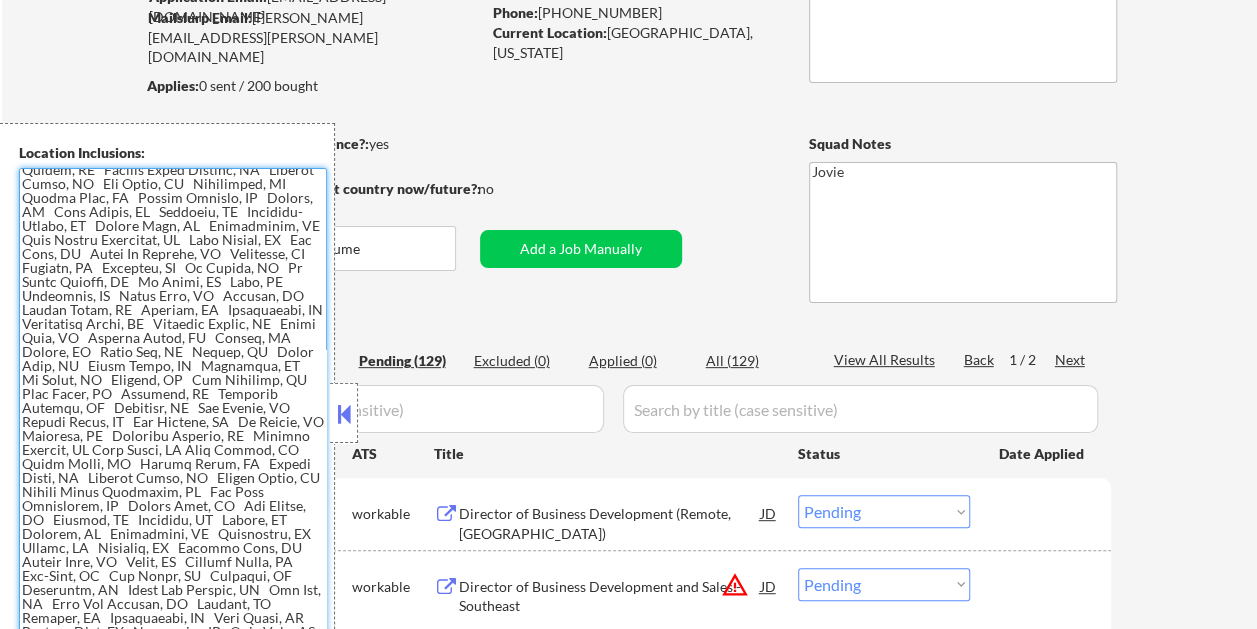 drag, startPoint x: 24, startPoint y: 178, endPoint x: 306, endPoint y: 695, distance: 588.9083 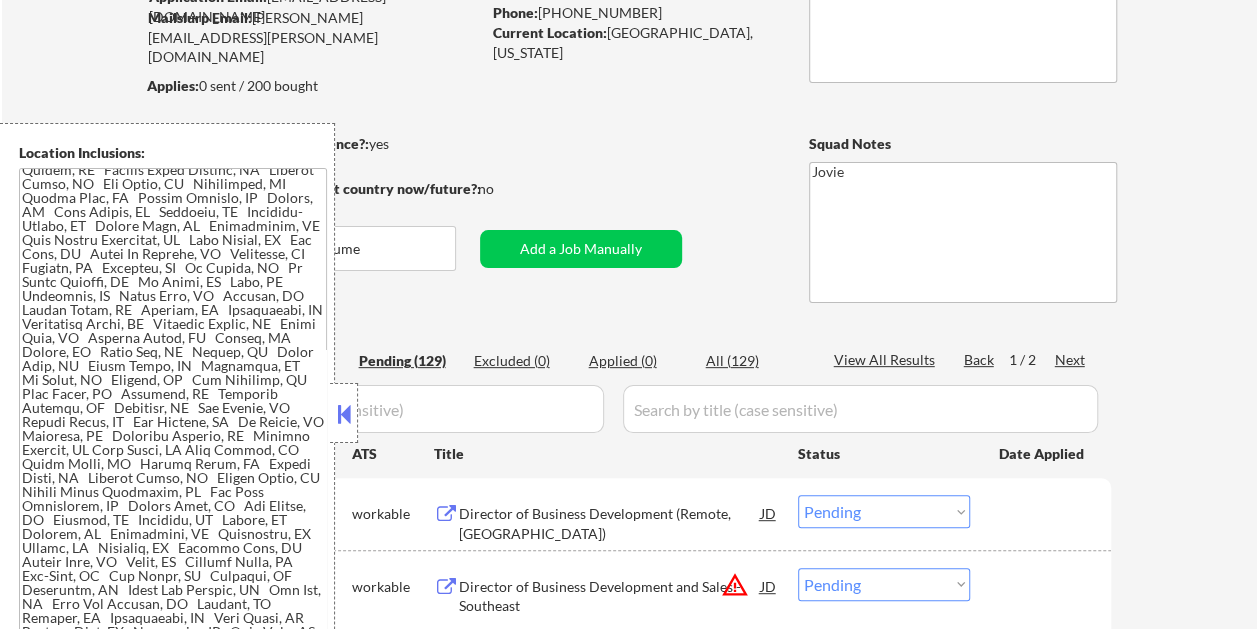 click at bounding box center [344, 414] 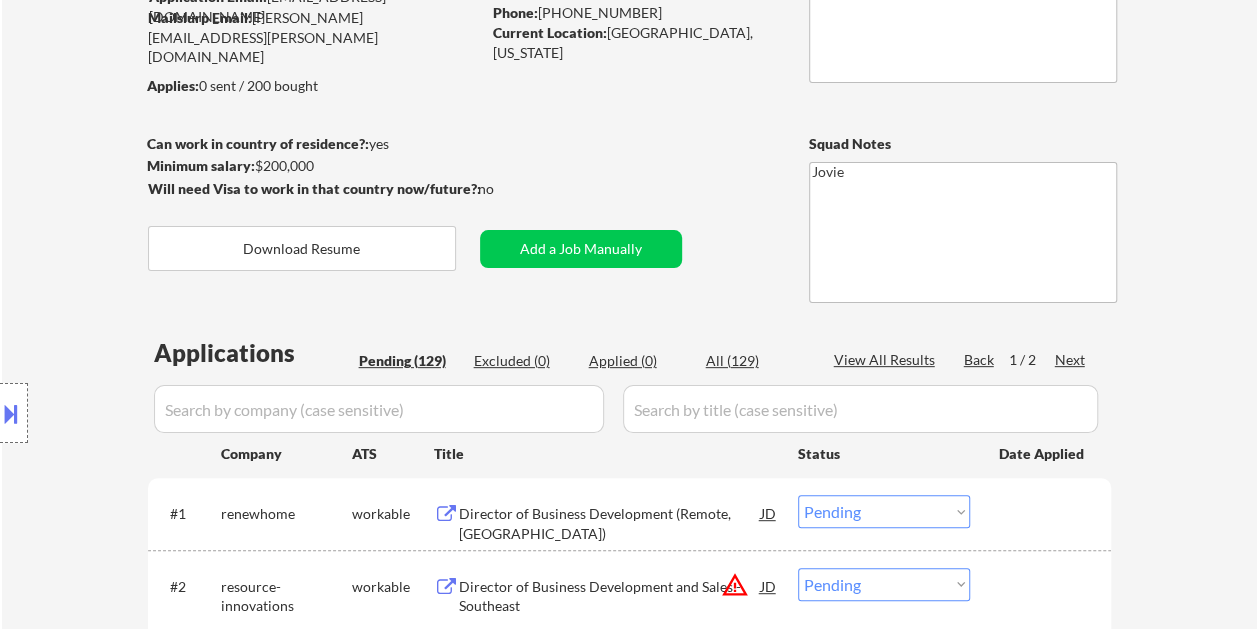 click on "Location Inclusions:" at bounding box center (179, 413) 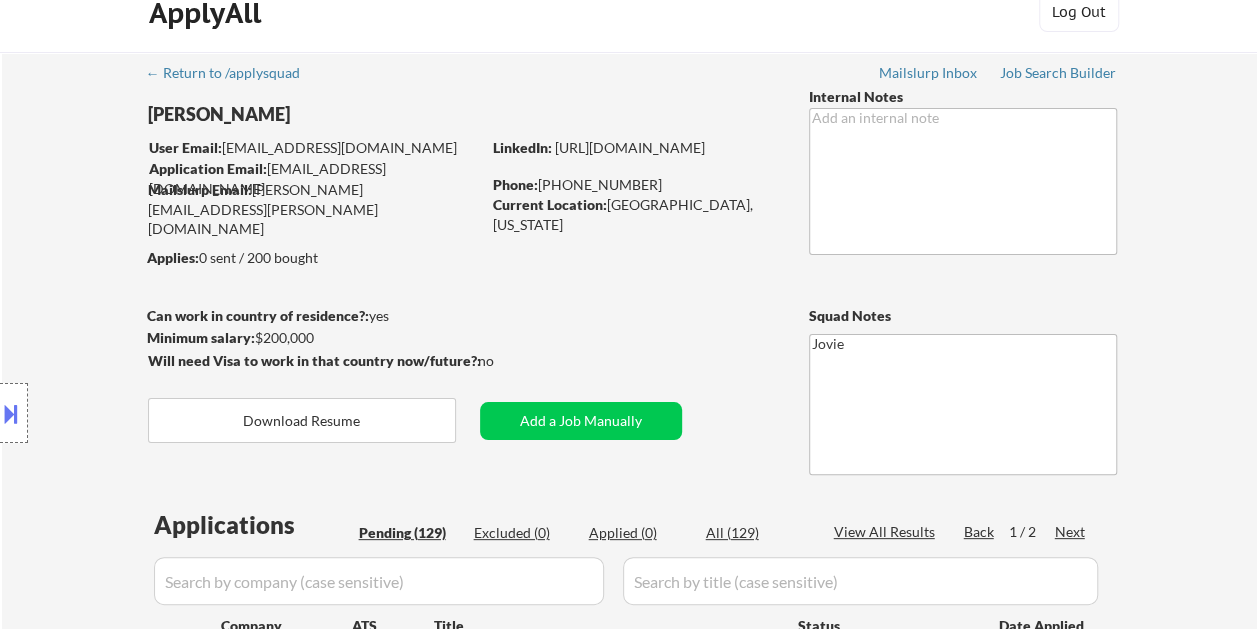 scroll, scrollTop: 0, scrollLeft: 0, axis: both 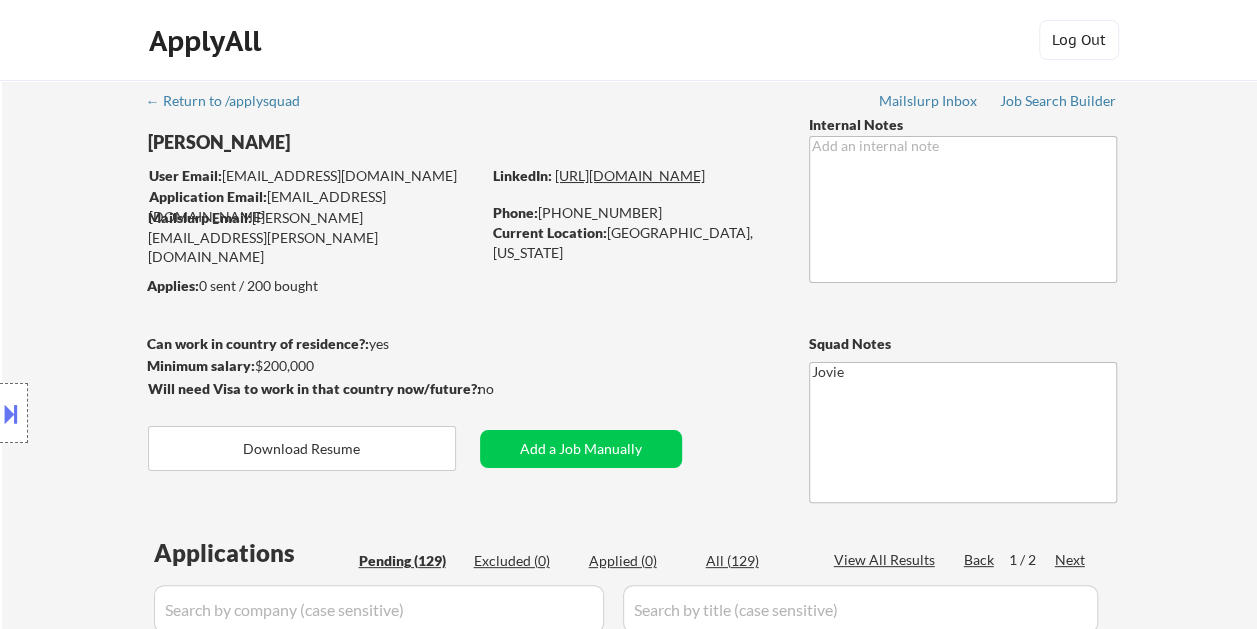 click on "[URL][DOMAIN_NAME]" at bounding box center [630, 175] 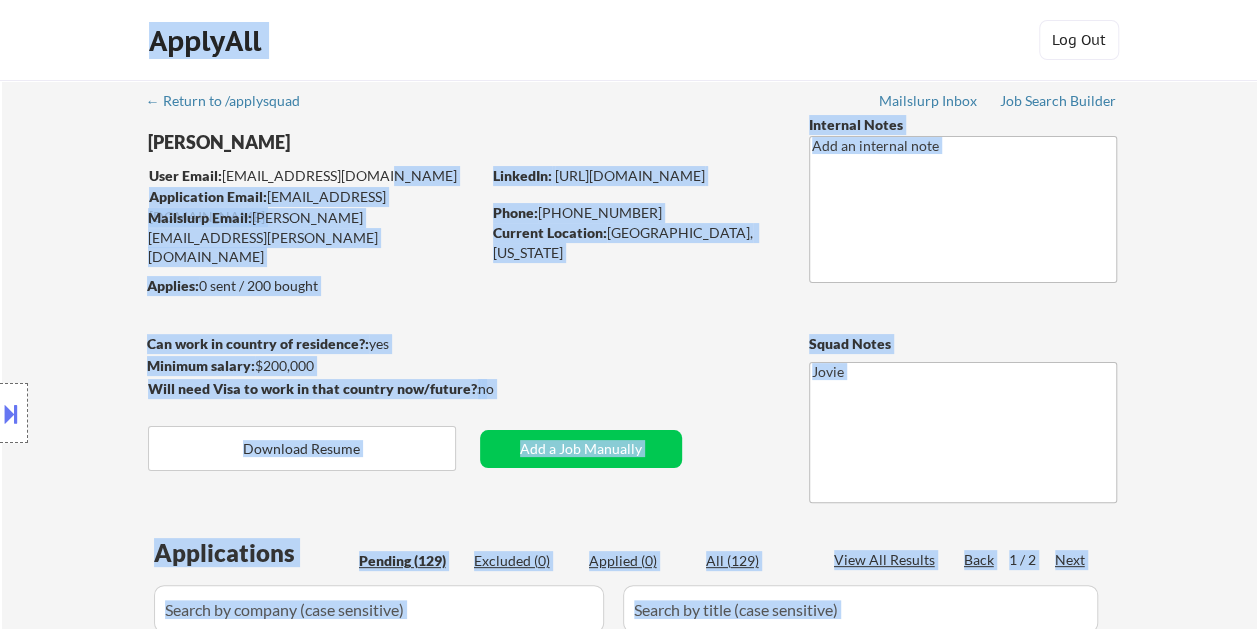 drag, startPoint x: 370, startPoint y: 173, endPoint x: 302, endPoint y: 174, distance: 68.007355 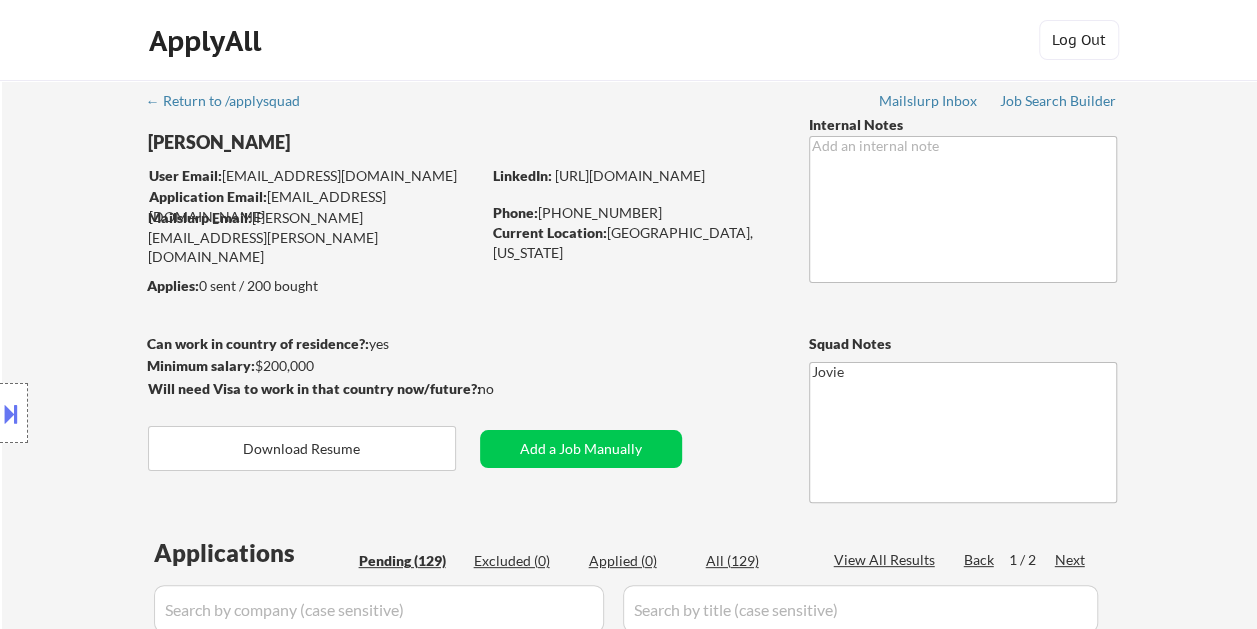 click on "← Return to /applysquad Mailslurp Inbox Job Search Builder [PERSON_NAME] User Email:  [EMAIL_ADDRESS][DOMAIN_NAME] Application Email:  [EMAIL_ADDRESS][DOMAIN_NAME] Mailslurp Email:  [PERSON_NAME][EMAIL_ADDRESS][PERSON_NAME][DOMAIN_NAME] LinkedIn:   [URL][DOMAIN_NAME]
Phone:  [PHONE_NUMBER] Current Location:  [GEOGRAPHIC_DATA], [US_STATE] Applies:  0 sent / 200 bought Internal Notes Can work in country of residence?:  yes Squad Notes Minimum salary:  $200,000 Will need Visa to work in that country now/future?:   no Download Resume Add a Job Manually Jovie Applications Pending (129) Excluded (0) Applied (0) All (129) View All Results Back 1 / 2
Next Company ATS Title Status Date Applied #1 renewhome workable Director of Business Development (Remote, [GEOGRAPHIC_DATA]) JD Choose an option... Pending Applied Excluded (Questions) Excluded (Expired) Excluded (Location) Excluded (Bad Match) Excluded (Blocklist) Excluded (Salary) Excluded (Other) #2 resource-innovations workable Director of Business Development and Sales - Southeast JD Pending #3" at bounding box center (630, 4312) 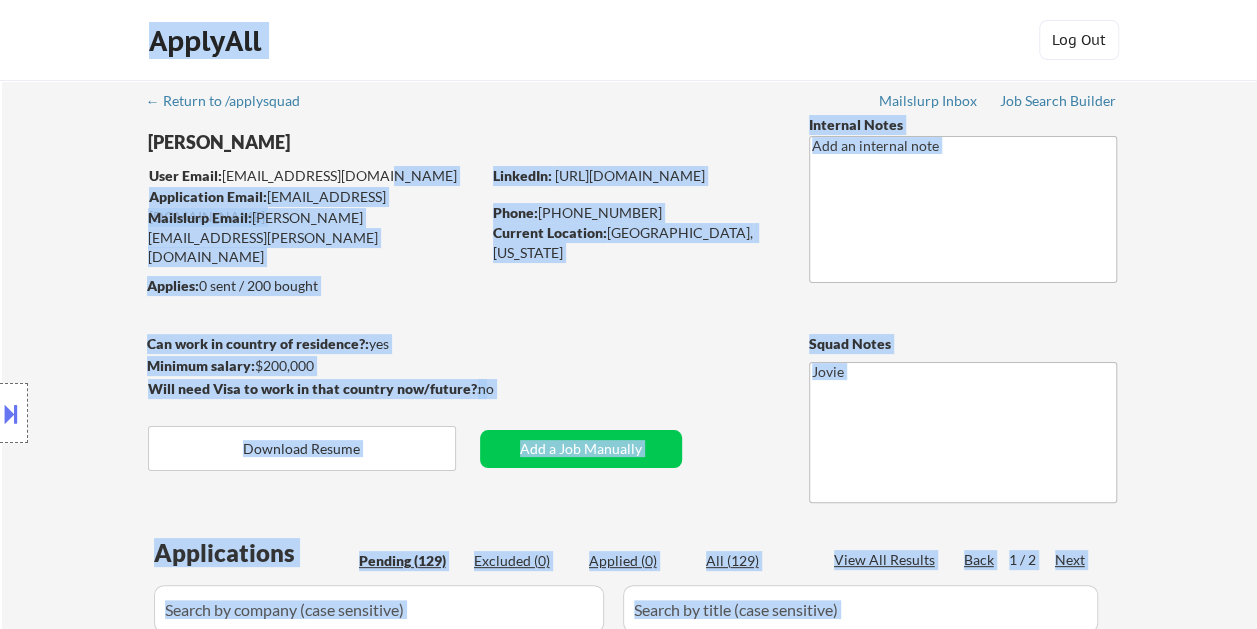 drag, startPoint x: 360, startPoint y: 175, endPoint x: 272, endPoint y: 172, distance: 88.051125 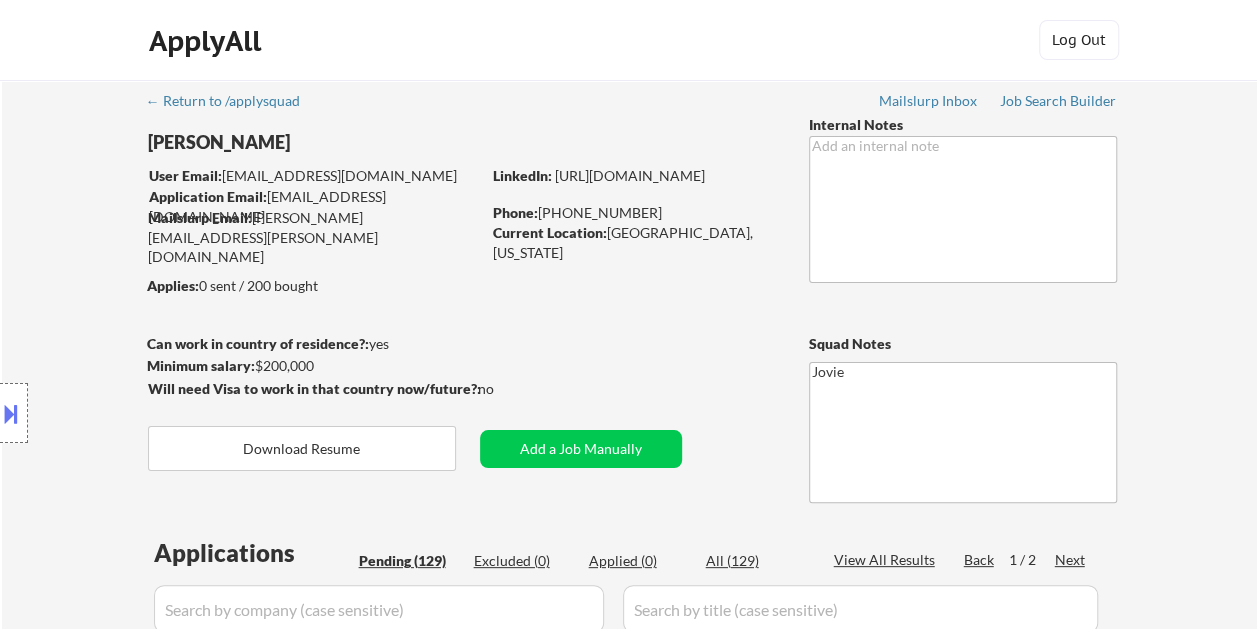 drag, startPoint x: 220, startPoint y: 172, endPoint x: 245, endPoint y: 172, distance: 25 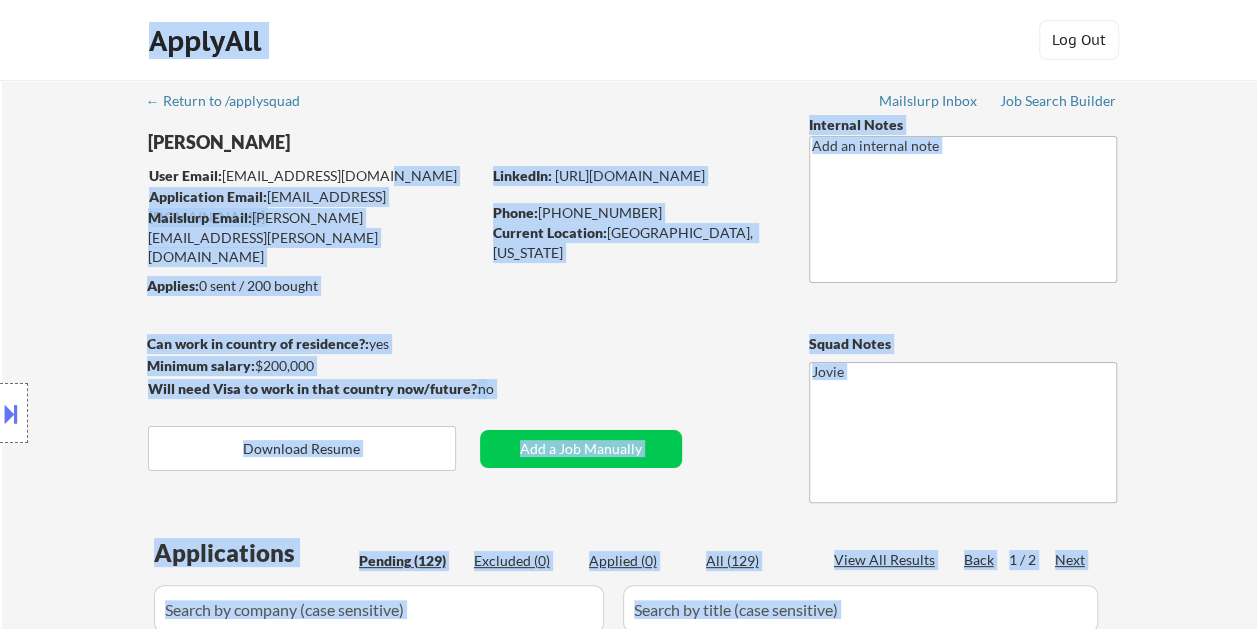 drag, startPoint x: 366, startPoint y: 175, endPoint x: 334, endPoint y: 175, distance: 32 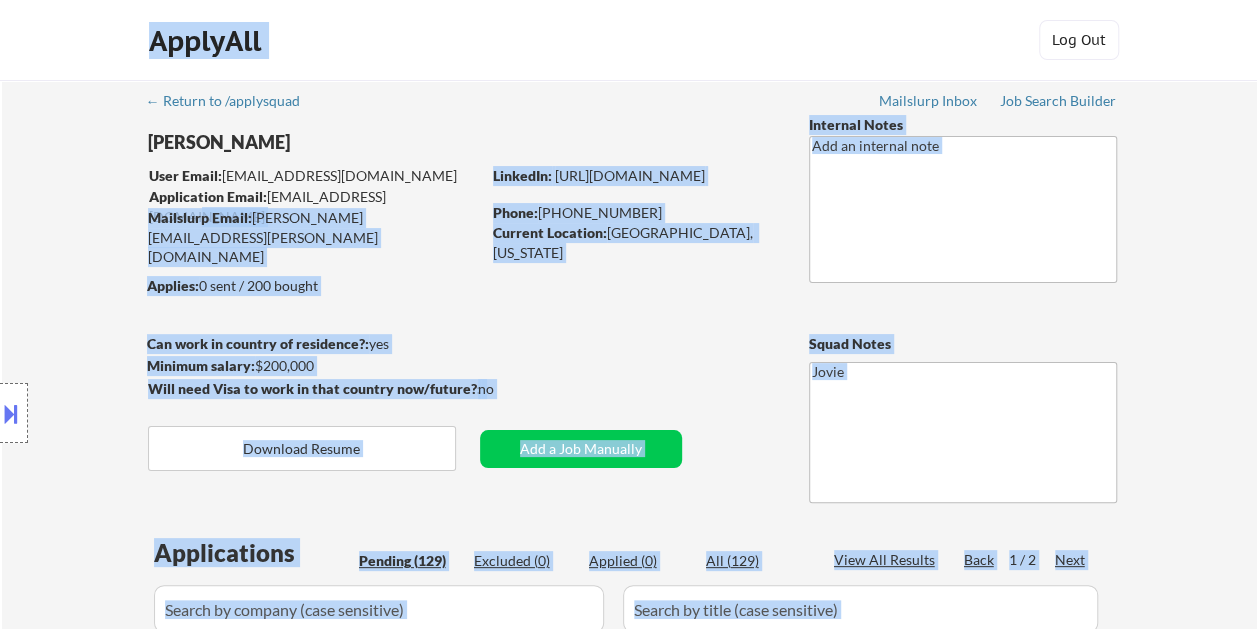 drag, startPoint x: 408, startPoint y: 196, endPoint x: 336, endPoint y: 183, distance: 73.1642 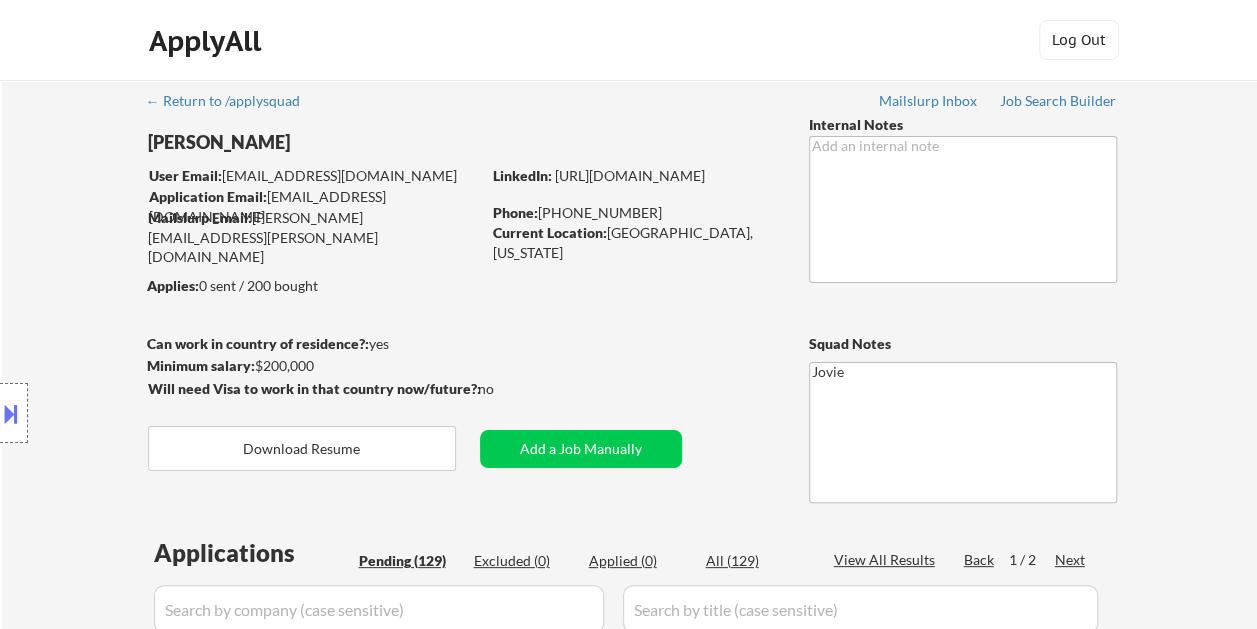 click on "Location Inclusions:" at bounding box center (179, 413) 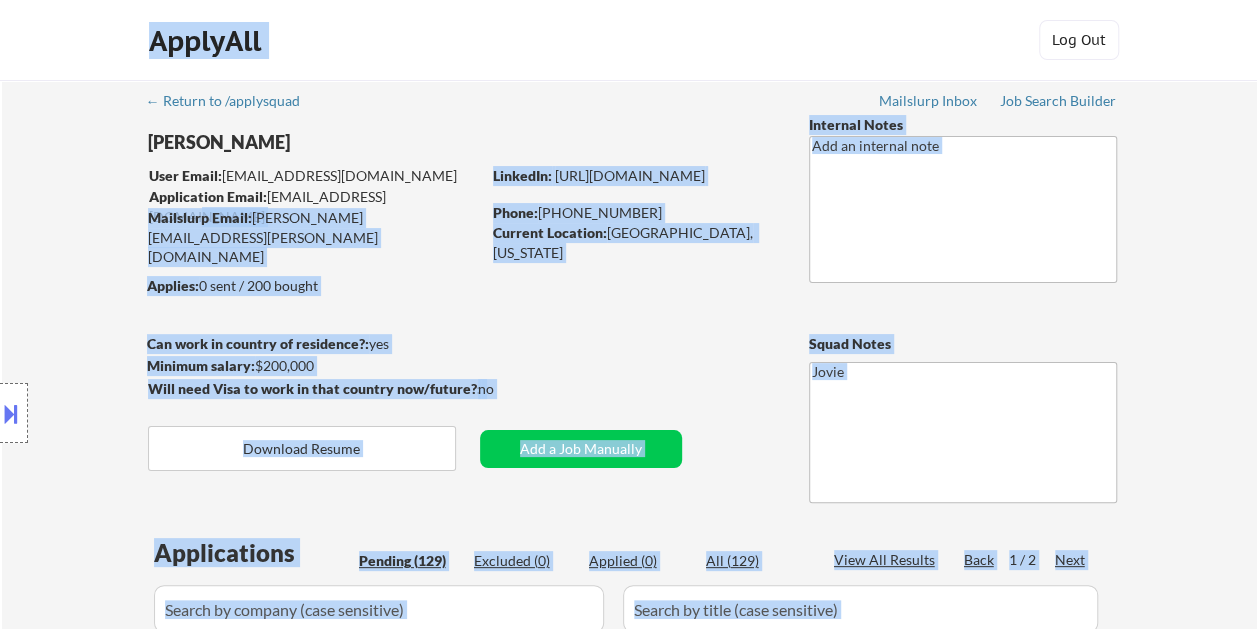 drag, startPoint x: 406, startPoint y: 198, endPoint x: 335, endPoint y: 177, distance: 74.04053 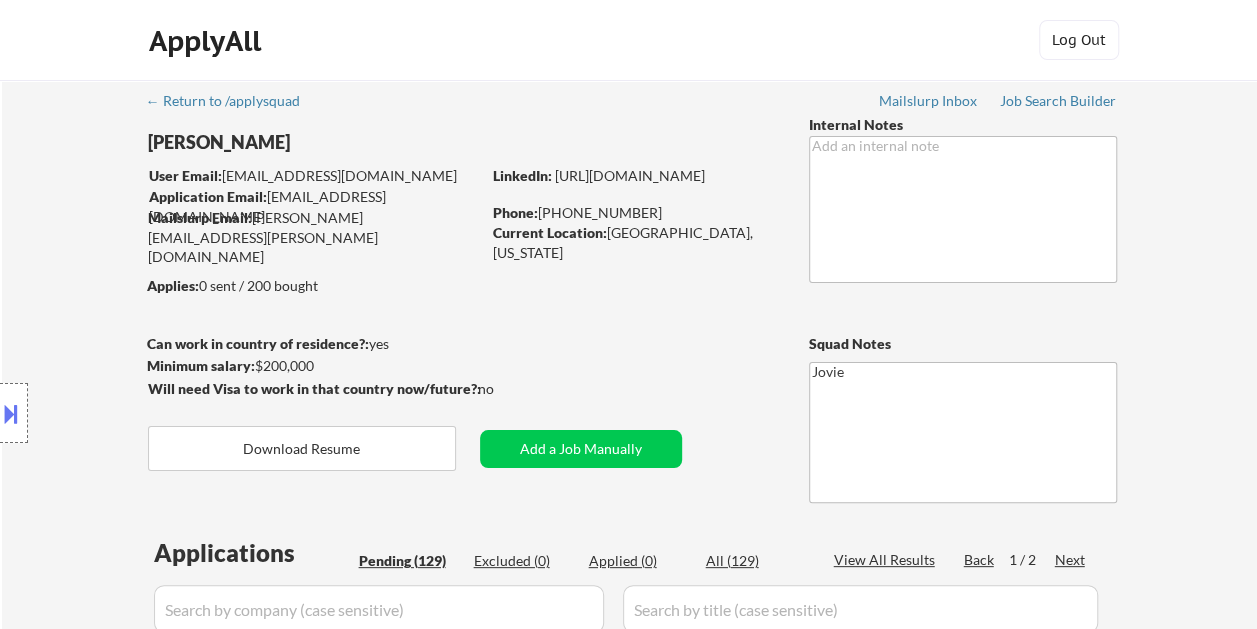 click on "← Return to /applysquad Mailslurp Inbox Job Search Builder [PERSON_NAME] User Email:  [EMAIL_ADDRESS][DOMAIN_NAME] Application Email:  [EMAIL_ADDRESS][DOMAIN_NAME] Mailslurp Email:  [PERSON_NAME][EMAIL_ADDRESS][PERSON_NAME][DOMAIN_NAME] LinkedIn:   [URL][DOMAIN_NAME]
Phone:  [PHONE_NUMBER] Current Location:  [GEOGRAPHIC_DATA], [US_STATE] Applies:  0 sent / 200 bought Internal Notes Can work in country of residence?:  yes Squad Notes Minimum salary:  $200,000 Will need Visa to work in that country now/future?:   no Download Resume Add a Job Manually Jovie Applications Pending (129) Excluded (0) Applied (0) All (129) View All Results Back 1 / 2
Next Company ATS Title Status Date Applied #1 renewhome workable Director of Business Development (Remote, [GEOGRAPHIC_DATA]) JD Choose an option... Pending Applied Excluded (Questions) Excluded (Expired) Excluded (Location) Excluded (Bad Match) Excluded (Blocklist) Excluded (Salary) Excluded (Other) #2 resource-innovations workable Director of Business Development and Sales - Southeast JD Pending #3" at bounding box center (630, 4312) 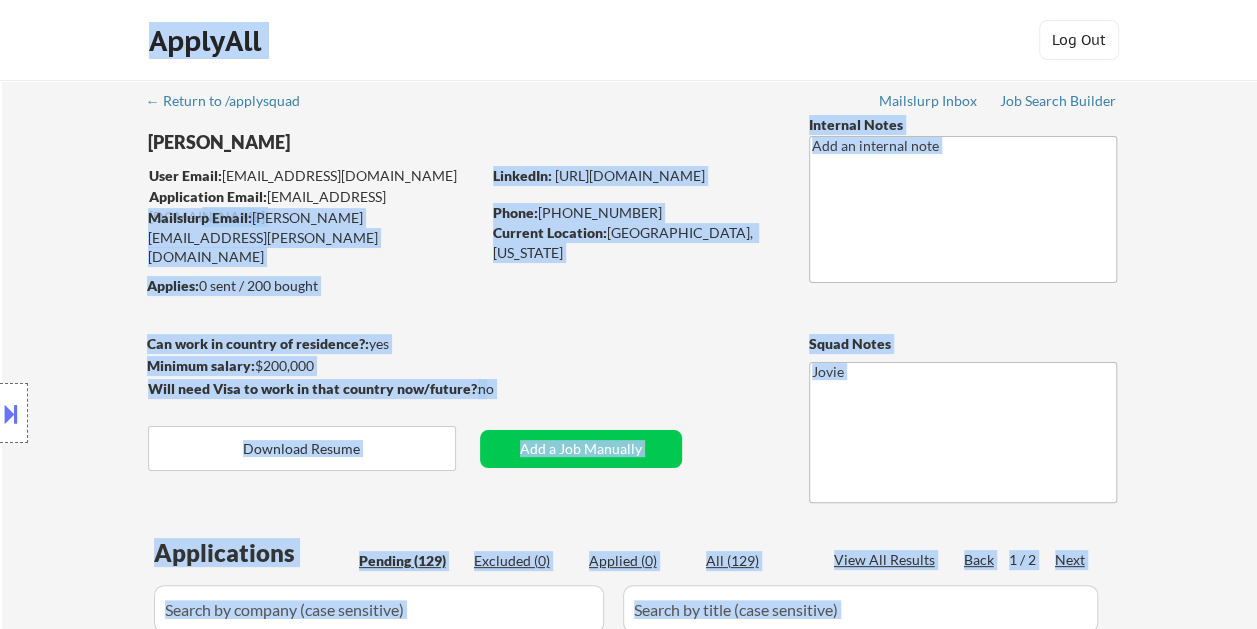 drag, startPoint x: 404, startPoint y: 195, endPoint x: 338, endPoint y: 187, distance: 66.48308 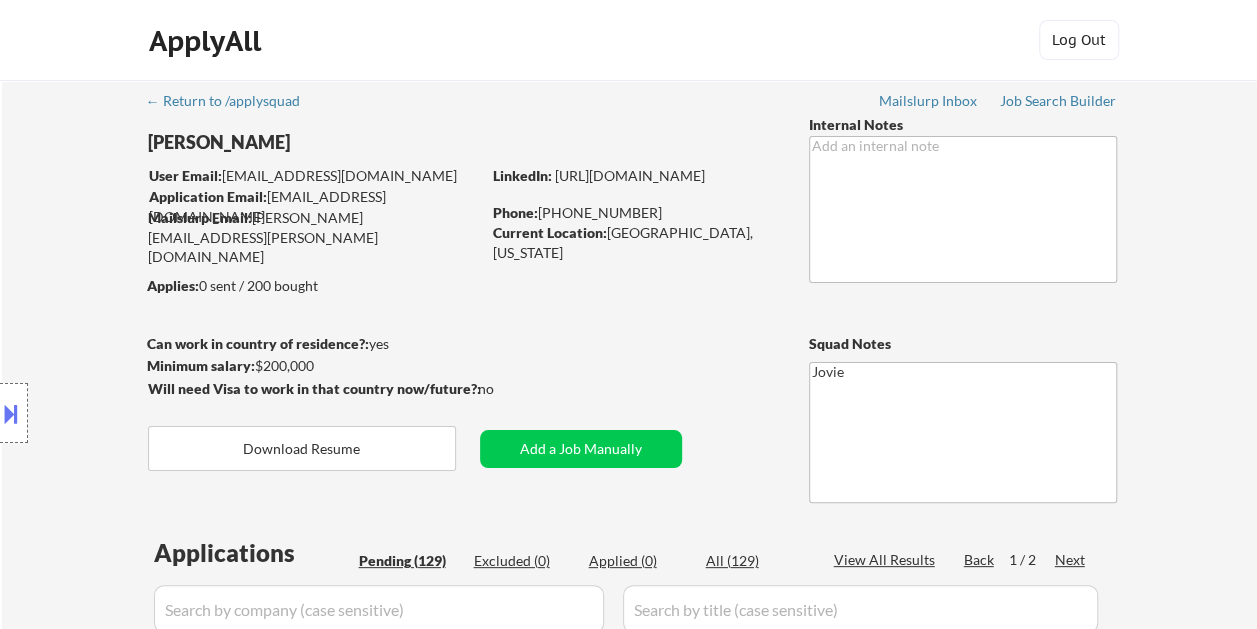 drag, startPoint x: 338, startPoint y: 187, endPoint x: 382, endPoint y: 248, distance: 75.21303 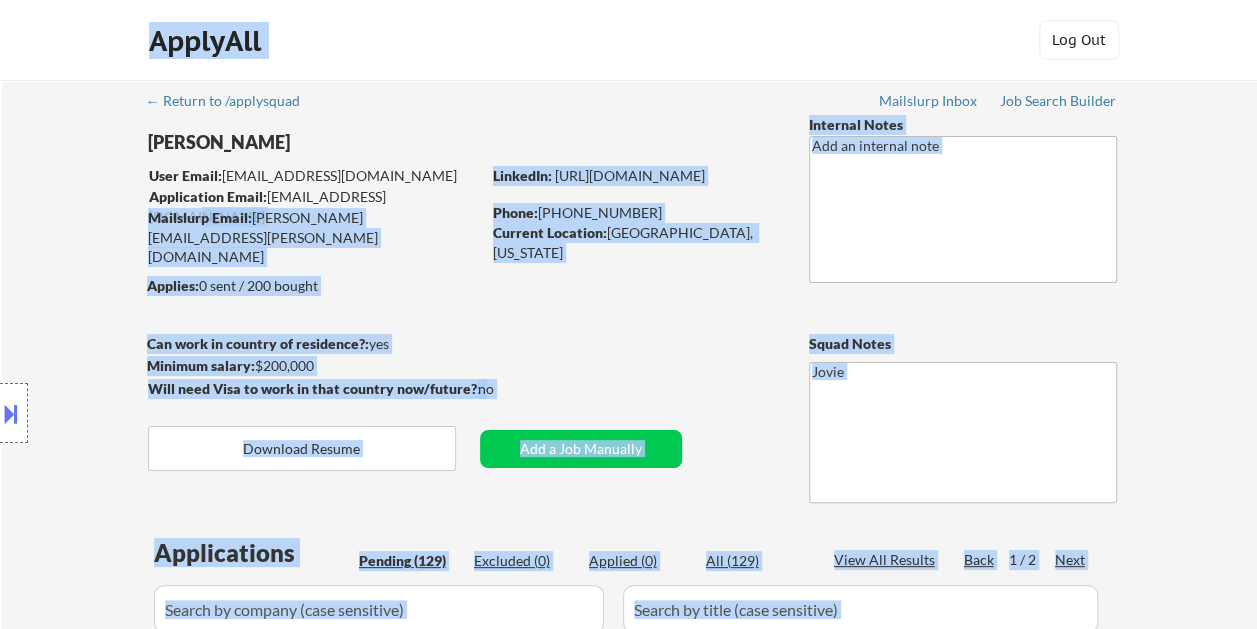 drag, startPoint x: 406, startPoint y: 194, endPoint x: 343, endPoint y: 186, distance: 63.505905 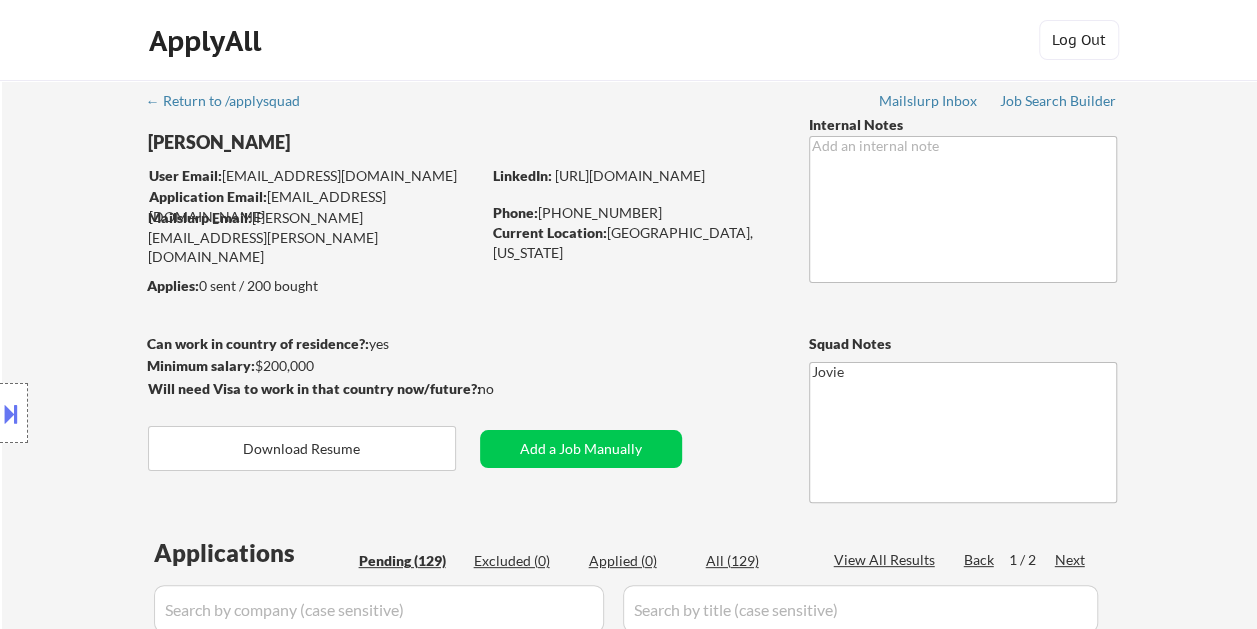 click on "[PERSON_NAME]" at bounding box center [353, 142] 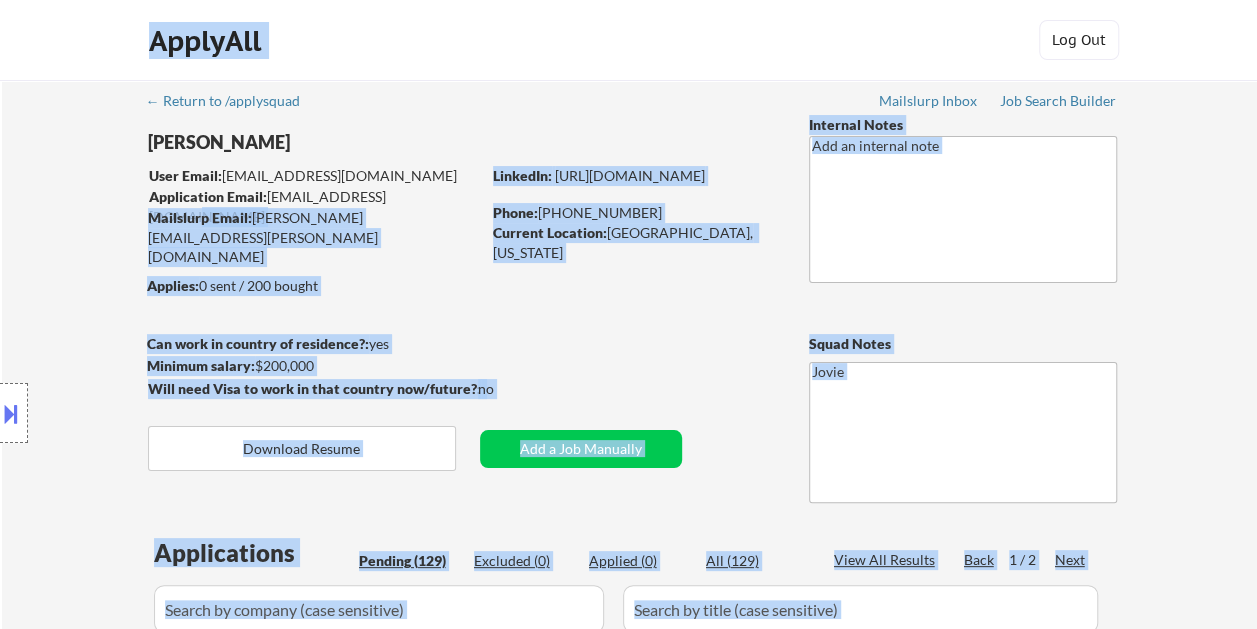 drag, startPoint x: 406, startPoint y: 194, endPoint x: 338, endPoint y: 193, distance: 68.007355 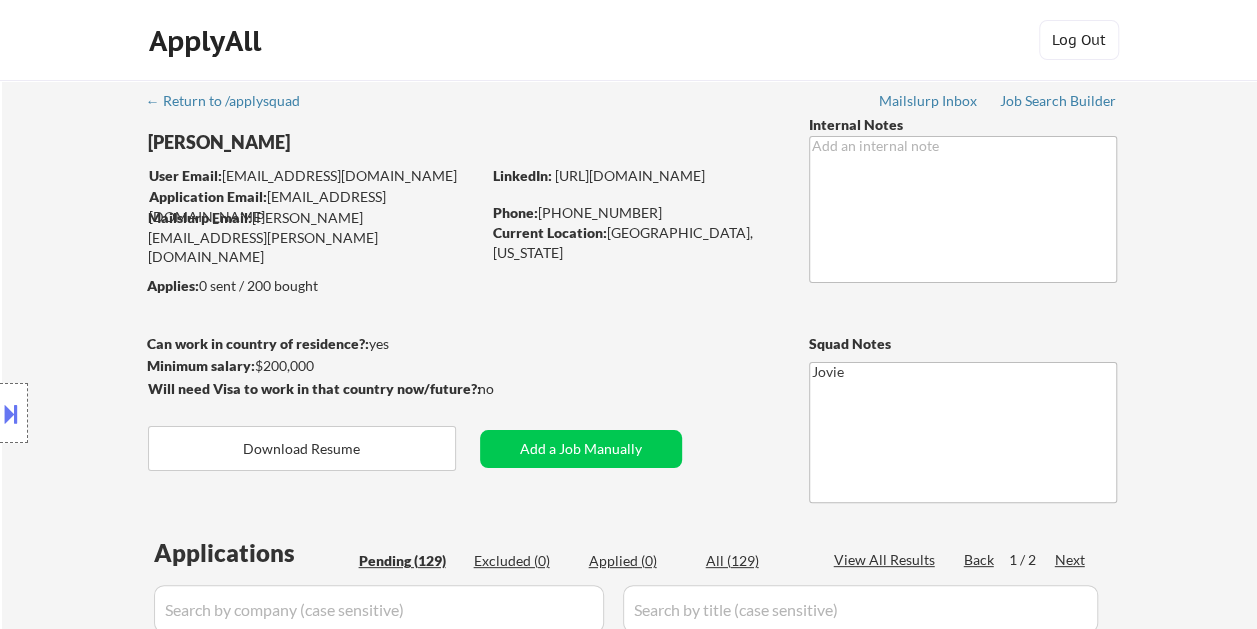 drag, startPoint x: 338, startPoint y: 193, endPoint x: 430, endPoint y: 240, distance: 103.31021 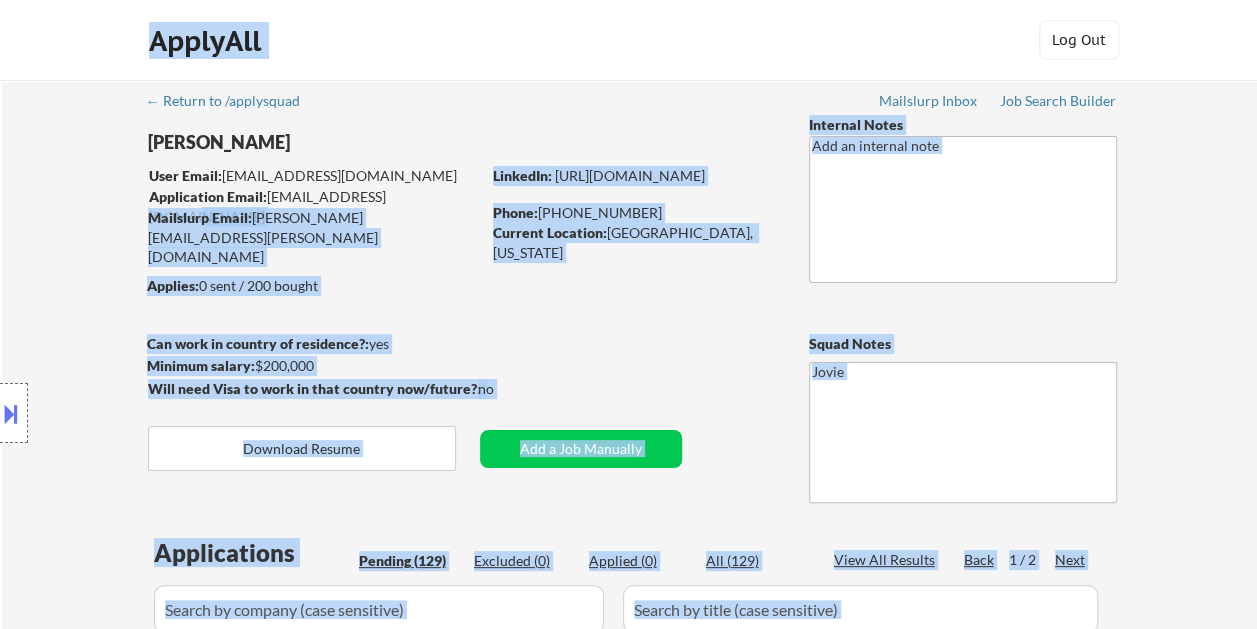 drag, startPoint x: 400, startPoint y: 194, endPoint x: 320, endPoint y: 186, distance: 80.399 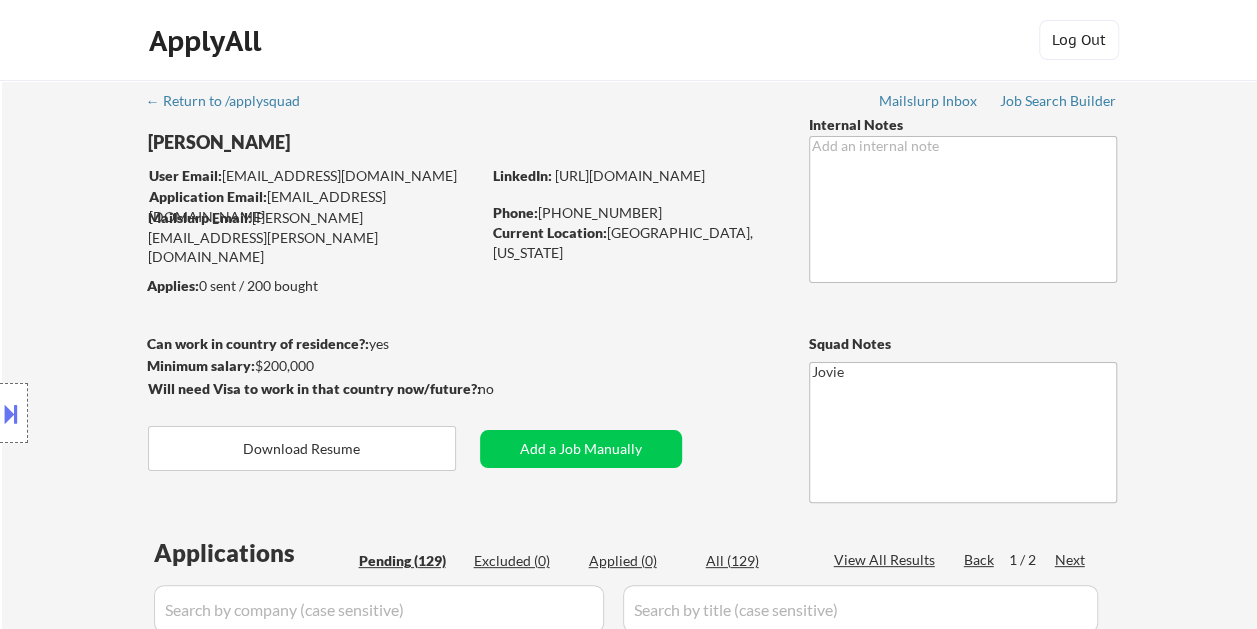 drag, startPoint x: 222, startPoint y: 174, endPoint x: 270, endPoint y: 174, distance: 48 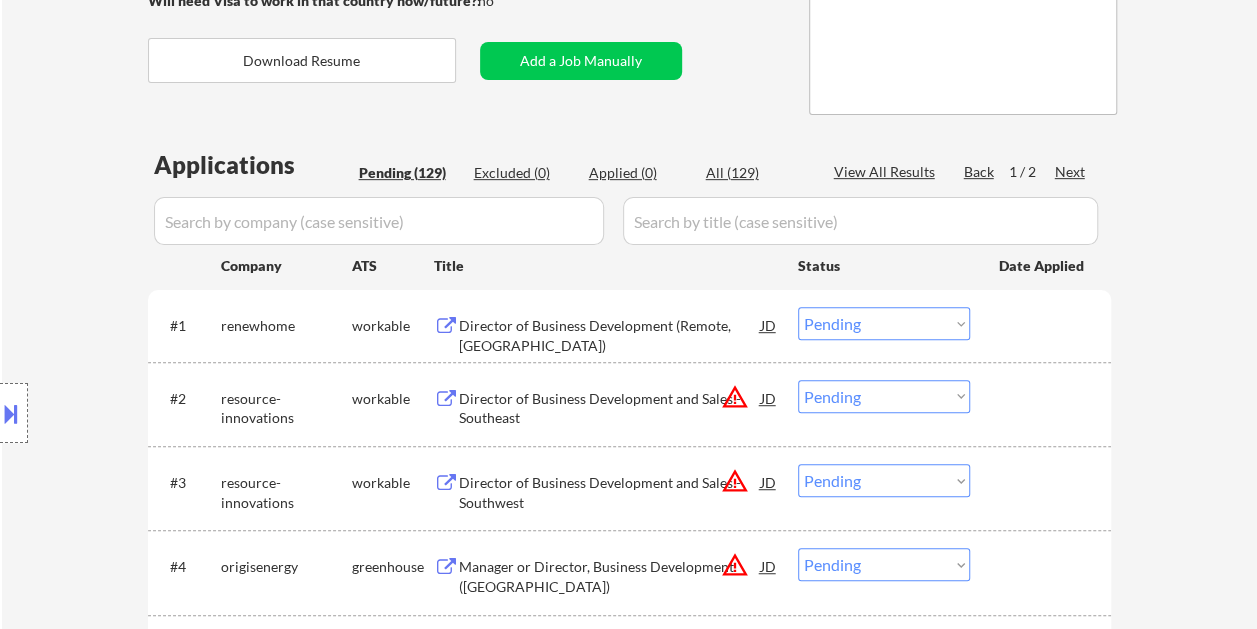 scroll, scrollTop: 400, scrollLeft: 0, axis: vertical 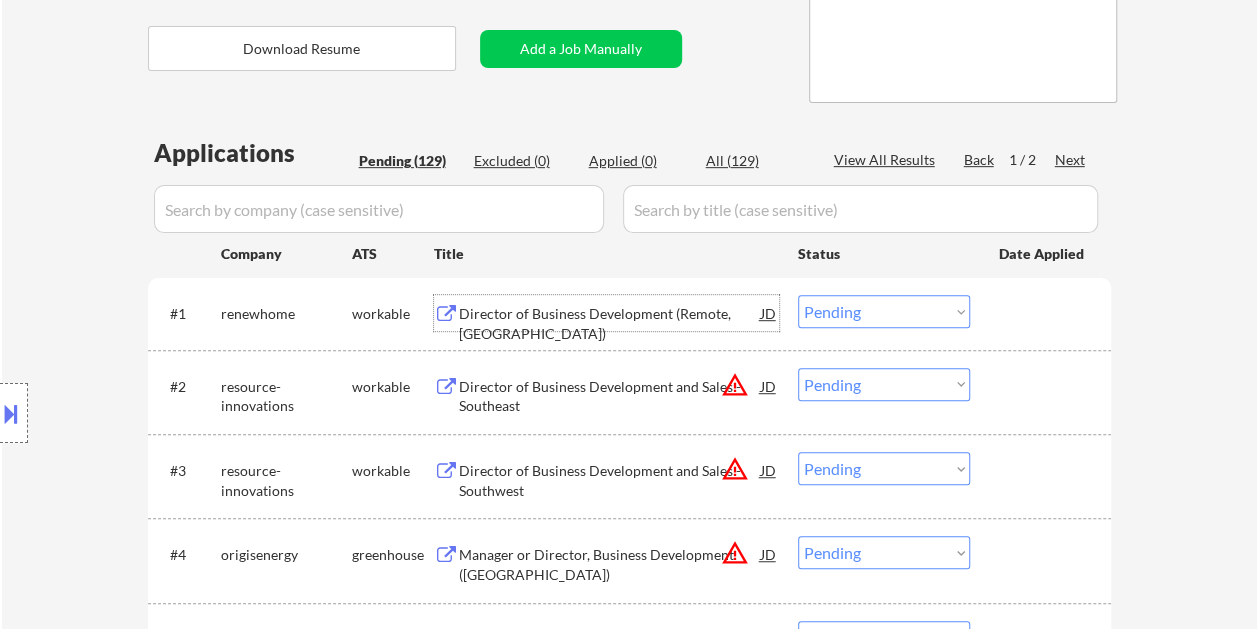 click on "Director of Business Development (Remote, [GEOGRAPHIC_DATA])" at bounding box center [610, 323] 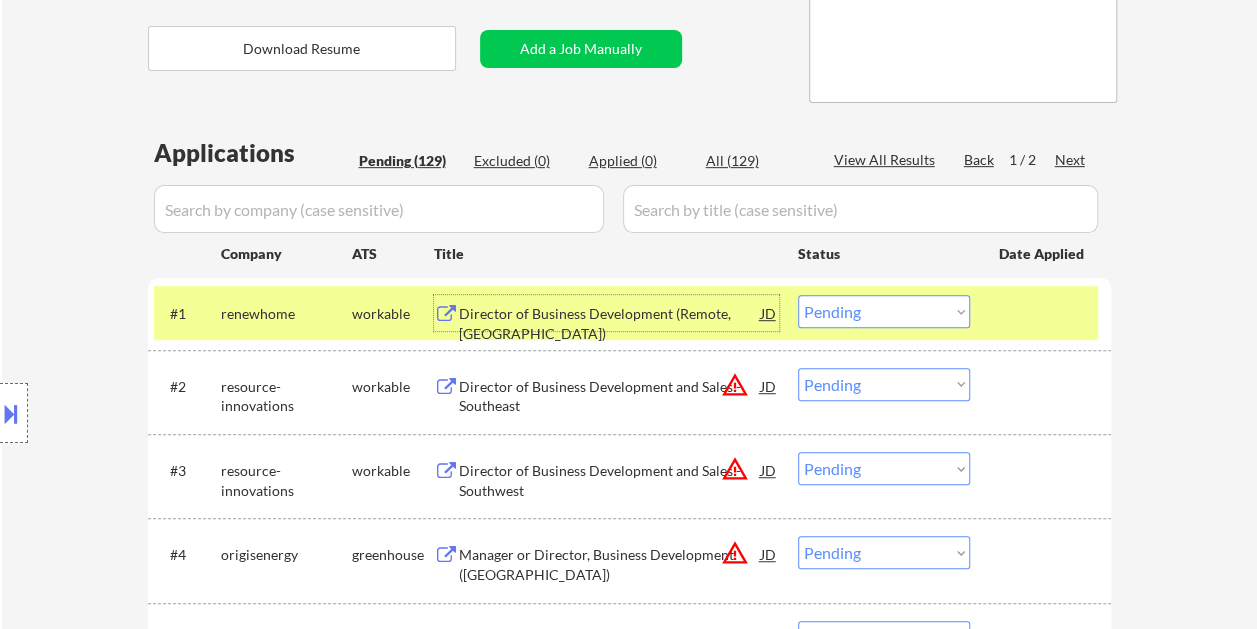 click on "Choose an option... Pending Applied Excluded (Questions) Excluded (Expired) Excluded (Location) Excluded (Bad Match) Excluded (Blocklist) Excluded (Salary) Excluded (Other)" at bounding box center [884, 311] 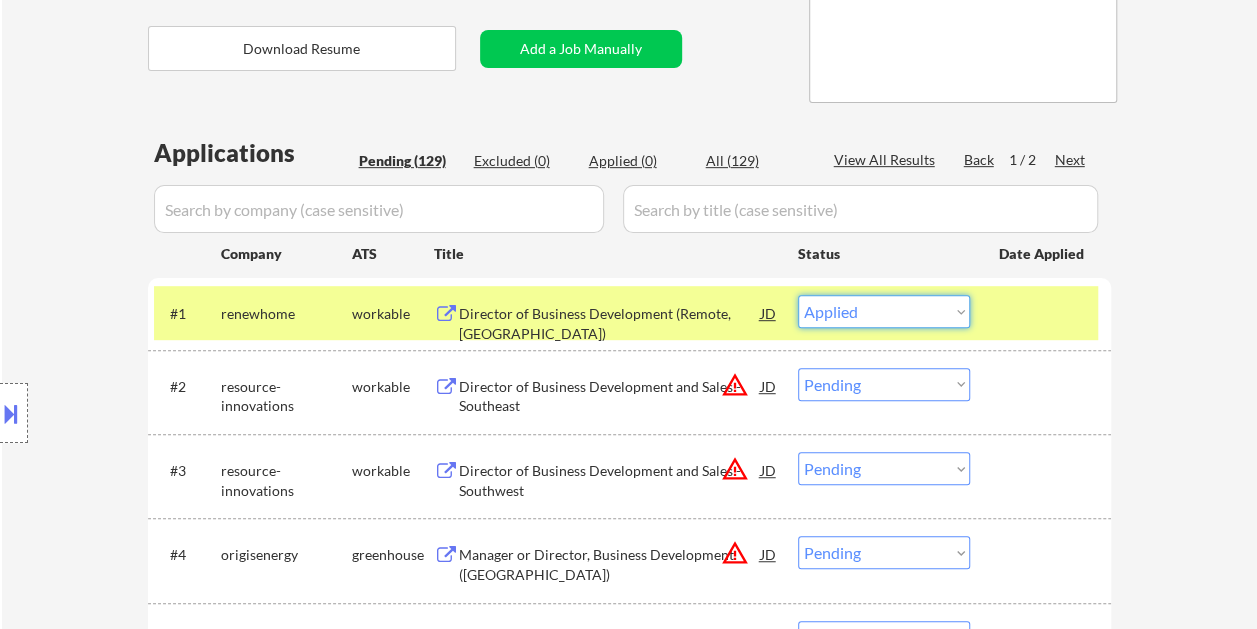 click on "Choose an option... Pending Applied Excluded (Questions) Excluded (Expired) Excluded (Location) Excluded (Bad Match) Excluded (Blocklist) Excluded (Salary) Excluded (Other)" at bounding box center (884, 311) 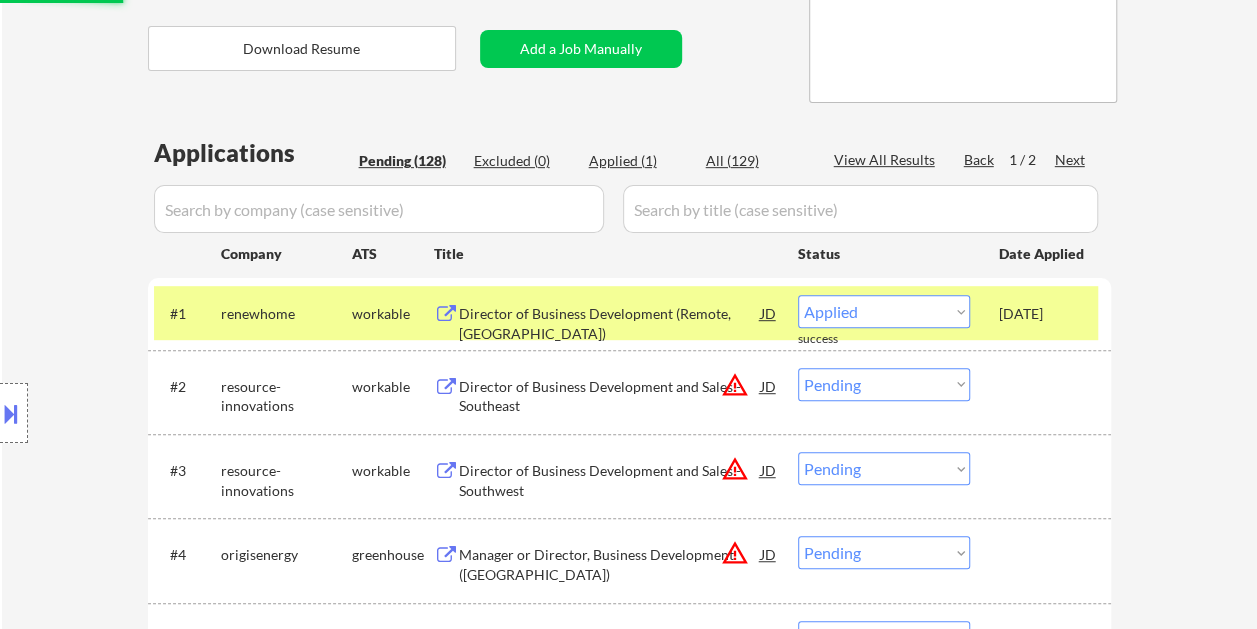select on ""pending"" 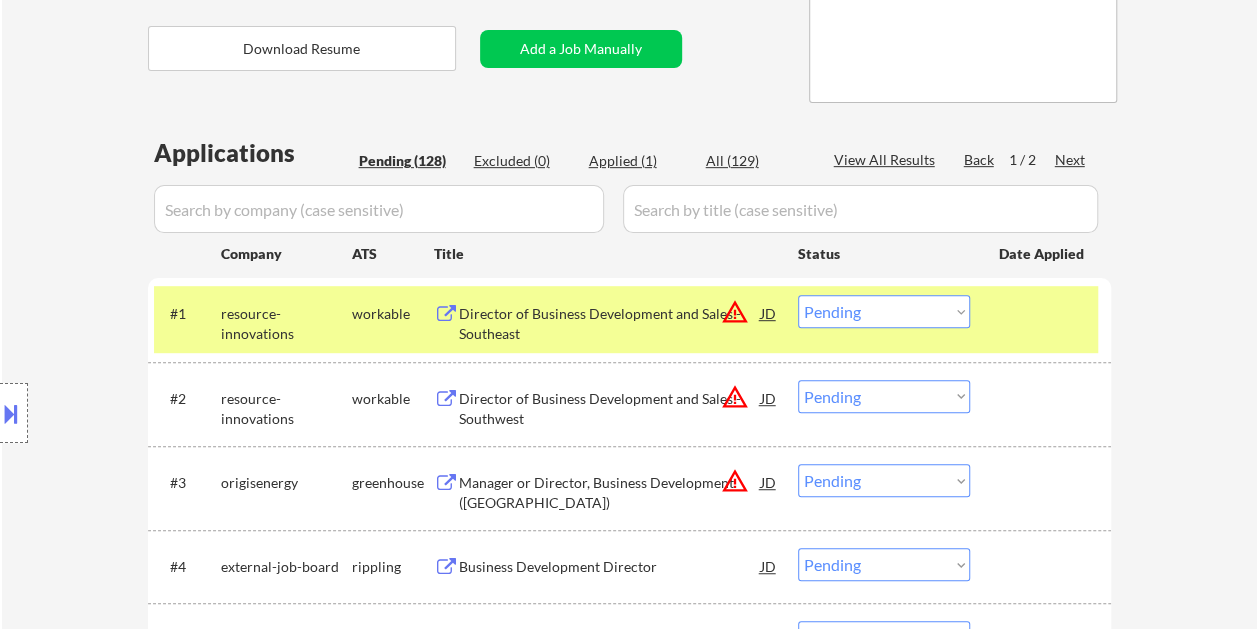click at bounding box center (1043, 313) 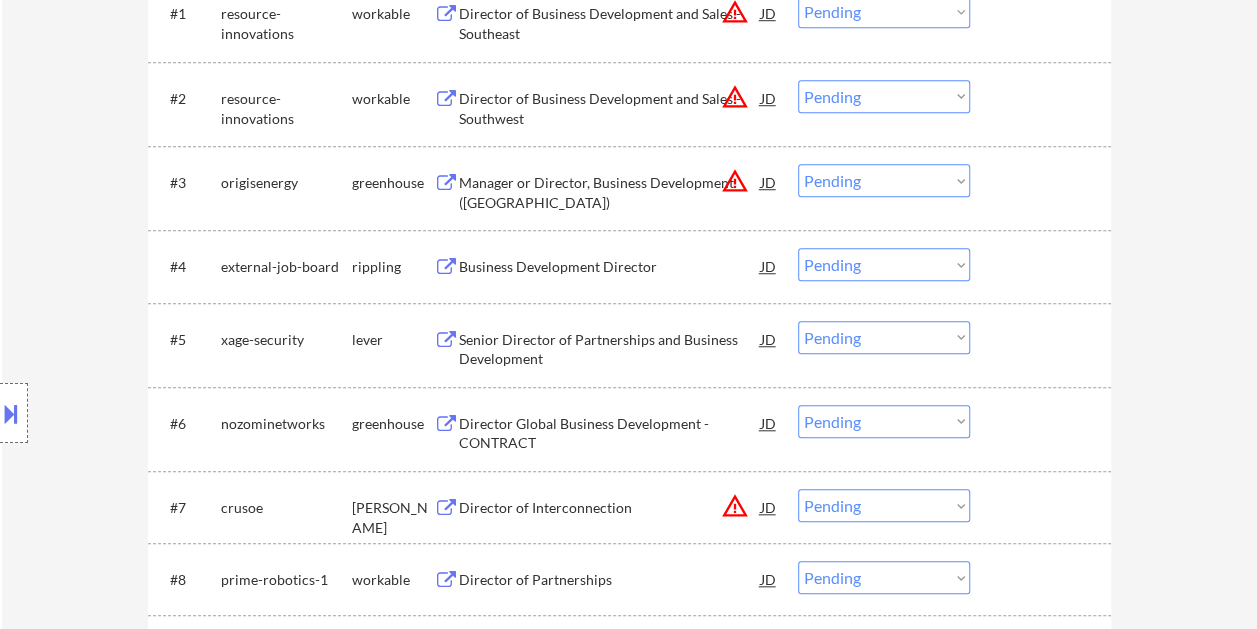scroll, scrollTop: 800, scrollLeft: 0, axis: vertical 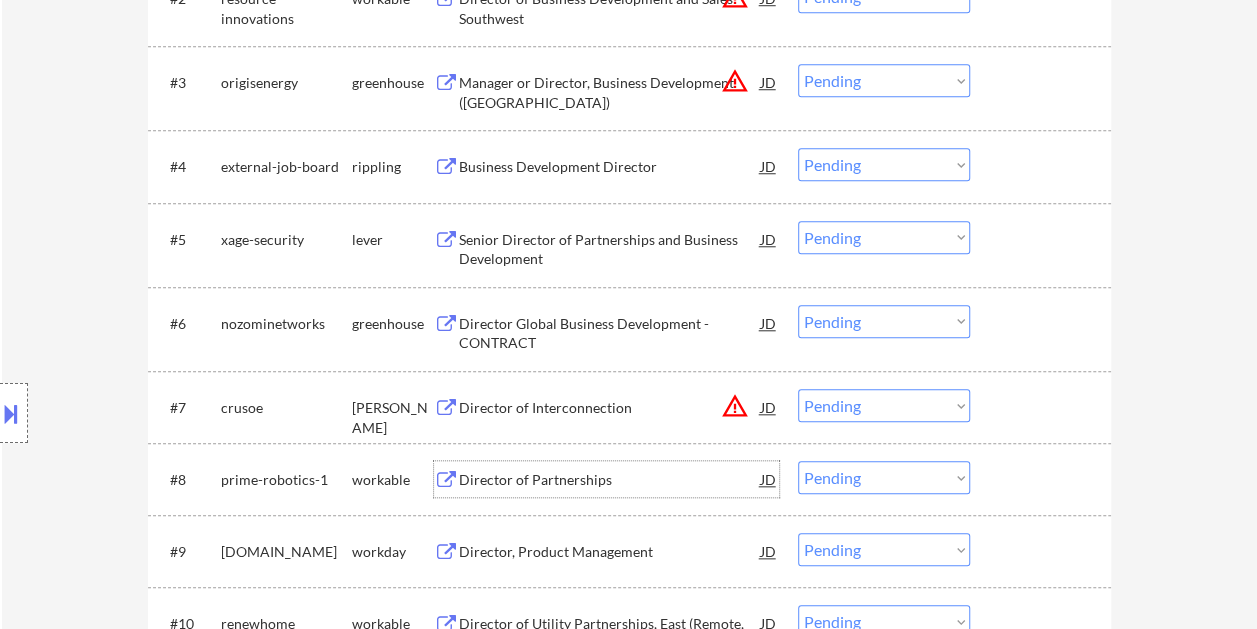 click on "Director of Partnerships" at bounding box center (610, 479) 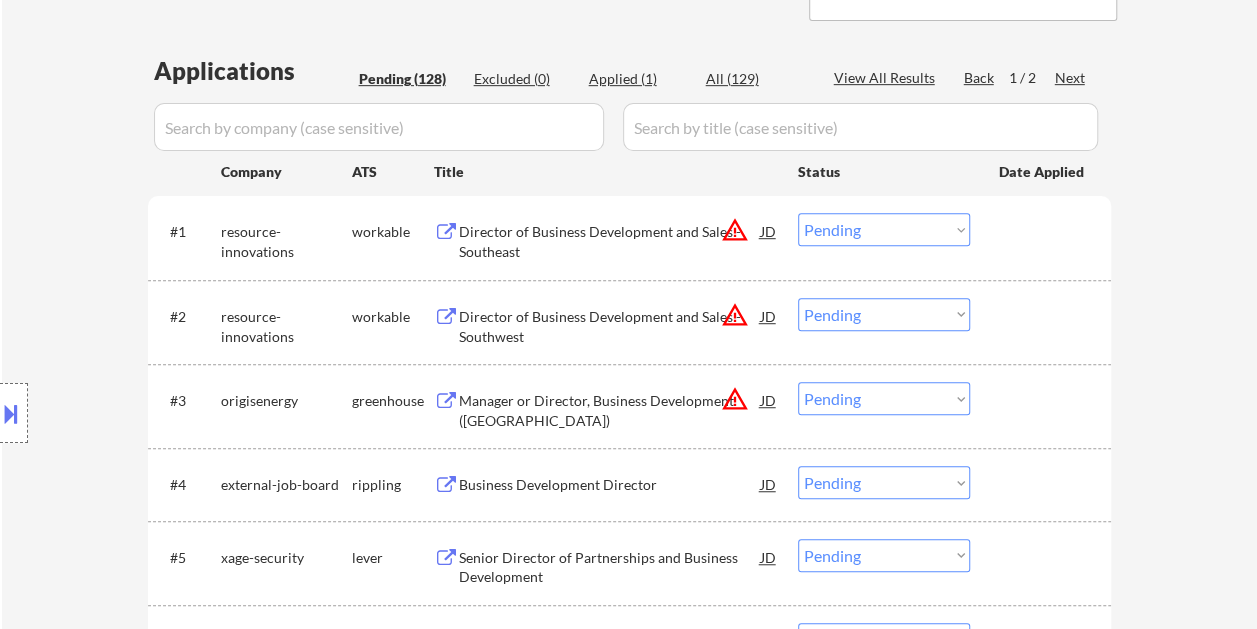 scroll, scrollTop: 500, scrollLeft: 0, axis: vertical 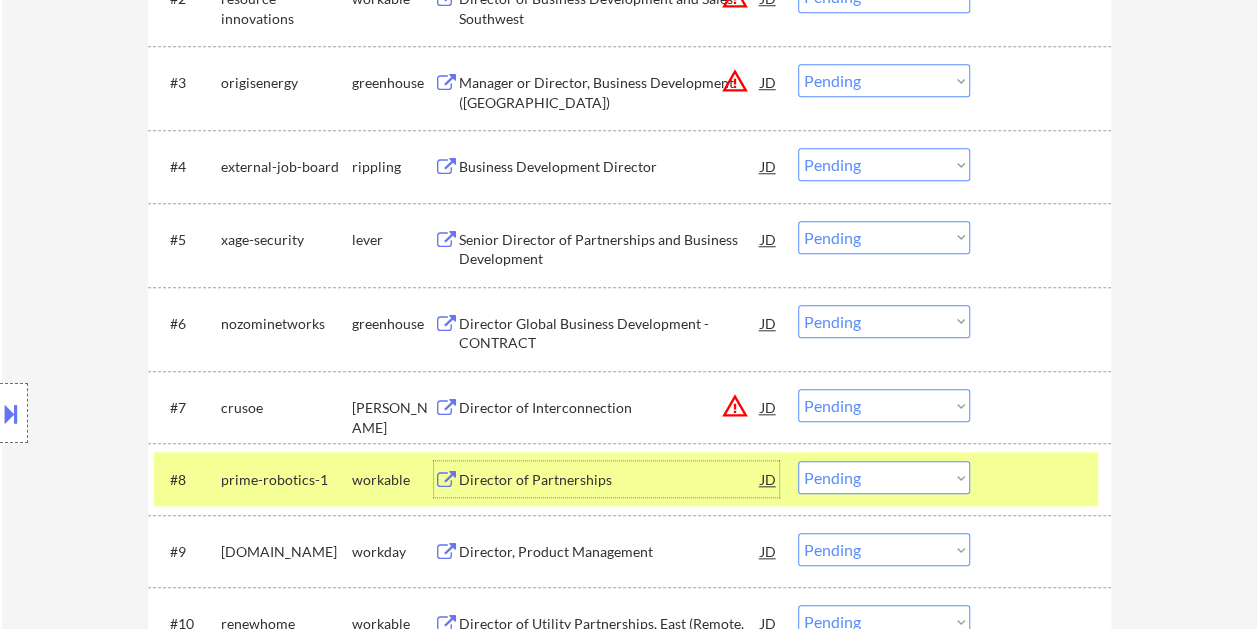 click at bounding box center (1043, 479) 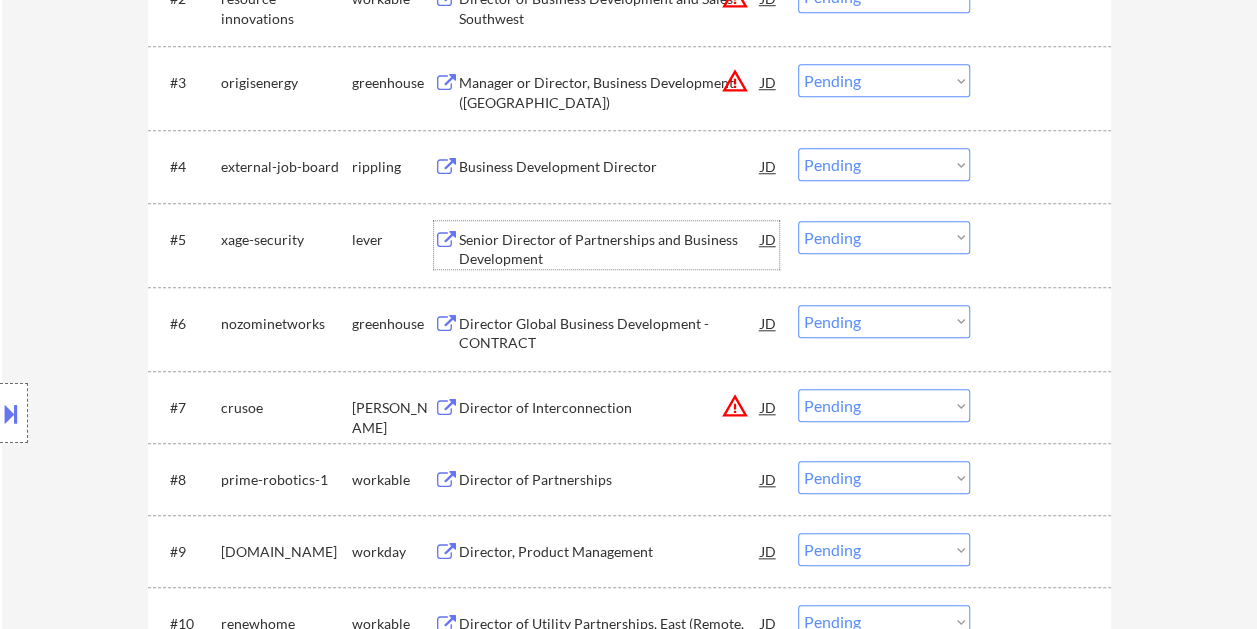 click on "Senior Director of Partnerships and Business Development" at bounding box center [610, 249] 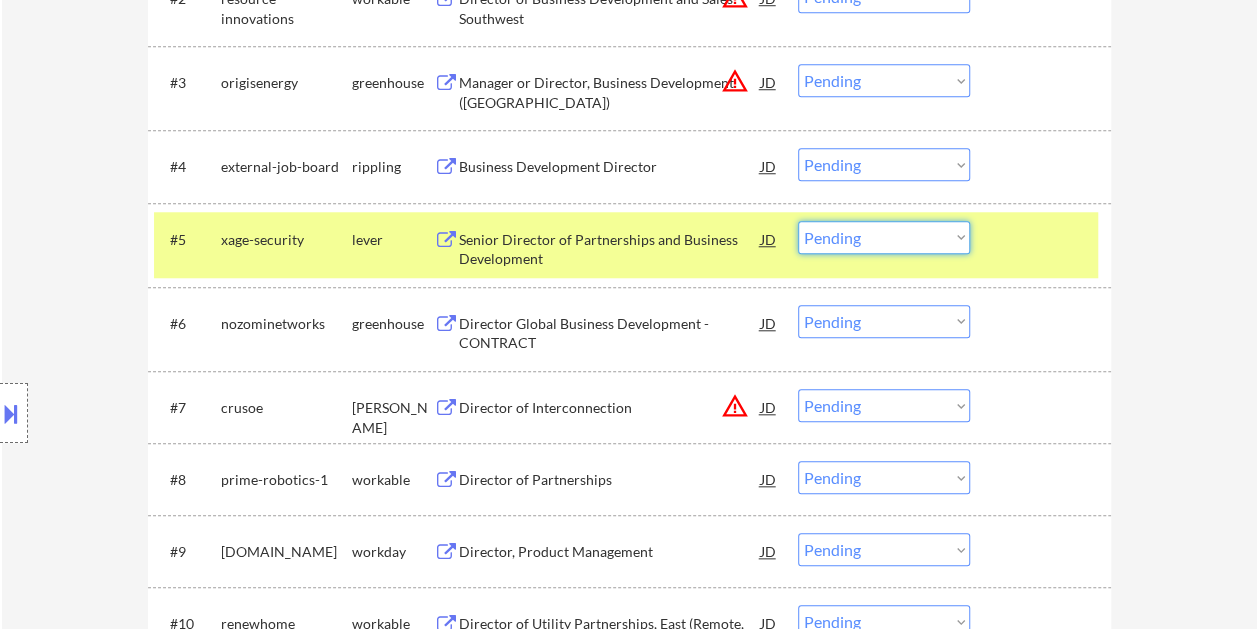drag, startPoint x: 958, startPoint y: 234, endPoint x: 953, endPoint y: 245, distance: 12.083046 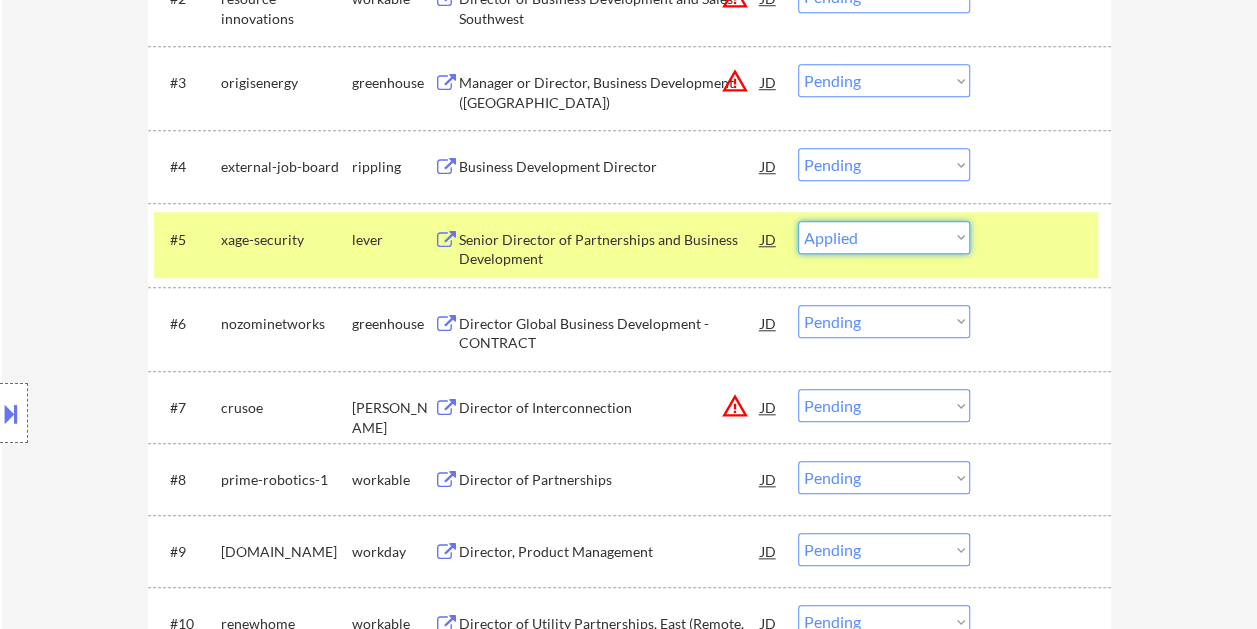 click on "Choose an option... Pending Applied Excluded (Questions) Excluded (Expired) Excluded (Location) Excluded (Bad Match) Excluded (Blocklist) Excluded (Salary) Excluded (Other)" at bounding box center (884, 237) 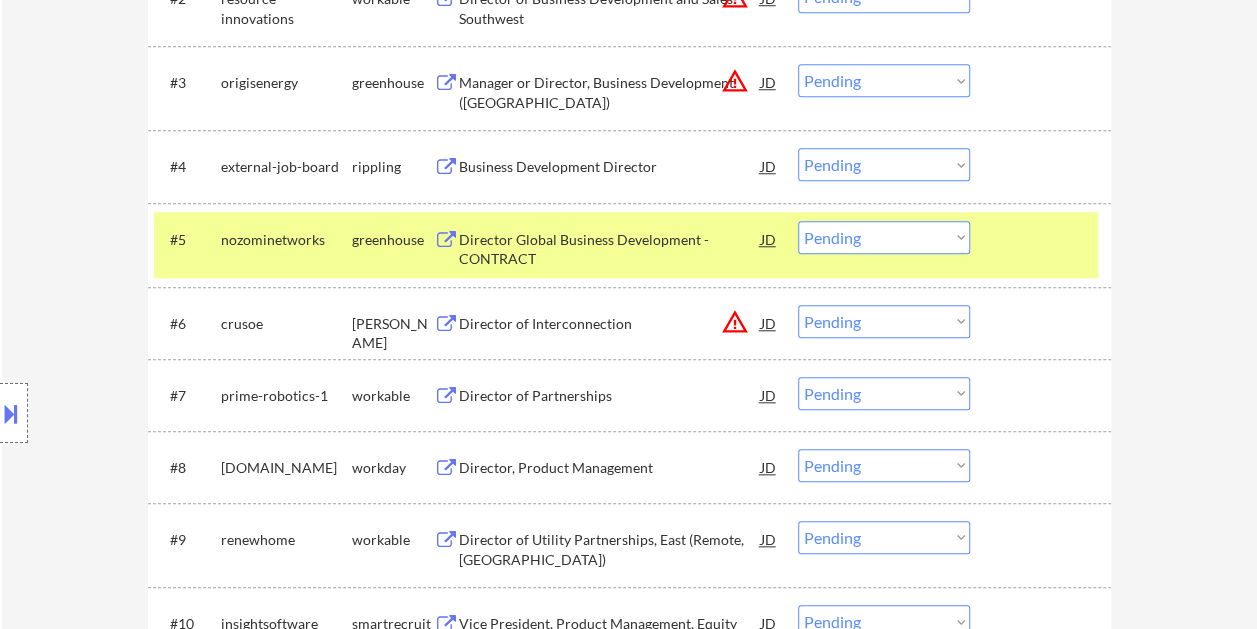 click at bounding box center (1043, 239) 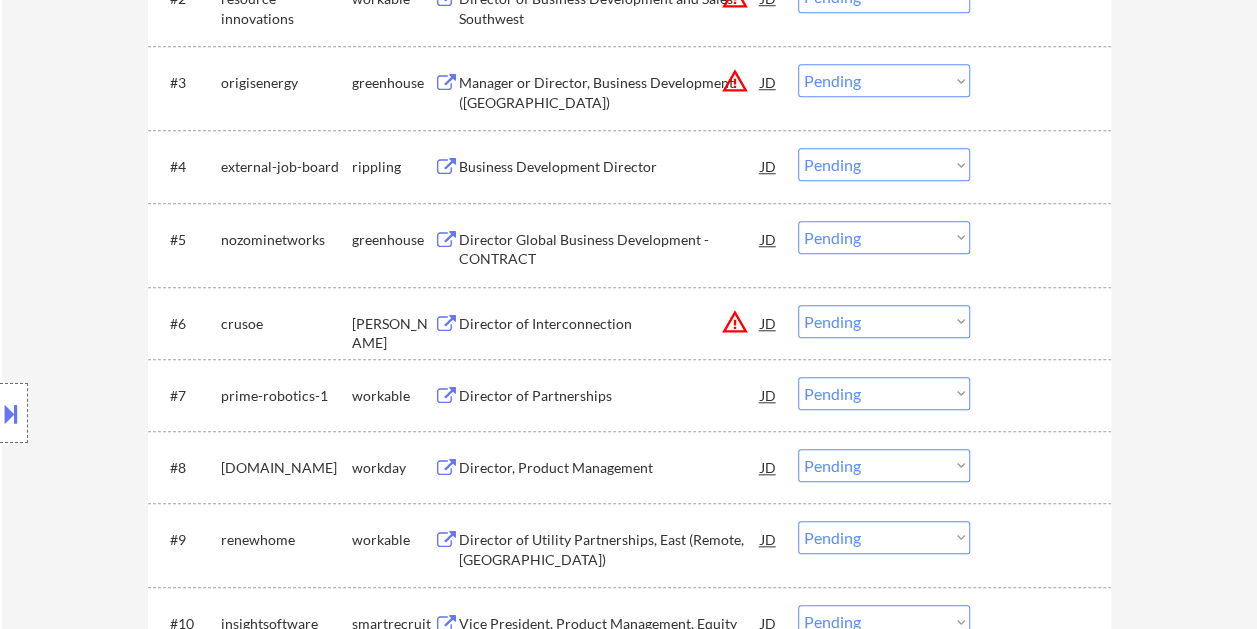 click on "Director Global Business Development - CONTRACT" at bounding box center (610, 249) 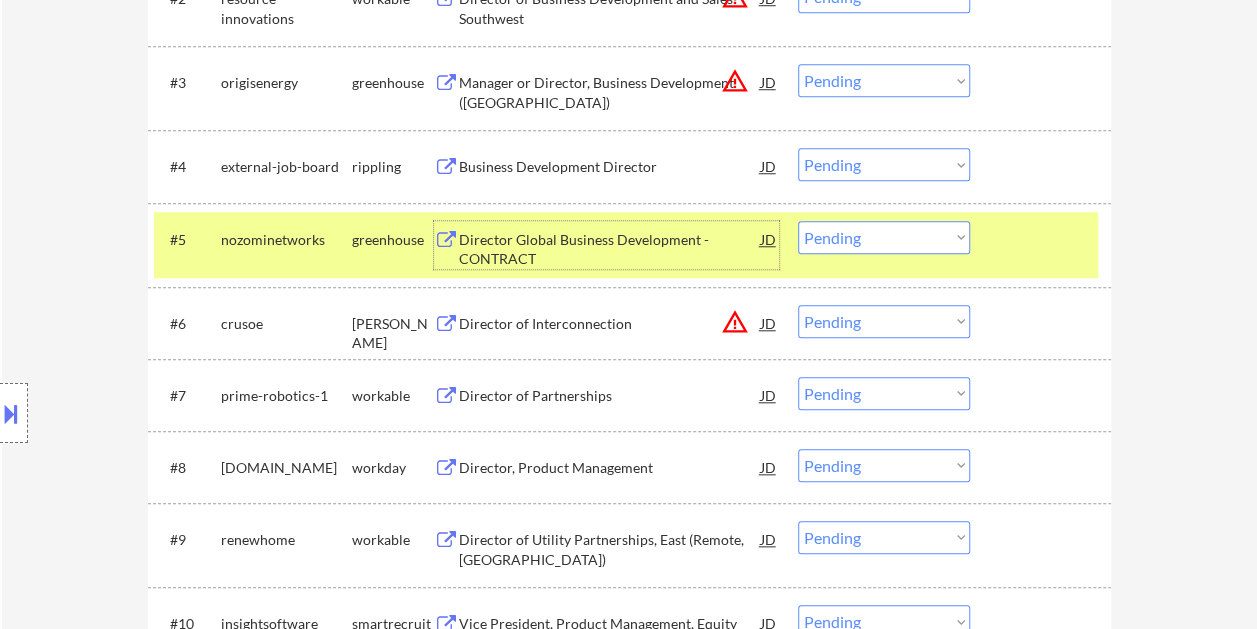 click on "Choose an option... Pending Applied Excluded (Questions) Excluded (Expired) Excluded (Location) Excluded (Bad Match) Excluded (Blocklist) Excluded (Salary) Excluded (Other)" at bounding box center [884, 237] 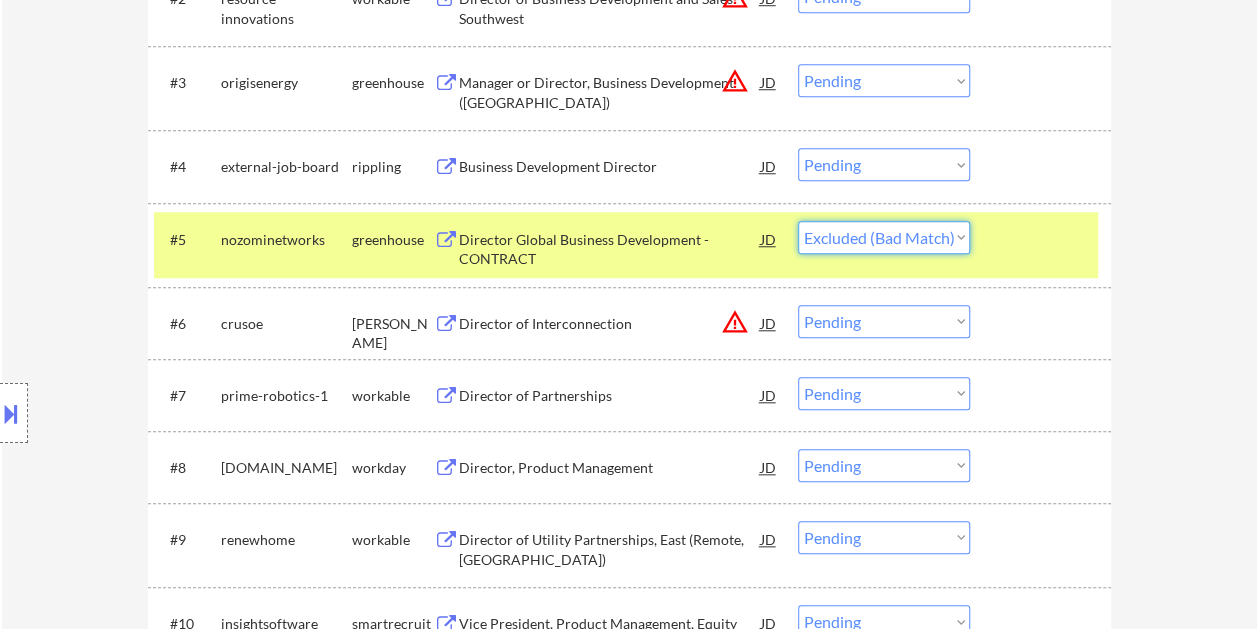 click on "Choose an option... Pending Applied Excluded (Questions) Excluded (Expired) Excluded (Location) Excluded (Bad Match) Excluded (Blocklist) Excluded (Salary) Excluded (Other)" at bounding box center (884, 237) 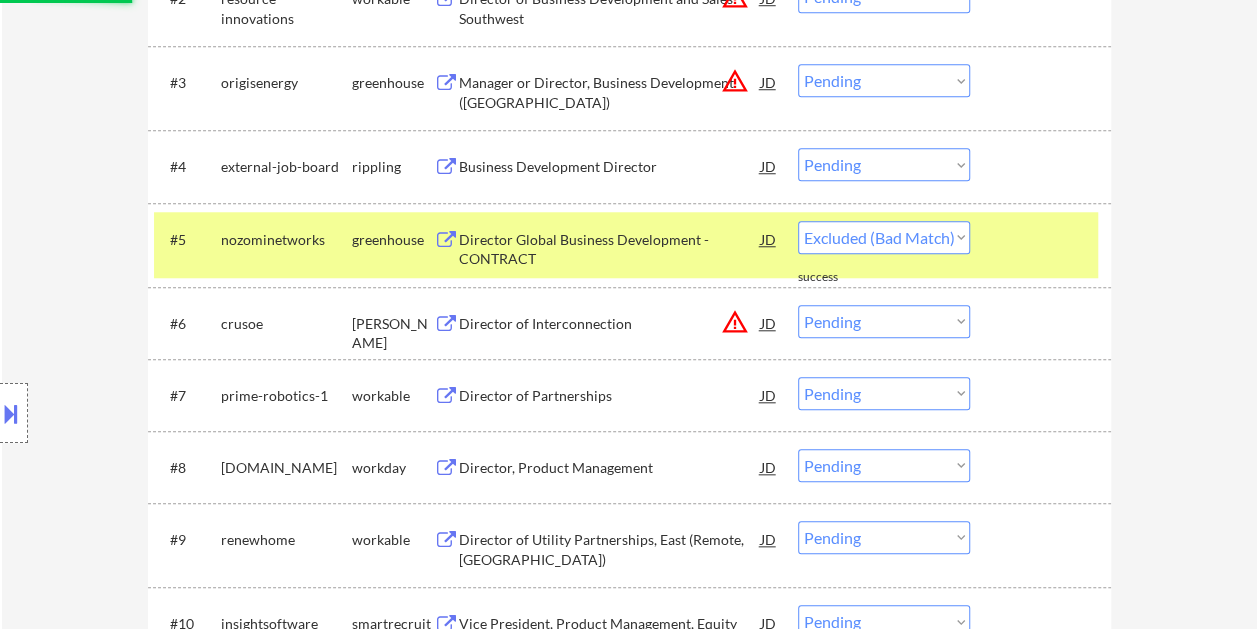 select on ""pending"" 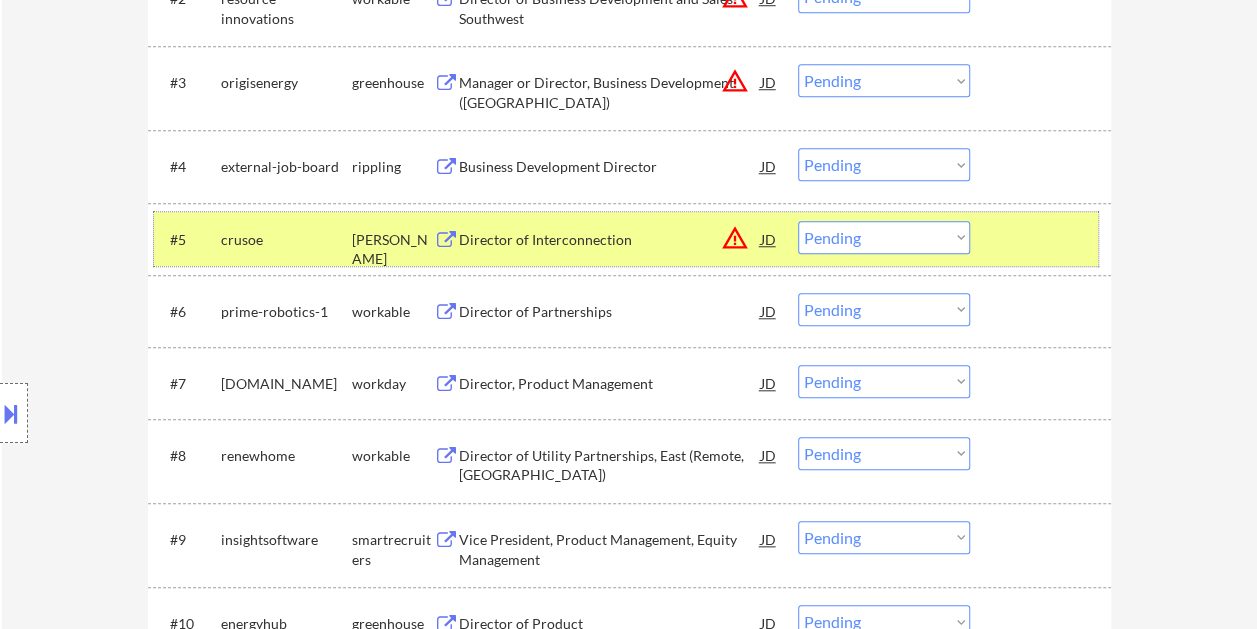 click at bounding box center (1043, 239) 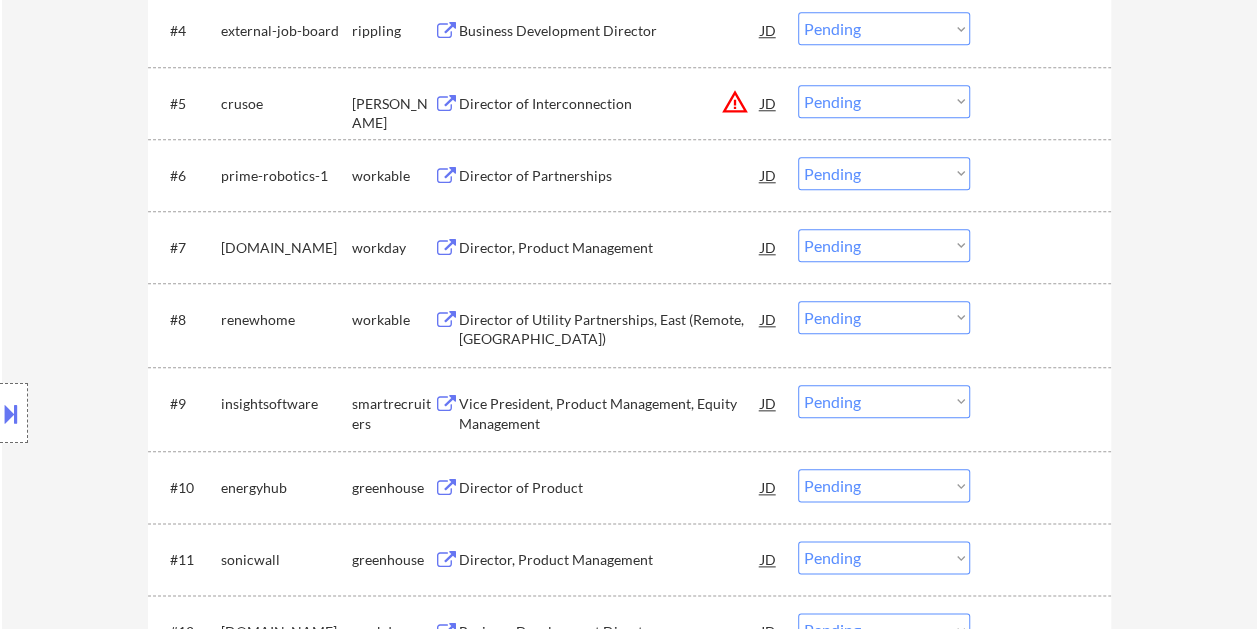 scroll, scrollTop: 1000, scrollLeft: 0, axis: vertical 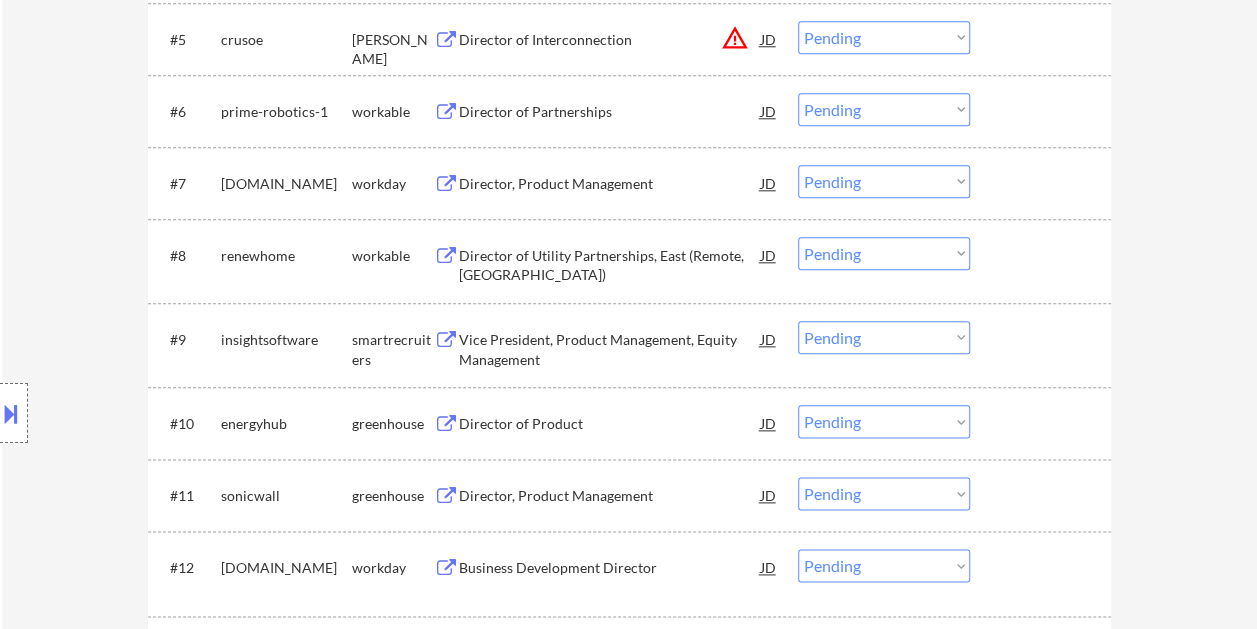 click on "Director of Partnerships" at bounding box center [610, 112] 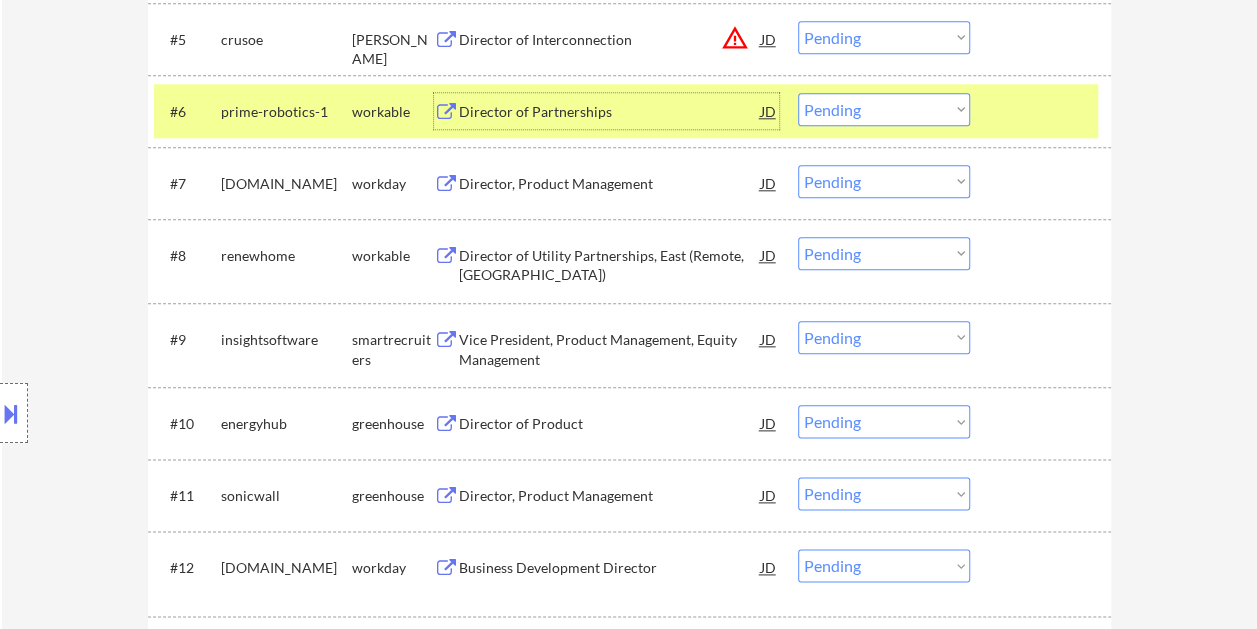 click at bounding box center (1043, 111) 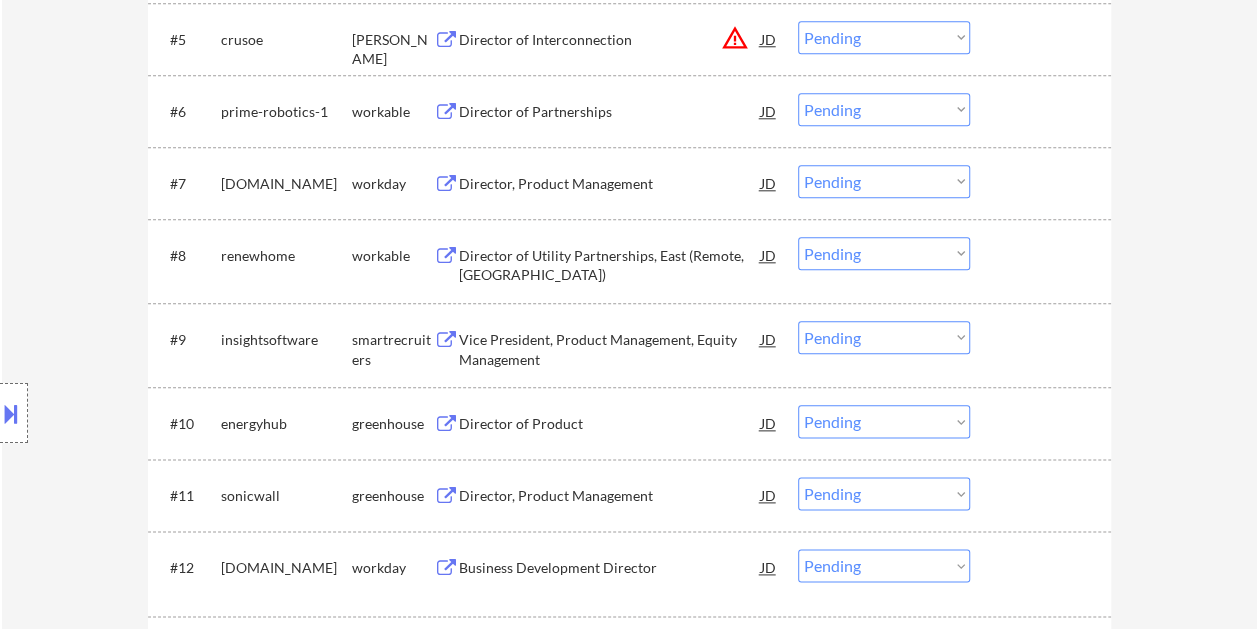 click on "Director of Utility Partnerships, East (Remote, [GEOGRAPHIC_DATA])" at bounding box center (610, 265) 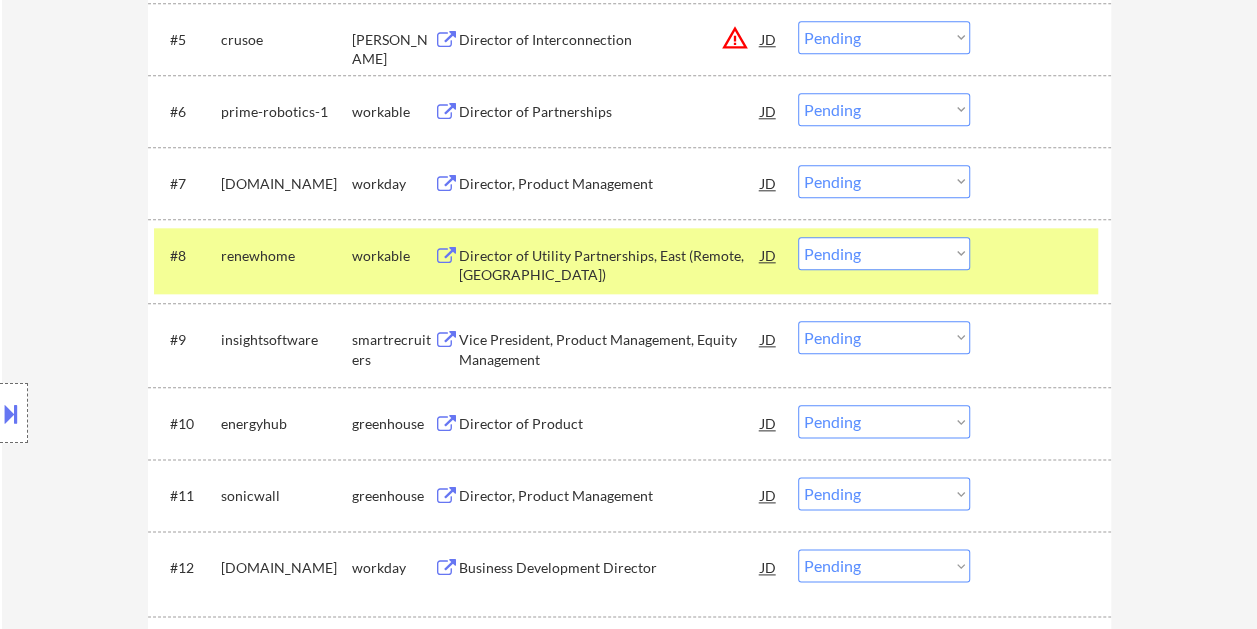 click on "Location Inclusions:" at bounding box center [179, 413] 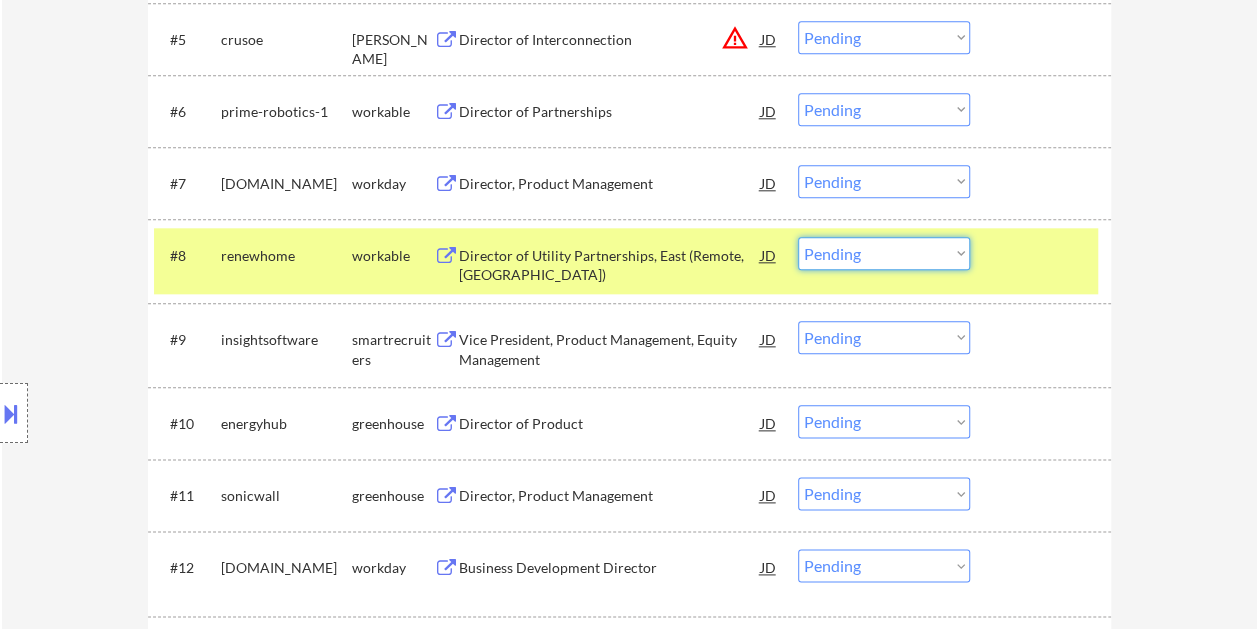 click on "Choose an option... Pending Applied Excluded (Questions) Excluded (Expired) Excluded (Location) Excluded (Bad Match) Excluded (Blocklist) Excluded (Salary) Excluded (Other)" at bounding box center (884, 253) 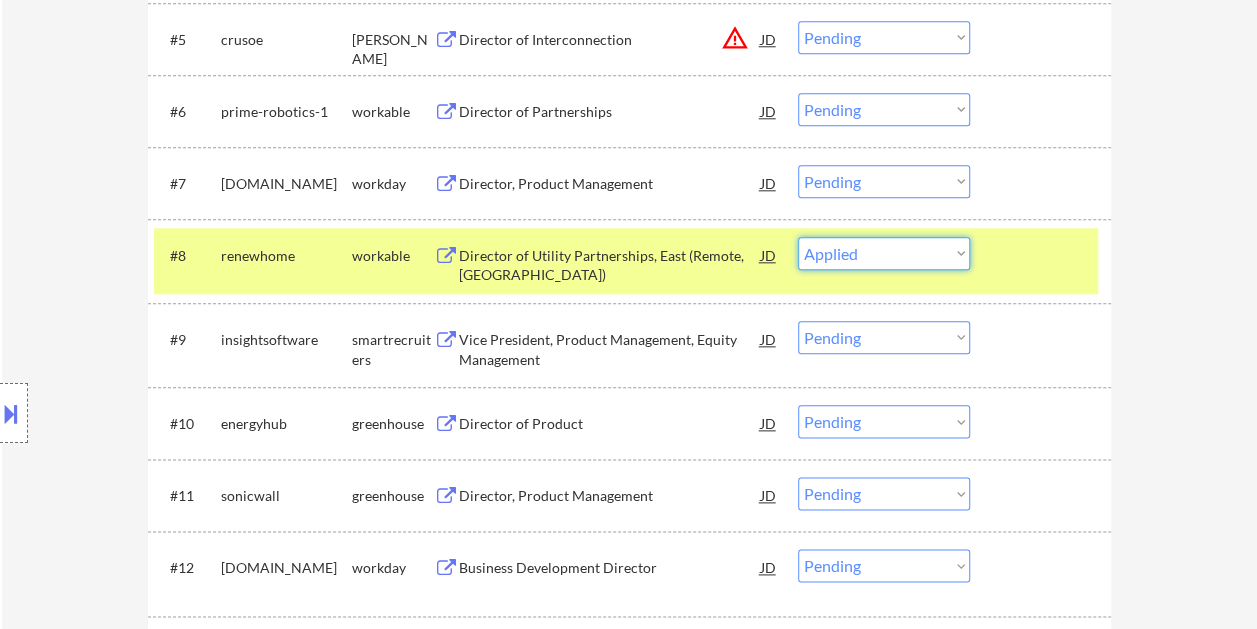 click on "Choose an option... Pending Applied Excluded (Questions) Excluded (Expired) Excluded (Location) Excluded (Bad Match) Excluded (Blocklist) Excluded (Salary) Excluded (Other)" at bounding box center [884, 253] 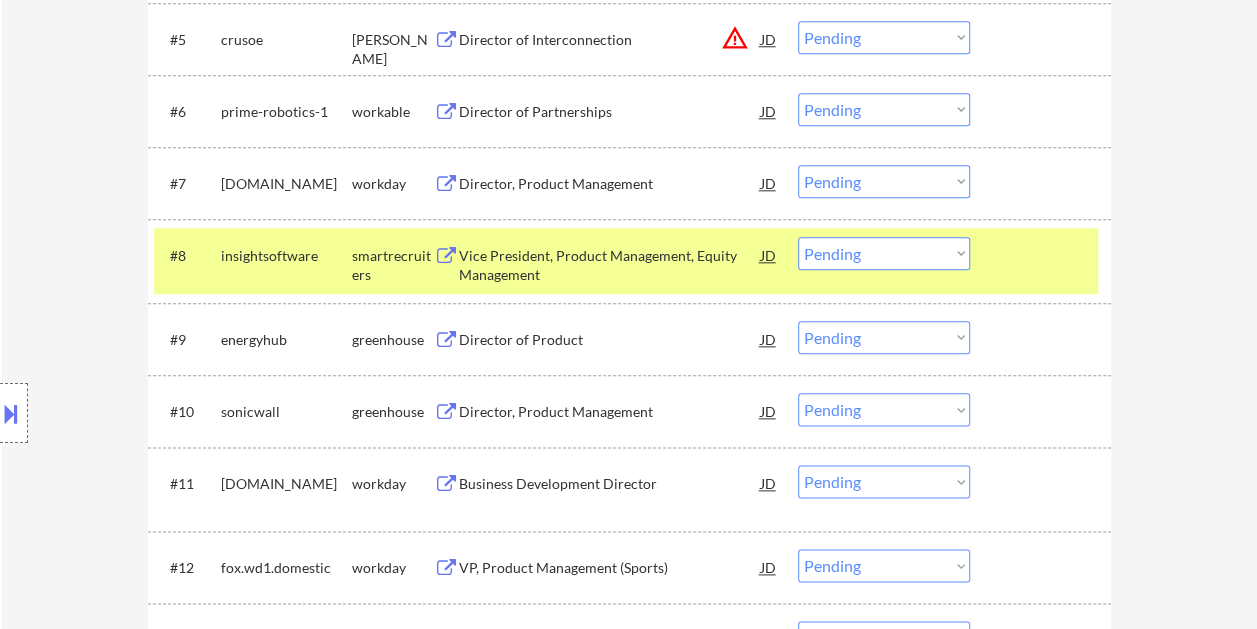 click at bounding box center (1043, 255) 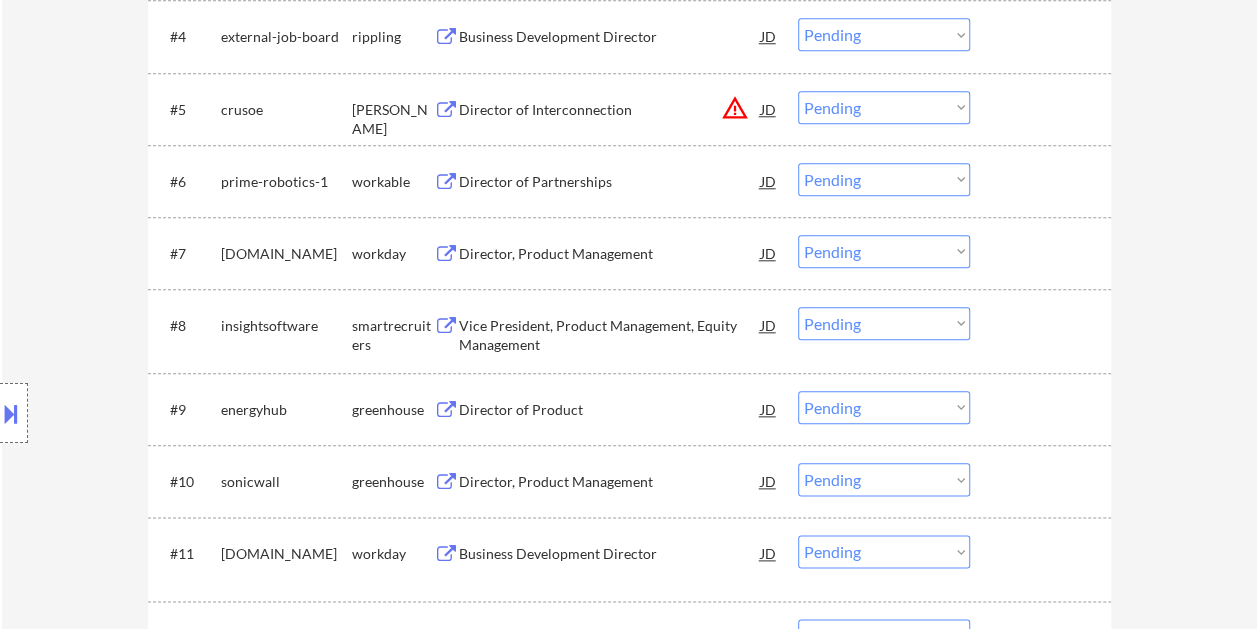 scroll, scrollTop: 900, scrollLeft: 0, axis: vertical 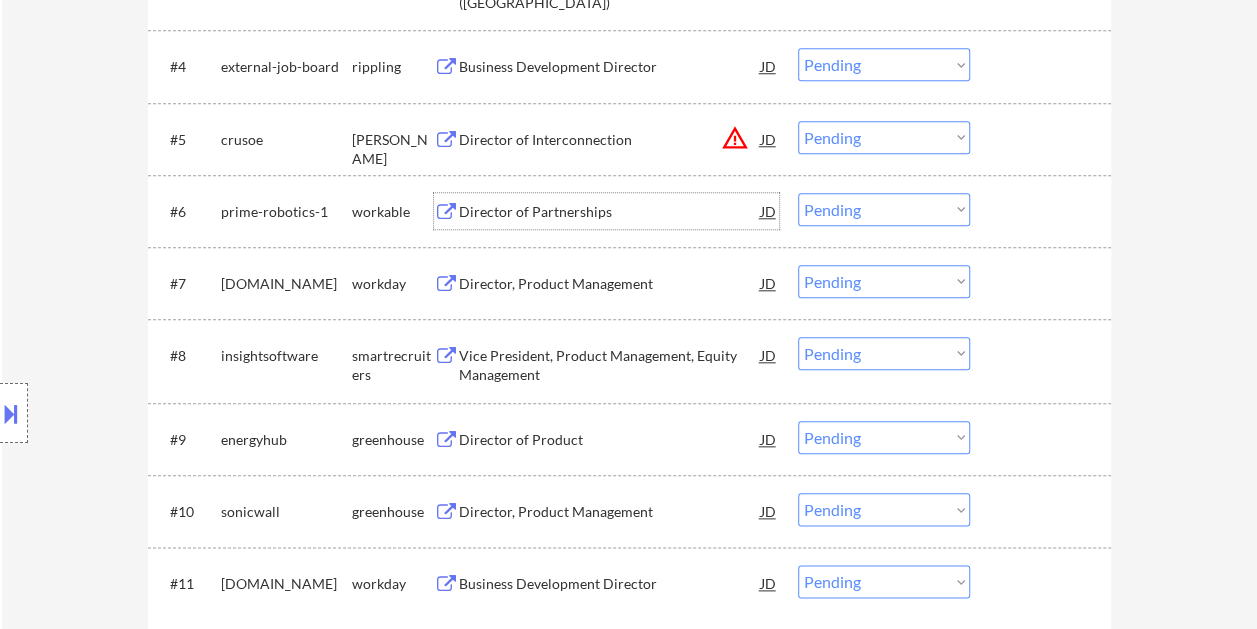 click on "Director of Partnerships" at bounding box center (610, 212) 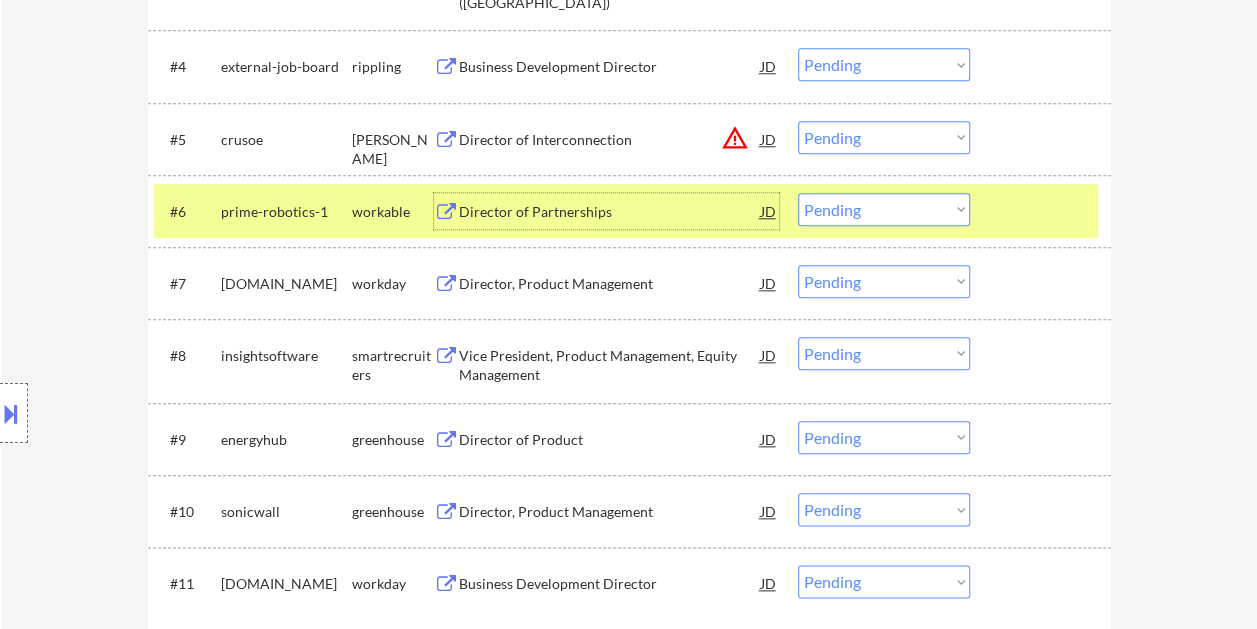 click on "#6 prime-robotics-1 workable Director of Partnerships JD warning_amber Choose an option... Pending Applied Excluded (Questions) Excluded (Expired) Excluded (Location) Excluded (Bad Match) Excluded (Blocklist) Excluded (Salary) Excluded (Other)" at bounding box center [626, 211] 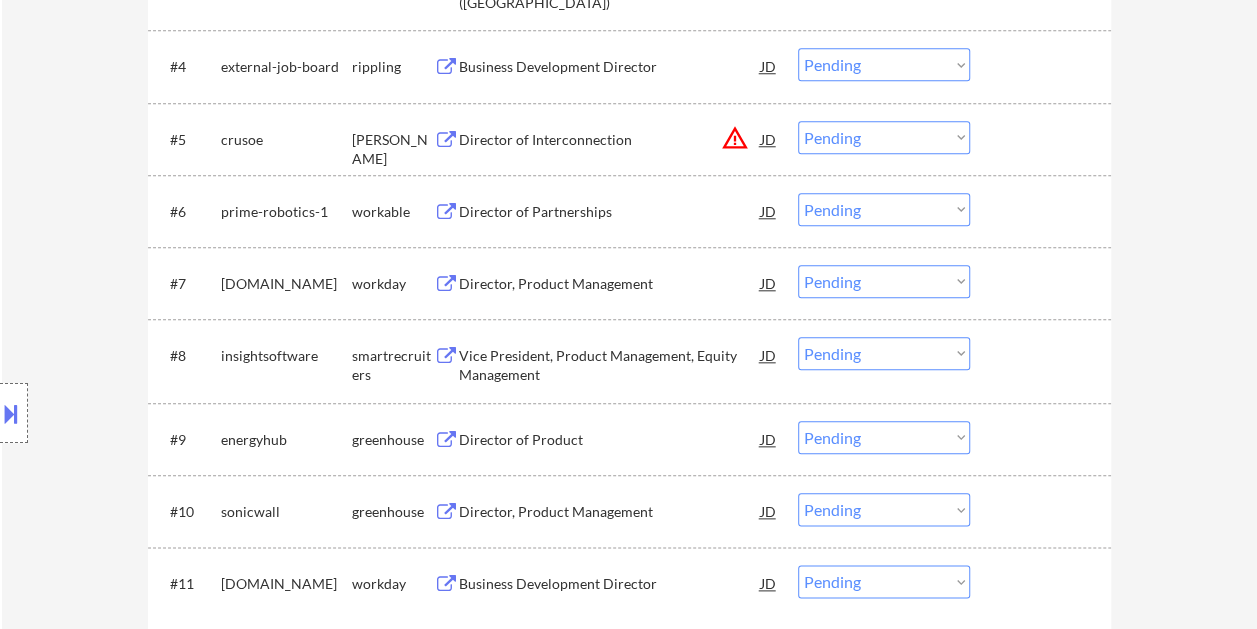 scroll, scrollTop: 1000, scrollLeft: 0, axis: vertical 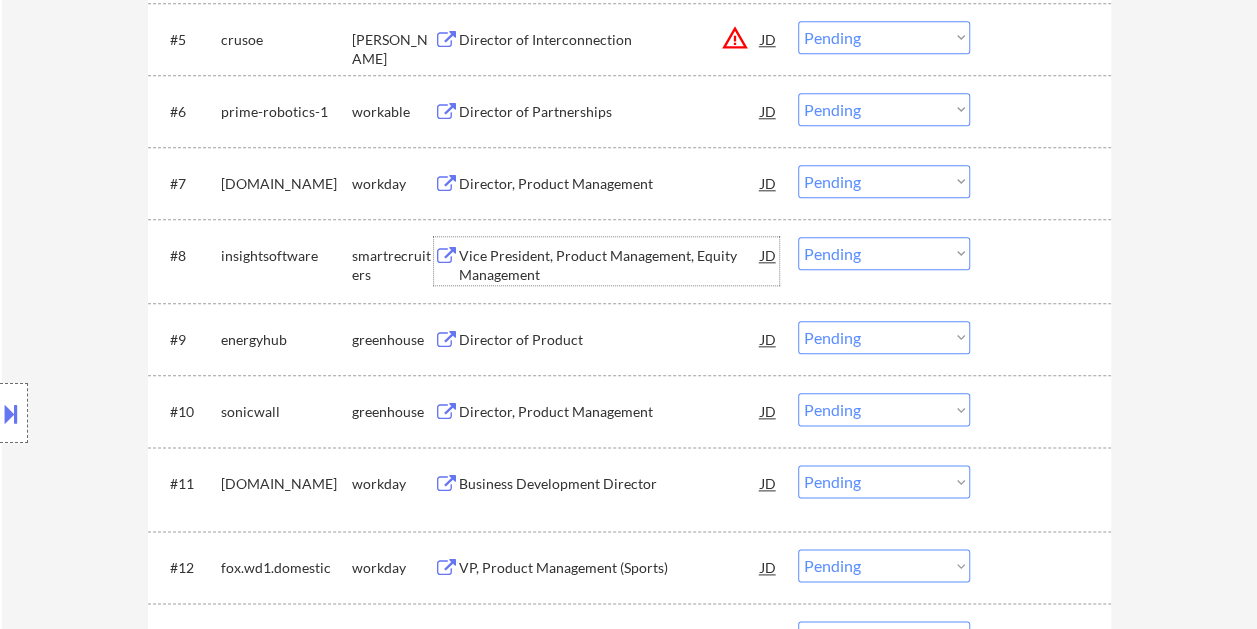click on "Vice President, Product Management, Equity Management" at bounding box center [610, 265] 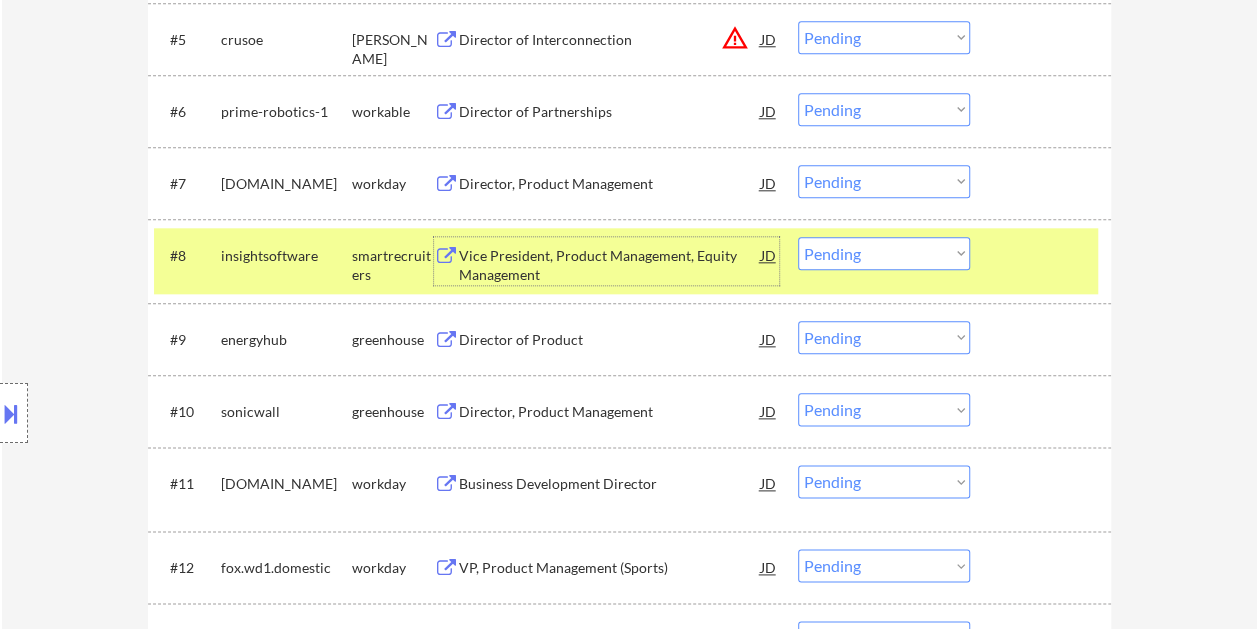 click on "Choose an option... Pending Applied Excluded (Questions) Excluded (Expired) Excluded (Location) Excluded (Bad Match) Excluded (Blocklist) Excluded (Salary) Excluded (Other)" at bounding box center (884, 253) 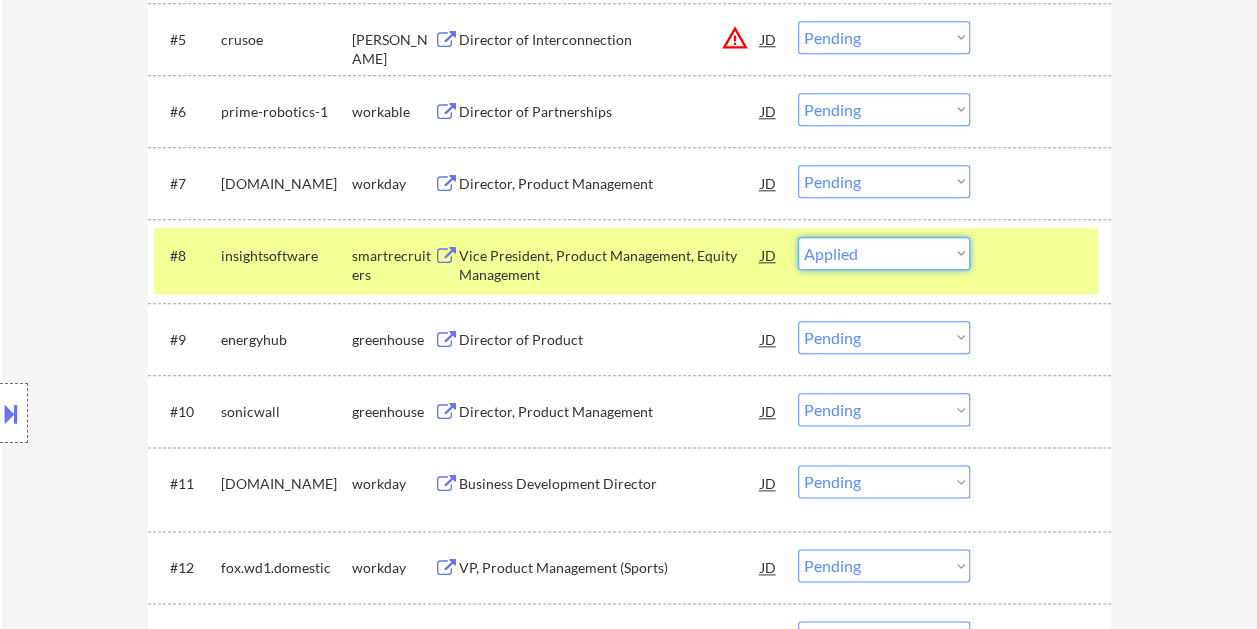 click on "Choose an option... Pending Applied Excluded (Questions) Excluded (Expired) Excluded (Location) Excluded (Bad Match) Excluded (Blocklist) Excluded (Salary) Excluded (Other)" at bounding box center [884, 253] 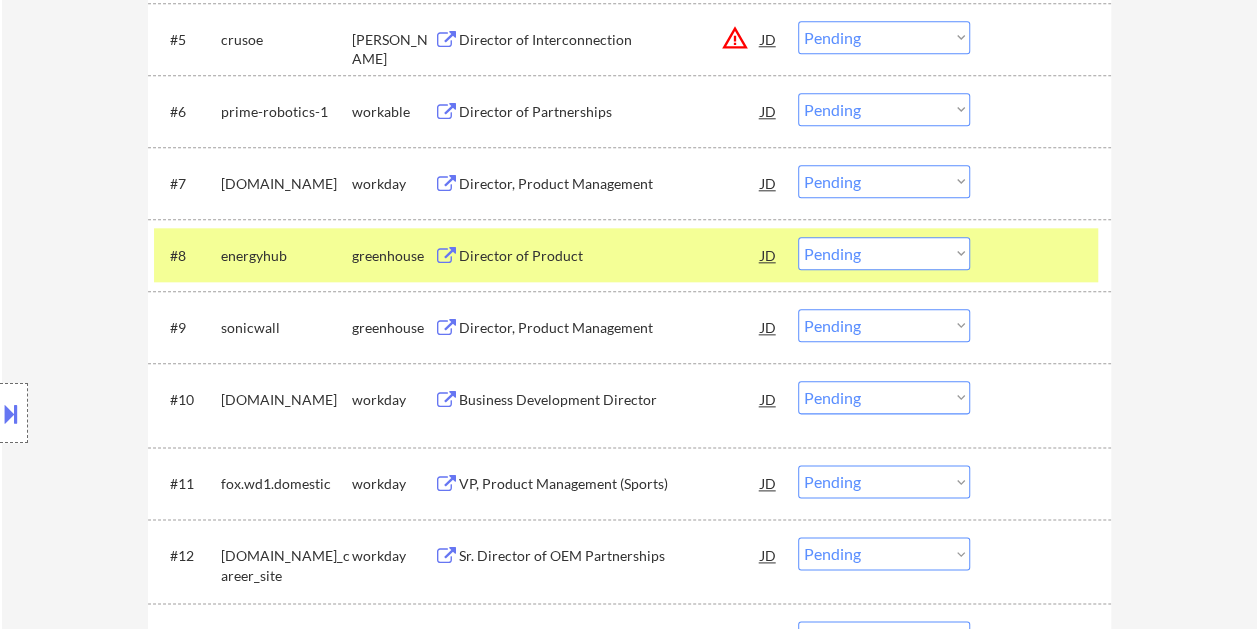 click at bounding box center (1043, 255) 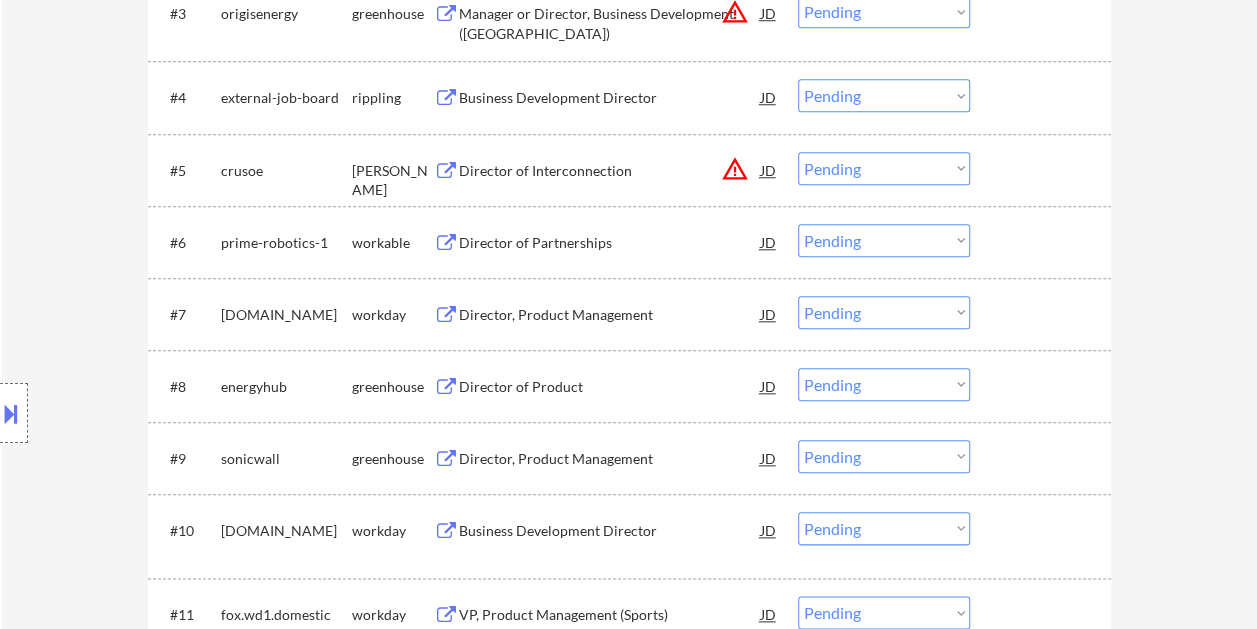 scroll, scrollTop: 800, scrollLeft: 0, axis: vertical 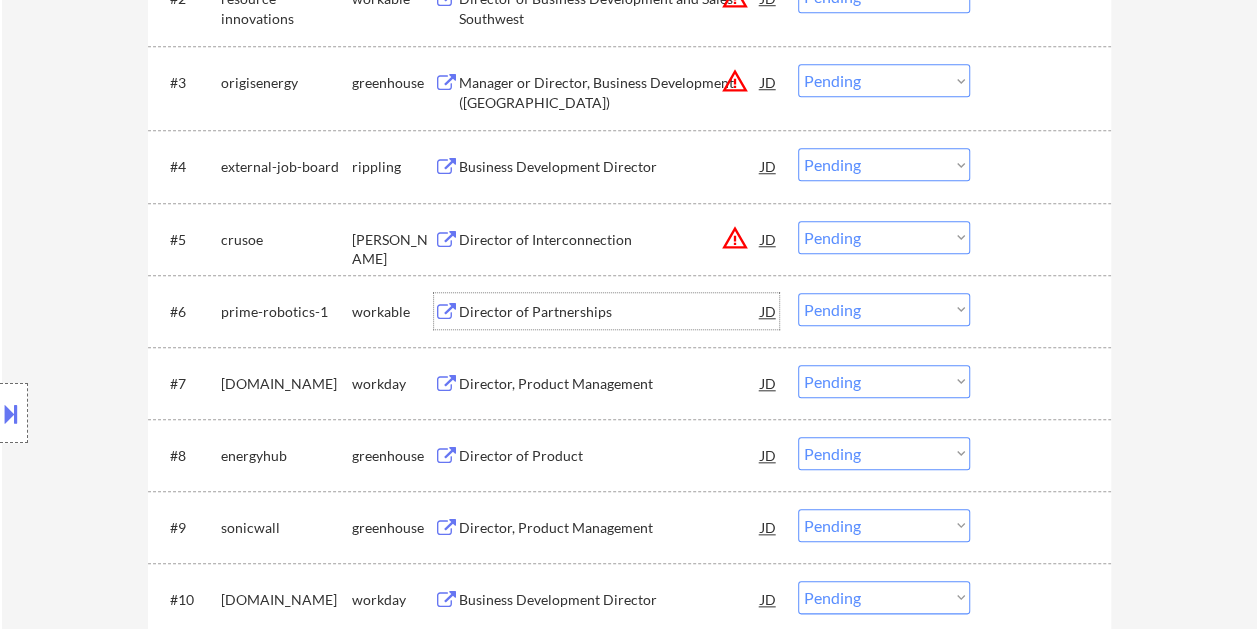 click on "Director of Partnerships" at bounding box center (610, 312) 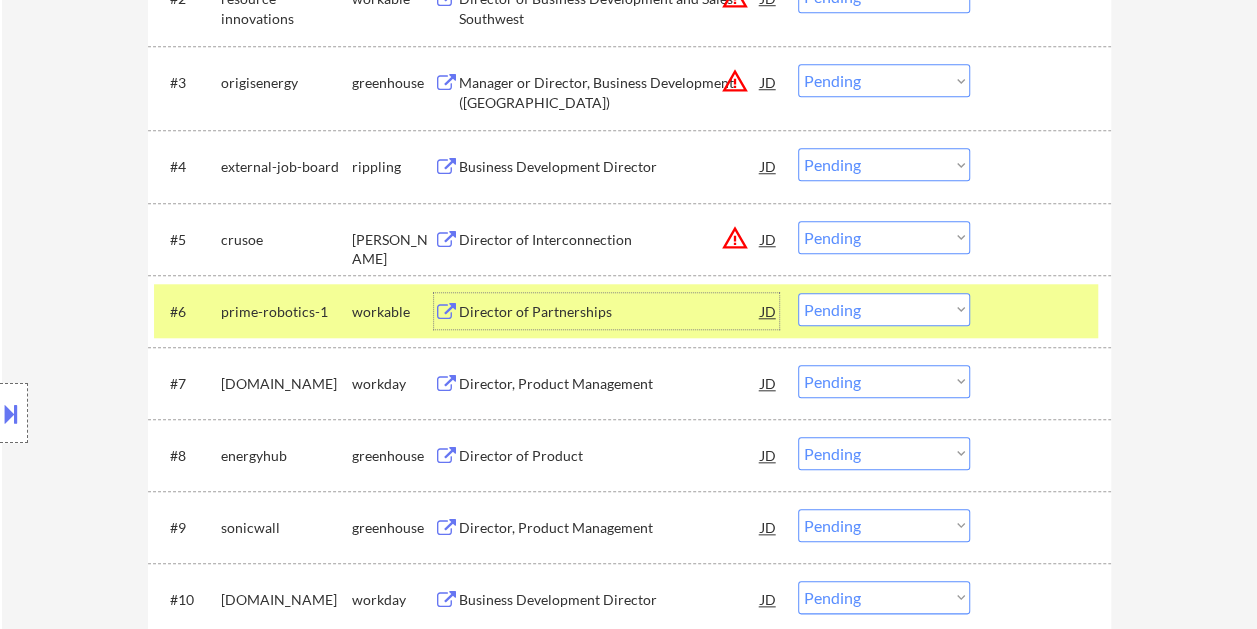 click at bounding box center (1043, 311) 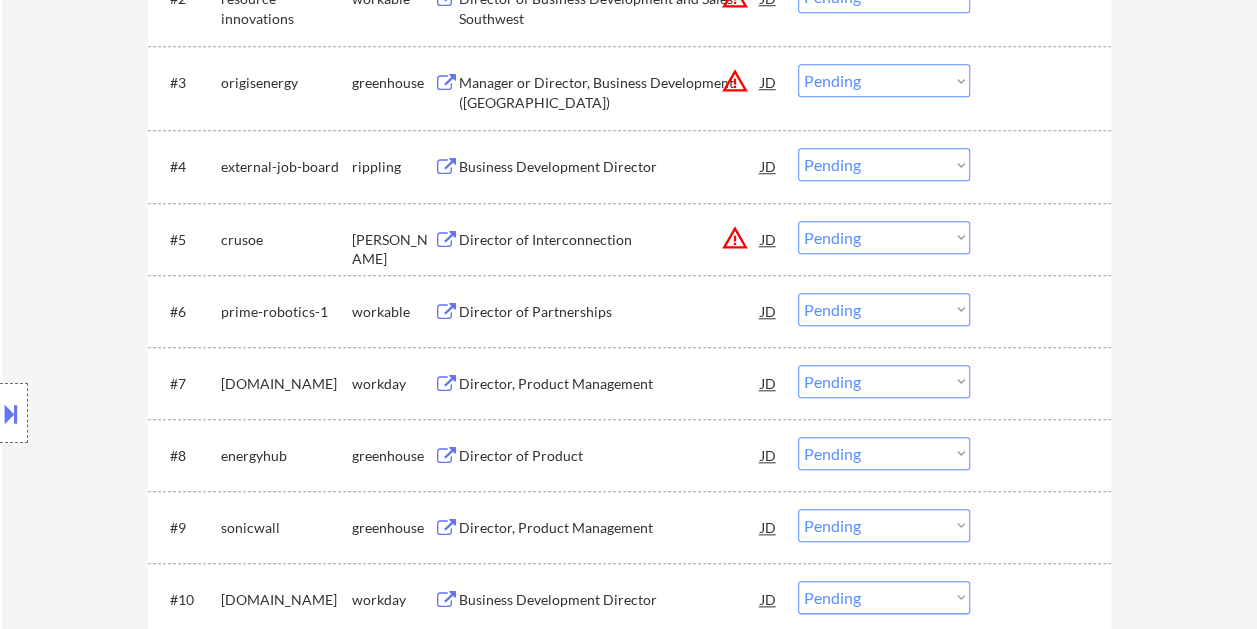 click on "Director of Partnerships" at bounding box center [610, 312] 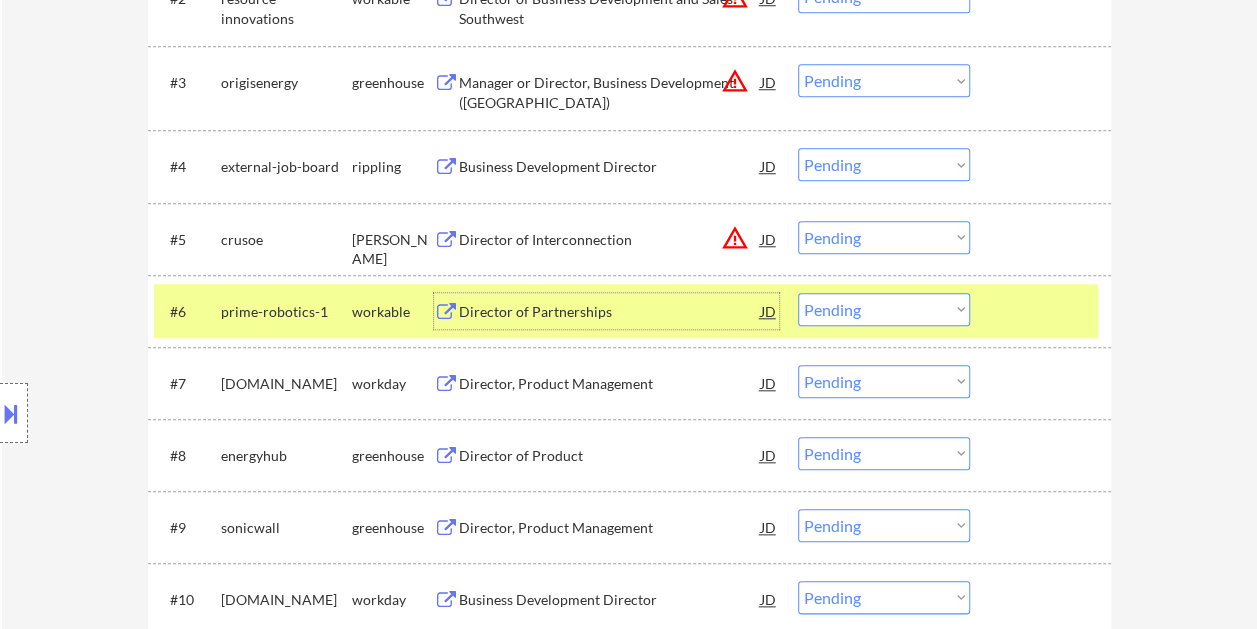 click at bounding box center [1043, 311] 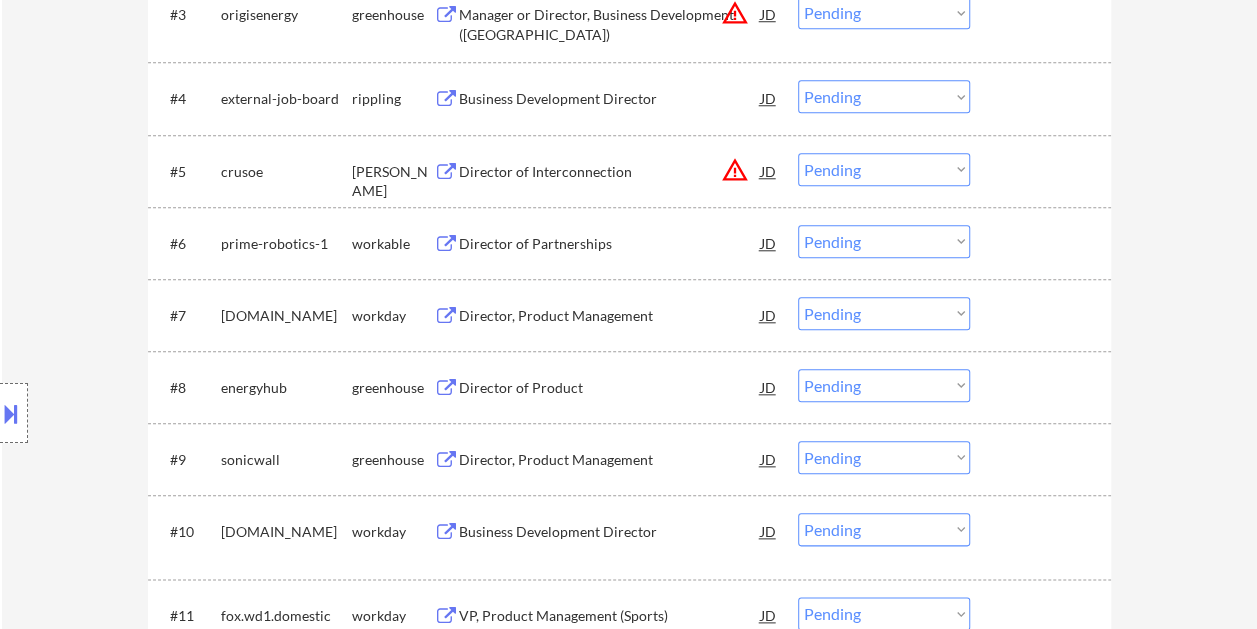 scroll, scrollTop: 900, scrollLeft: 0, axis: vertical 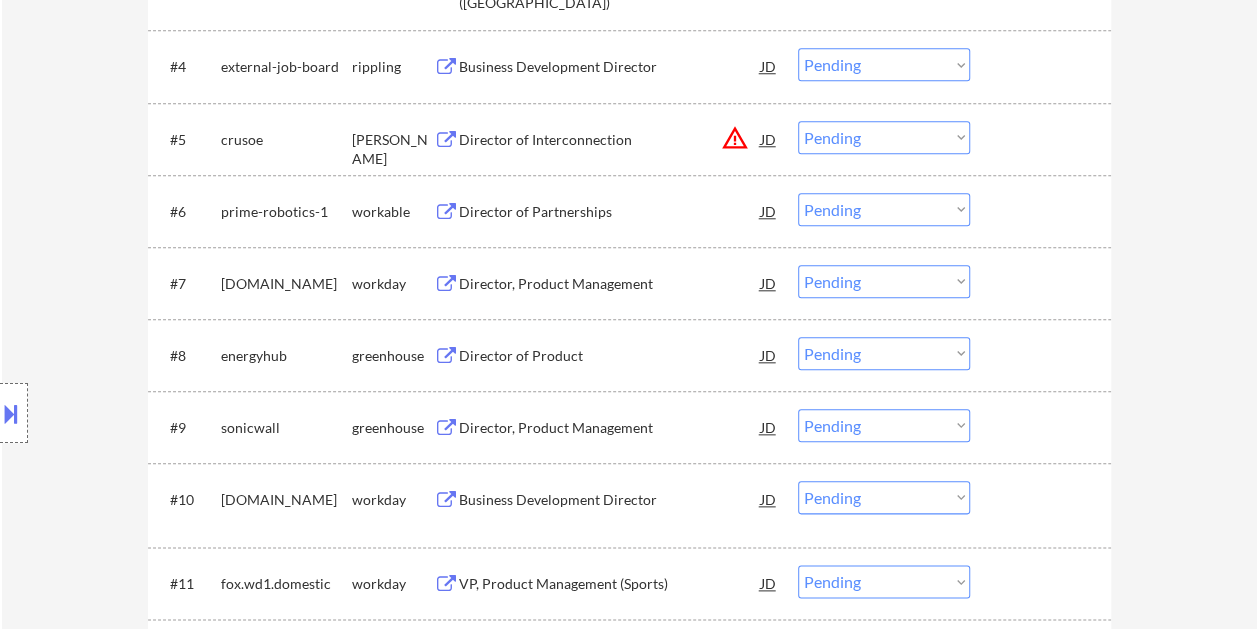 click on "Director of Product" at bounding box center (610, 356) 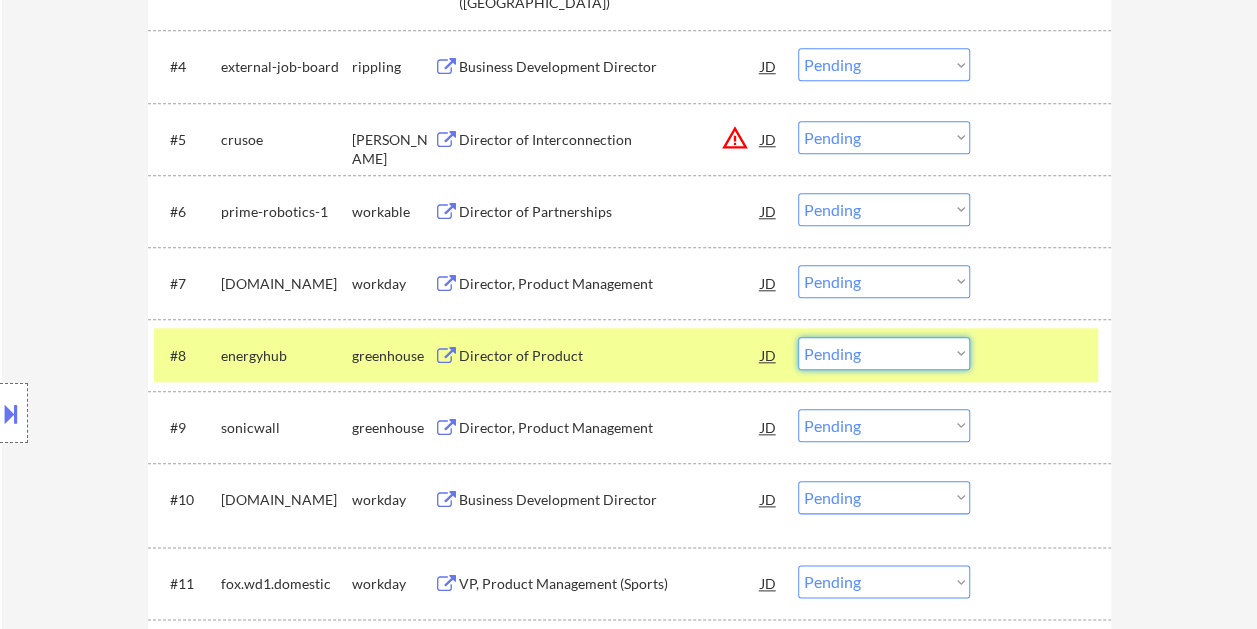 click on "Choose an option... Pending Applied Excluded (Questions) Excluded (Expired) Excluded (Location) Excluded (Bad Match) Excluded (Blocklist) Excluded (Salary) Excluded (Other)" at bounding box center (884, 353) 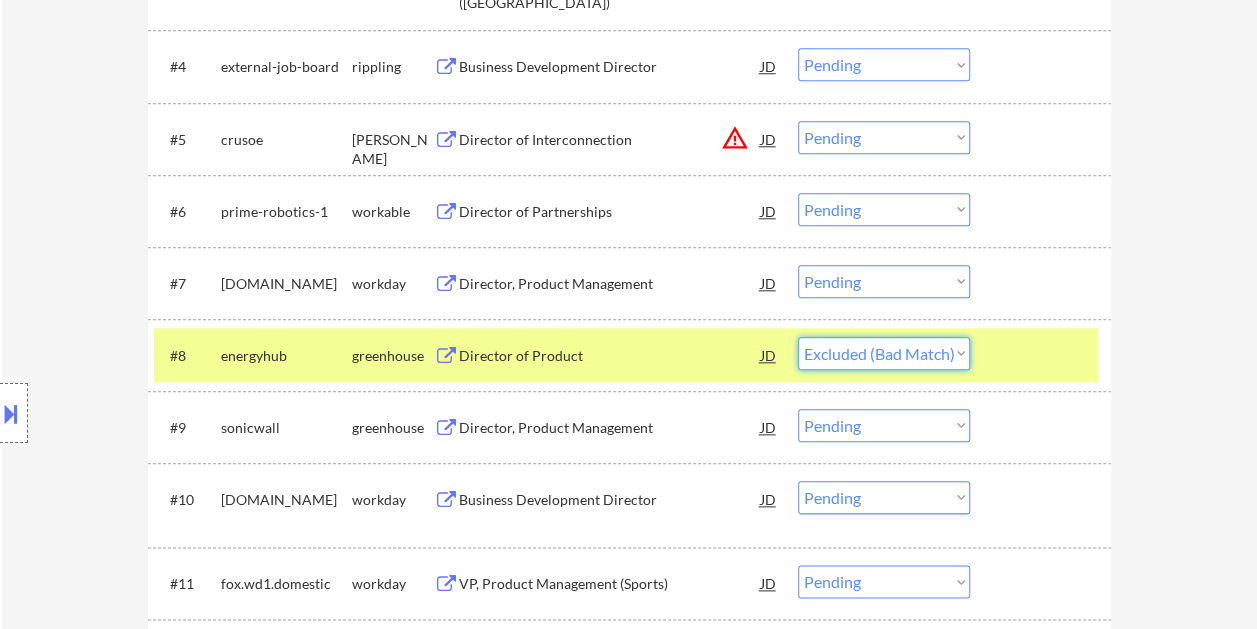 click on "Choose an option... Pending Applied Excluded (Questions) Excluded (Expired) Excluded (Location) Excluded (Bad Match) Excluded (Blocklist) Excluded (Salary) Excluded (Other)" at bounding box center [884, 353] 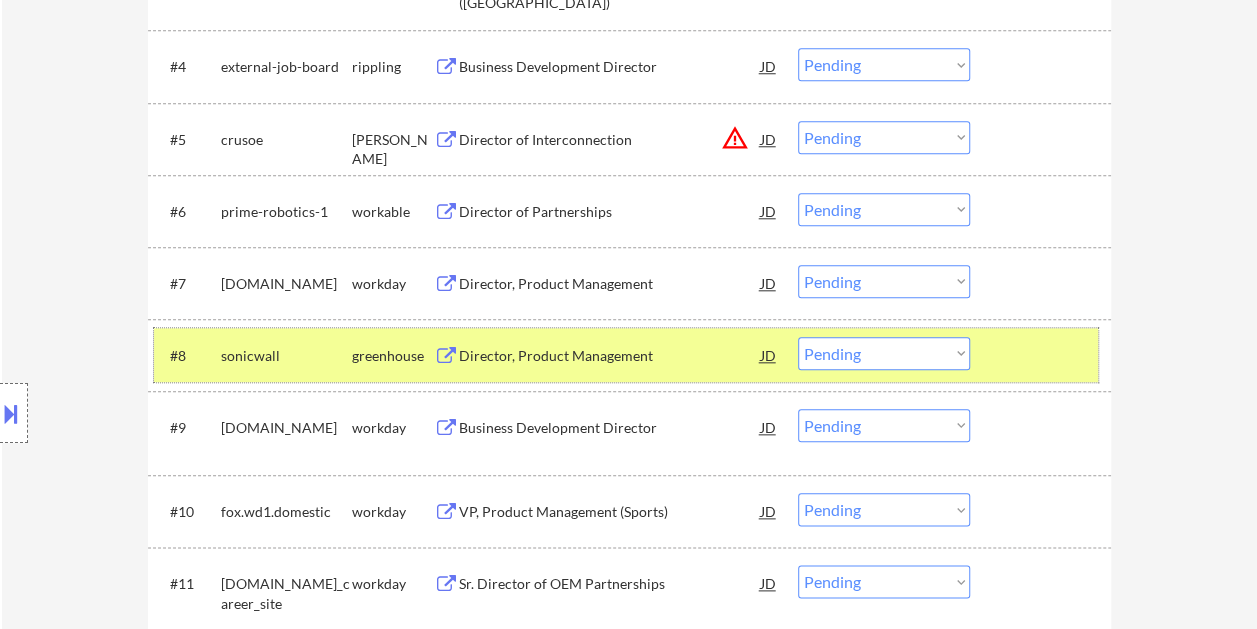 click at bounding box center [1043, 355] 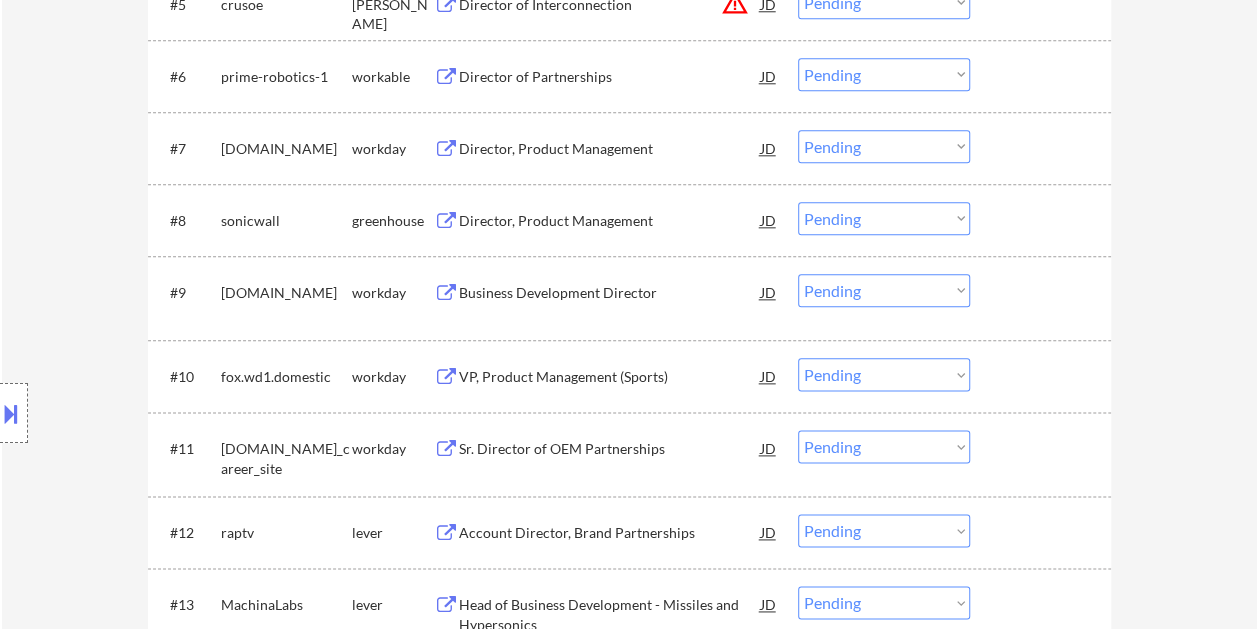 scroll, scrollTop: 1100, scrollLeft: 0, axis: vertical 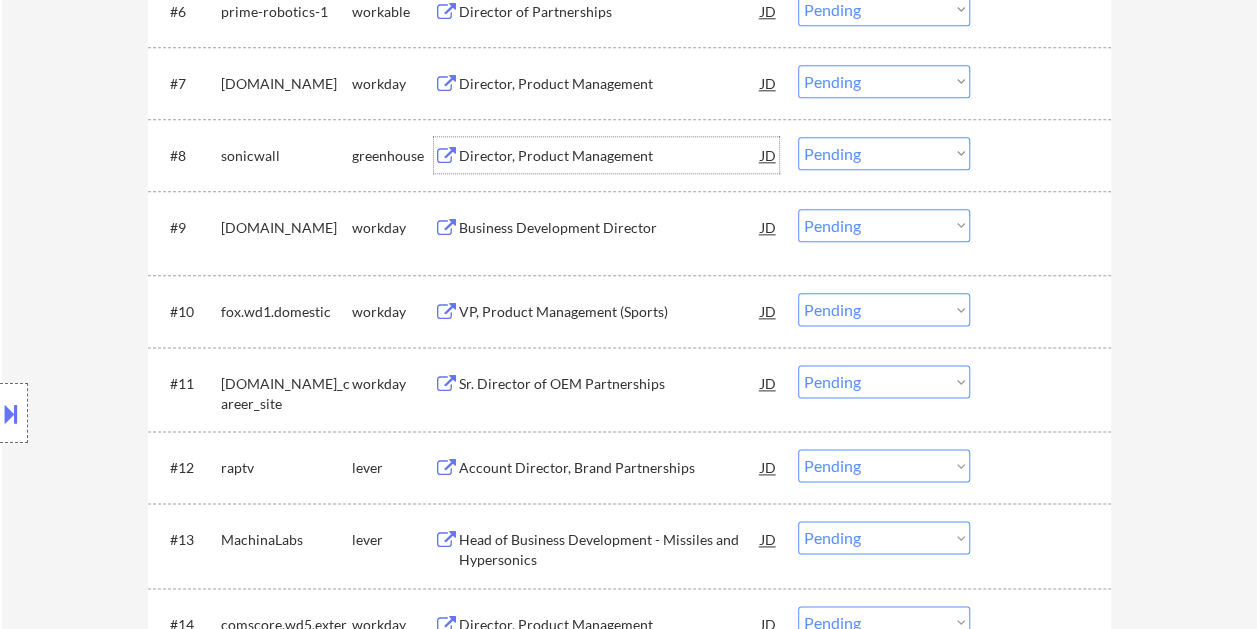 click on "Director, Product Management" at bounding box center (610, 155) 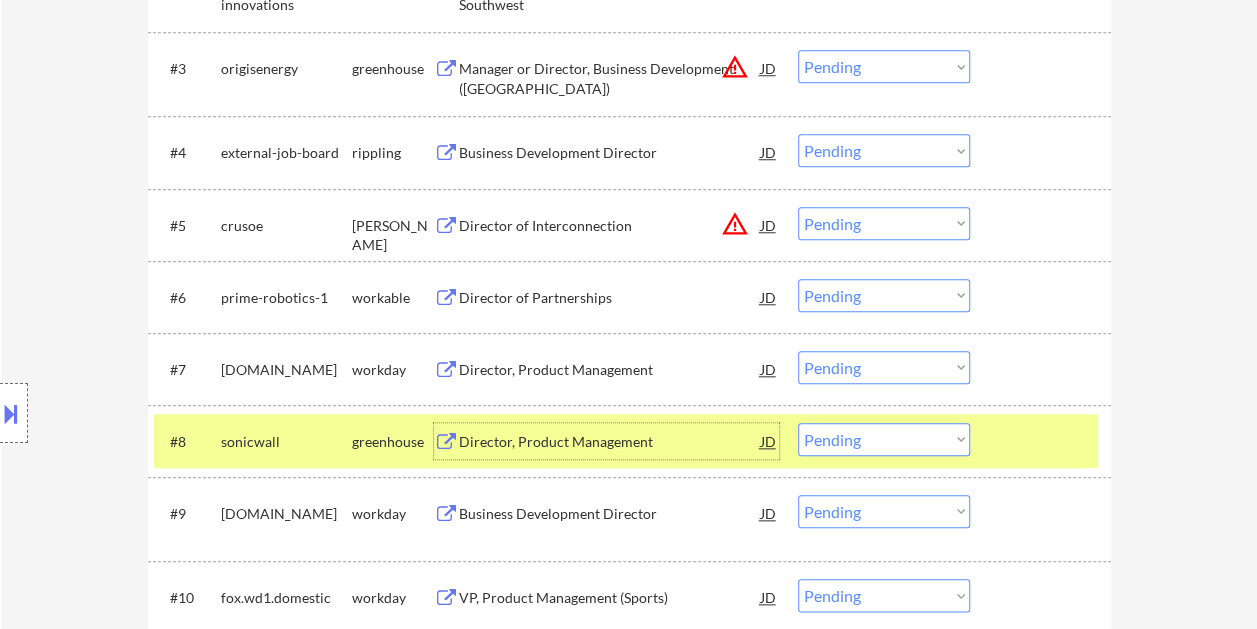 scroll, scrollTop: 700, scrollLeft: 0, axis: vertical 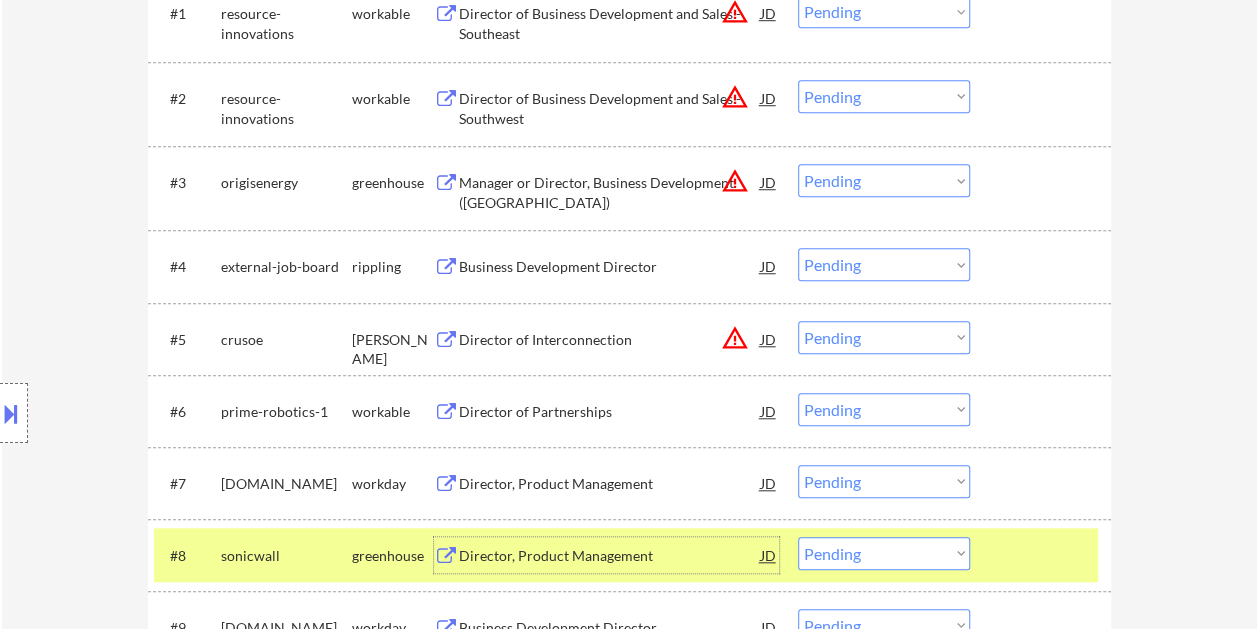 click on "Choose an option... Pending Applied Excluded (Questions) Excluded (Expired) Excluded (Location) Excluded (Bad Match) Excluded (Blocklist) Excluded (Salary) Excluded (Other)" at bounding box center (884, 553) 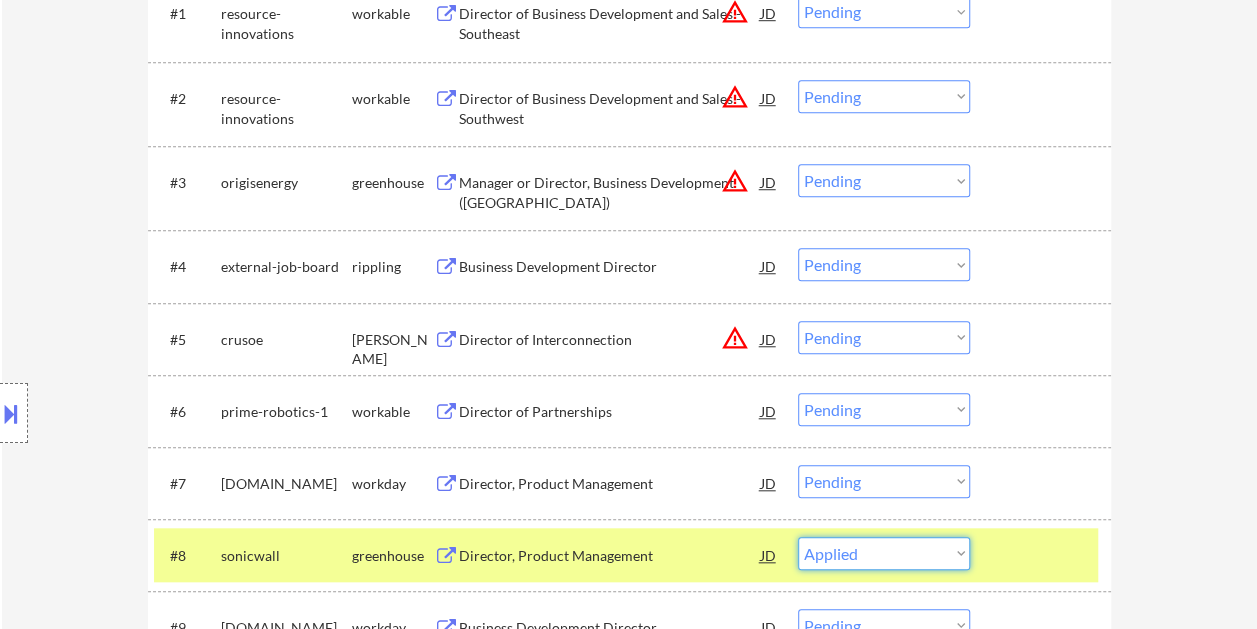 click on "Choose an option... Pending Applied Excluded (Questions) Excluded (Expired) Excluded (Location) Excluded (Bad Match) Excluded (Blocklist) Excluded (Salary) Excluded (Other)" at bounding box center (884, 553) 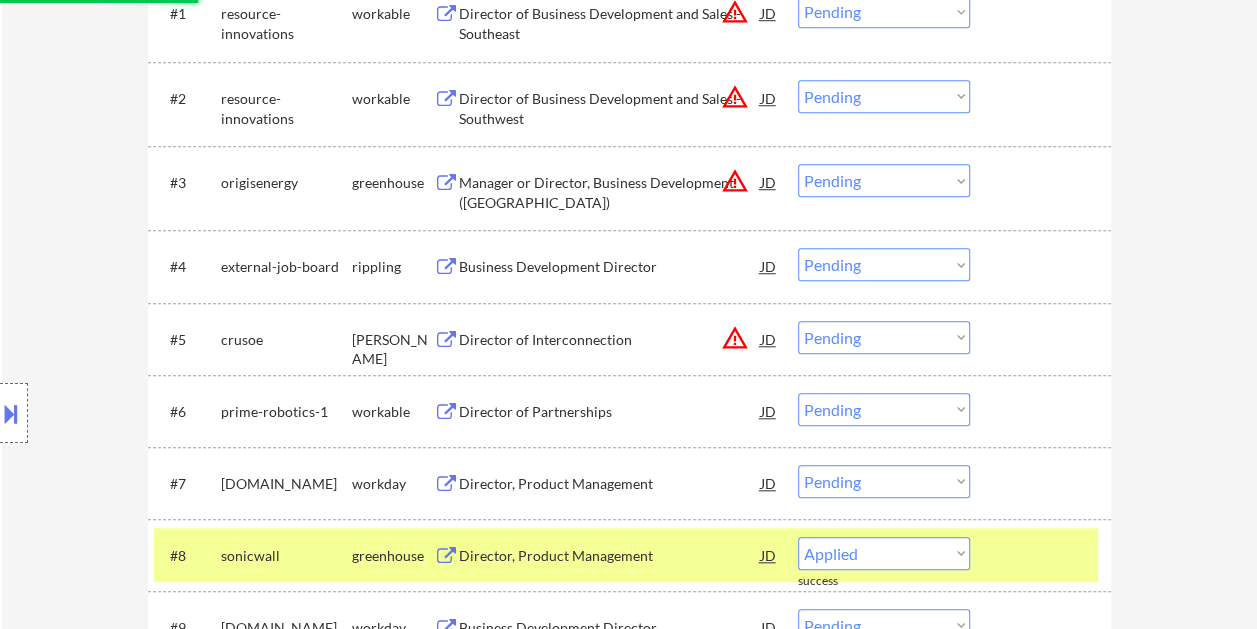 select on ""pending"" 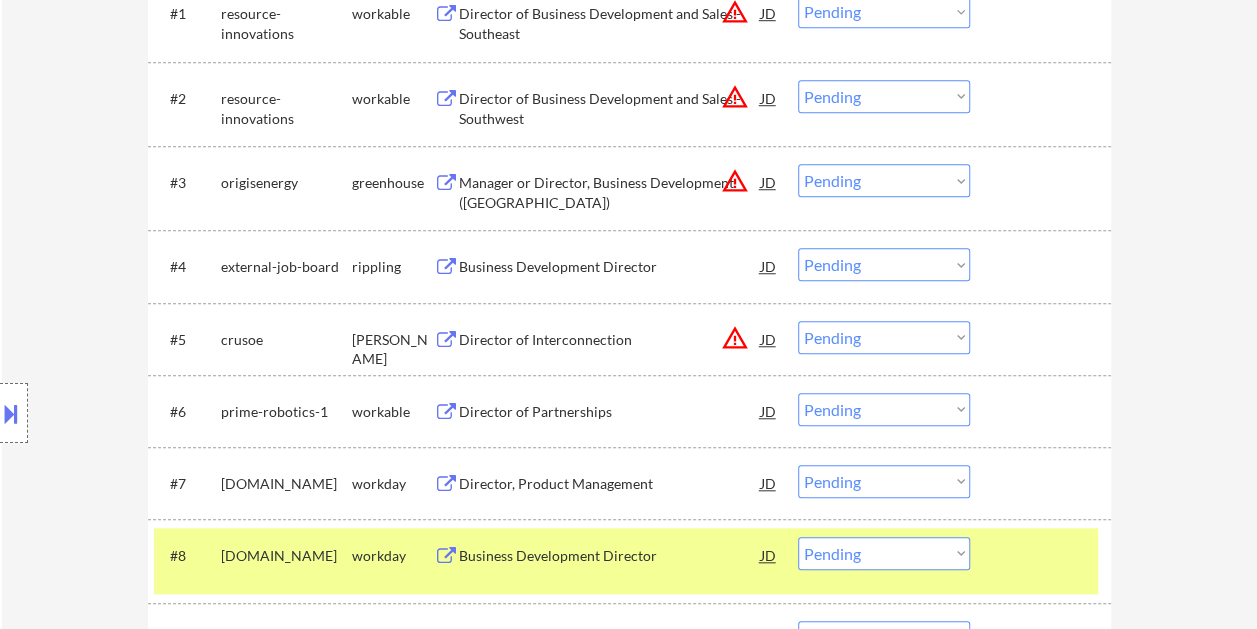 click at bounding box center [1043, 555] 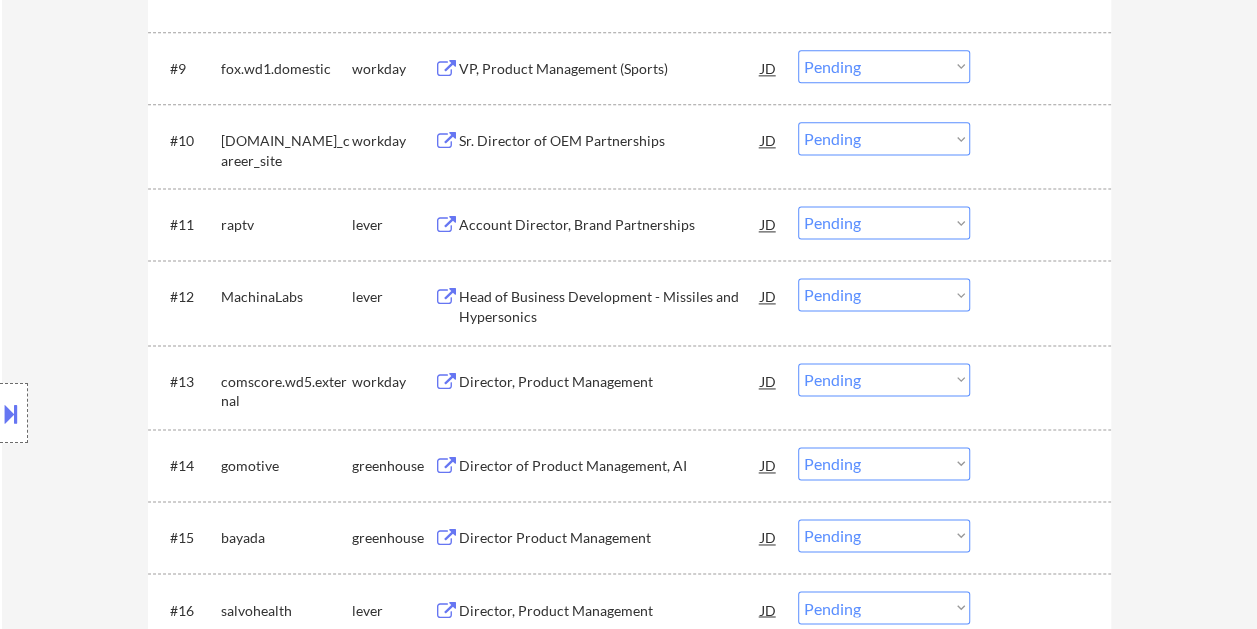 scroll, scrollTop: 1300, scrollLeft: 0, axis: vertical 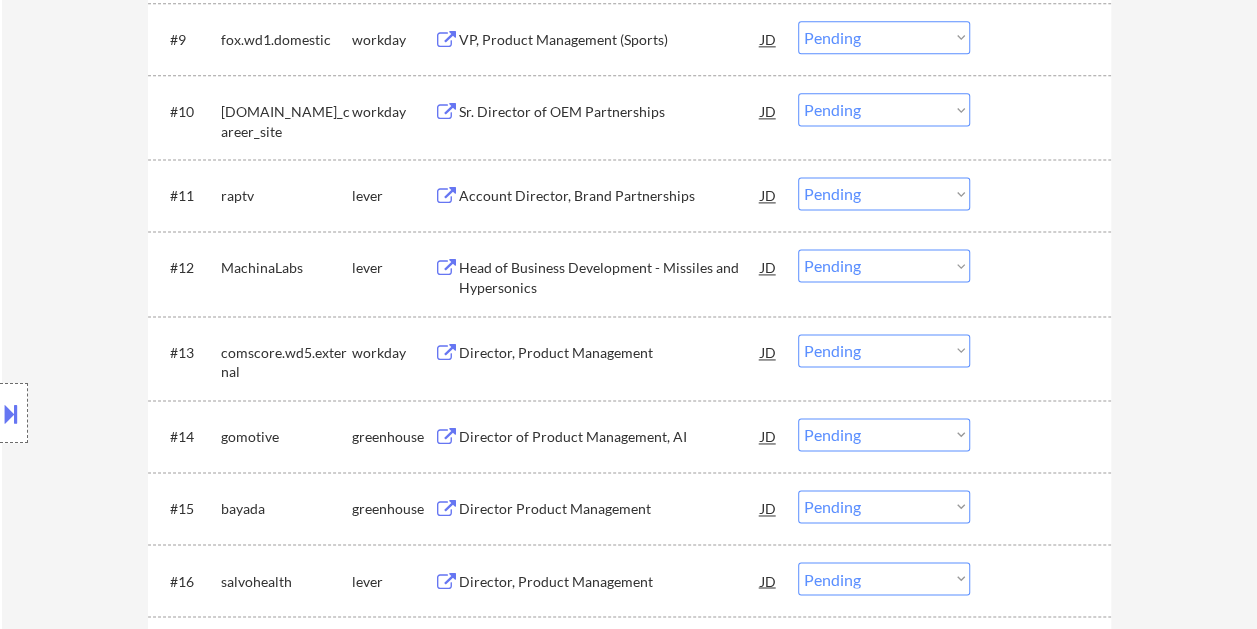 click on "Account Director, Brand Partnerships" at bounding box center (610, 196) 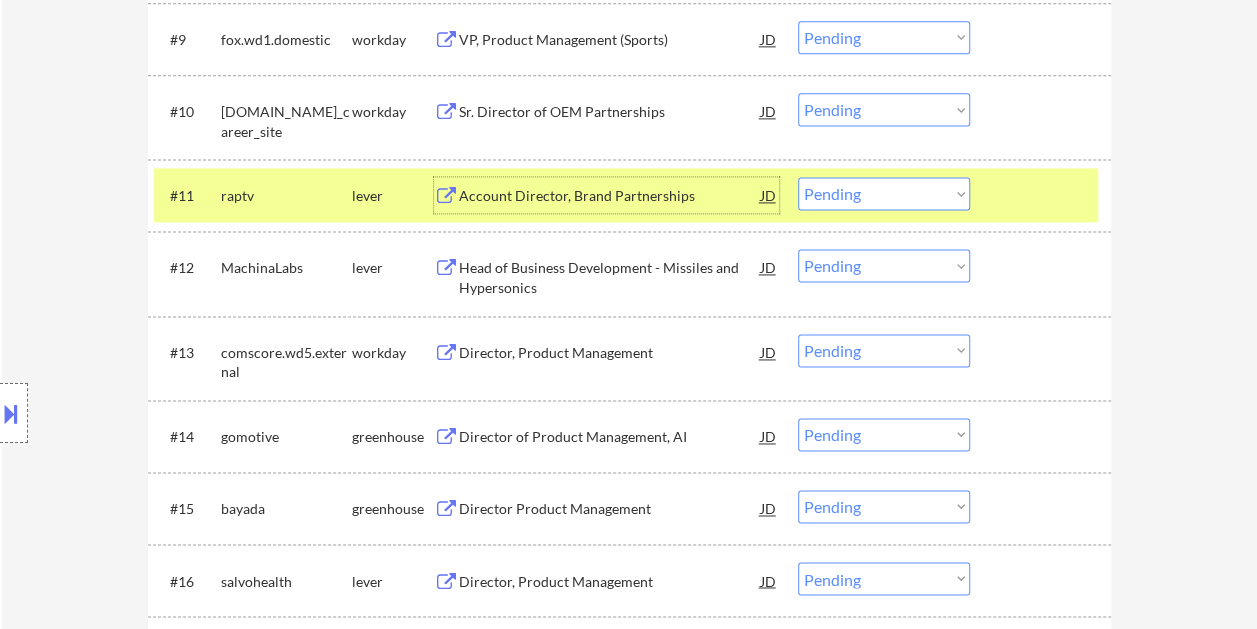 click on "Choose an option... Pending Applied Excluded (Questions) Excluded (Expired) Excluded (Location) Excluded (Bad Match) Excluded (Blocklist) Excluded (Salary) Excluded (Other)" at bounding box center (884, 193) 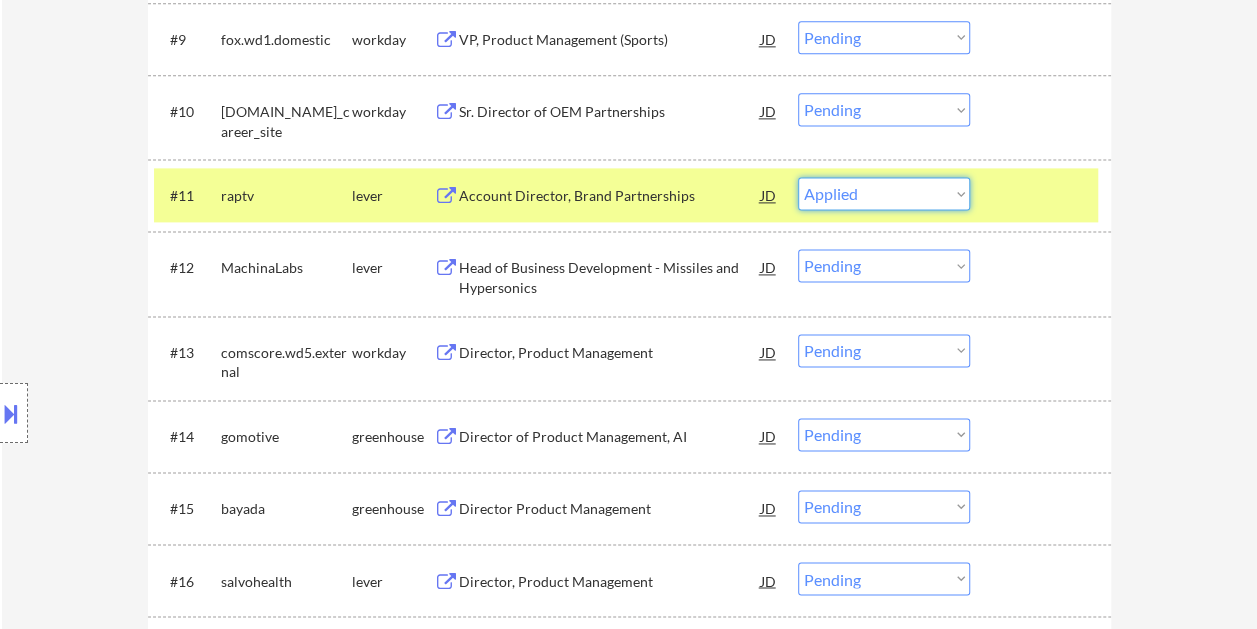 click on "Choose an option... Pending Applied Excluded (Questions) Excluded (Expired) Excluded (Location) Excluded (Bad Match) Excluded (Blocklist) Excluded (Salary) Excluded (Other)" at bounding box center (884, 193) 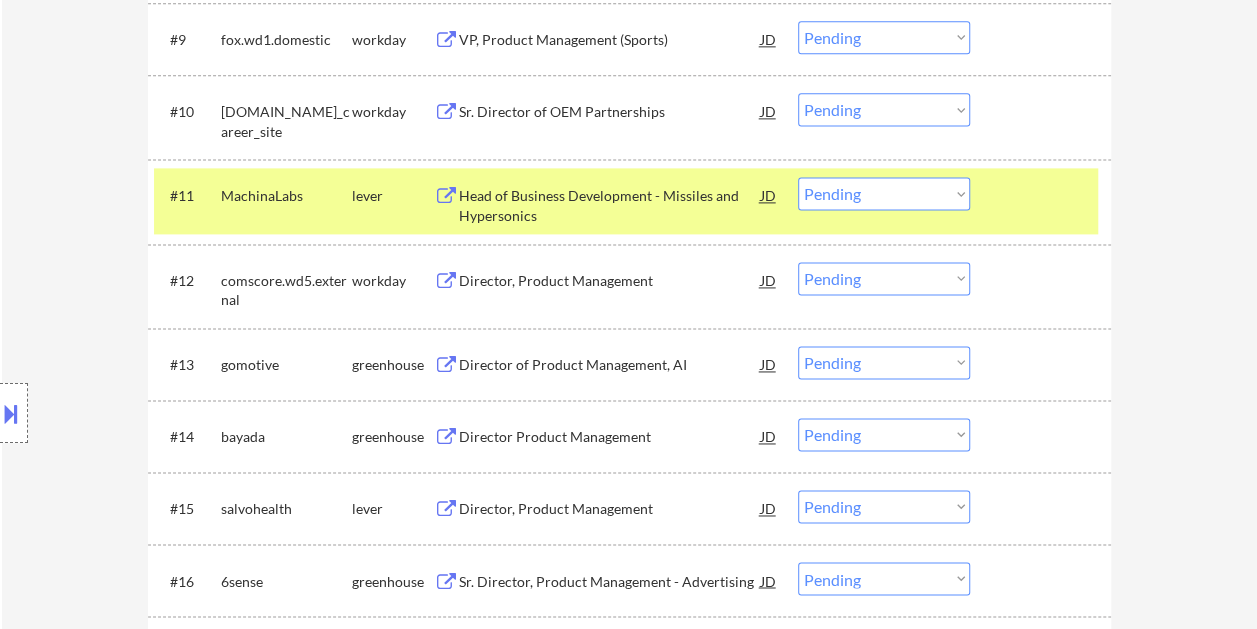 click at bounding box center [1043, 195] 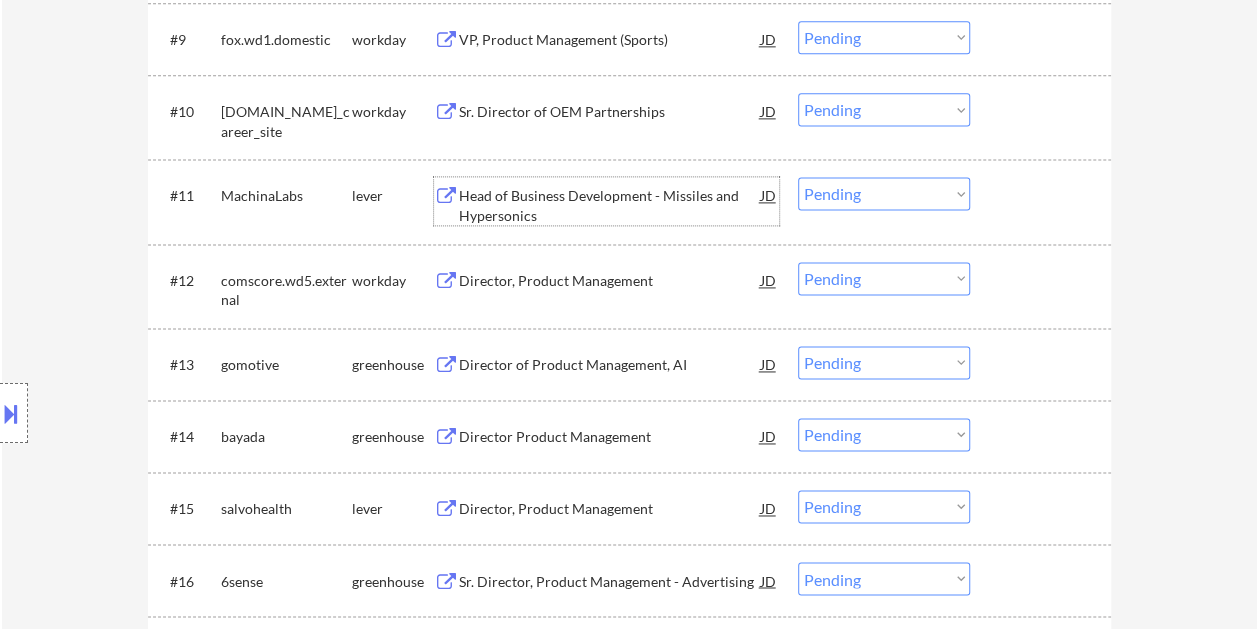 click on "Head of Business Development - Missiles and Hypersonics" at bounding box center [610, 205] 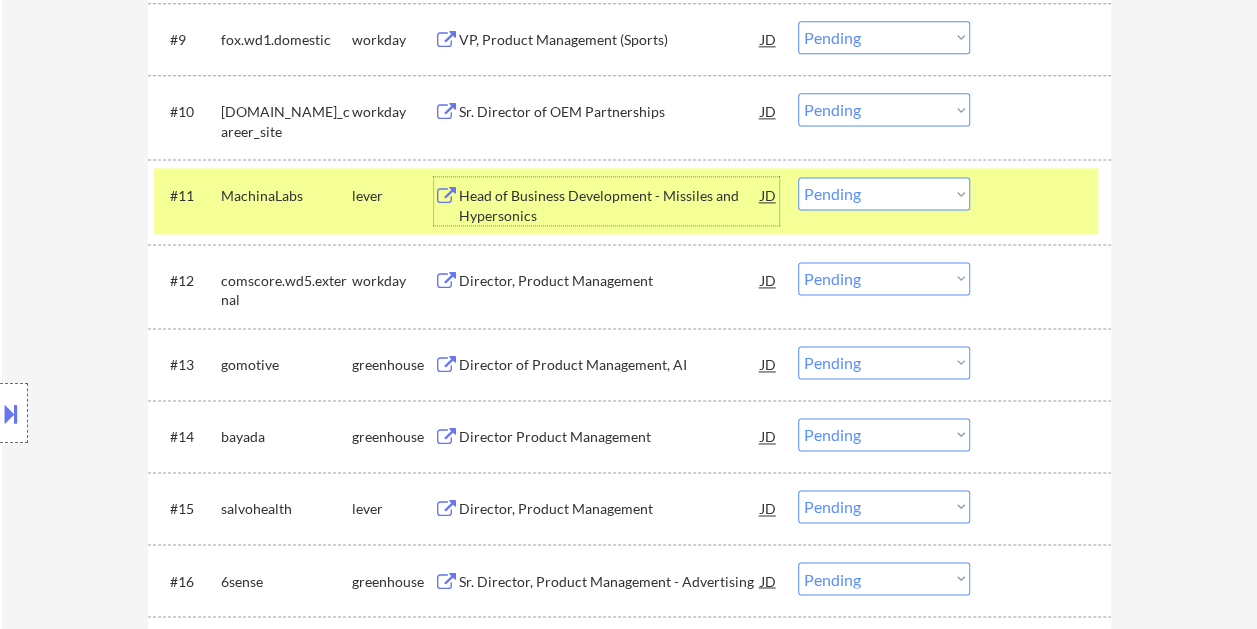 click on "Choose an option... Pending Applied Excluded (Questions) Excluded (Expired) Excluded (Location) Excluded (Bad Match) Excluded (Blocklist) Excluded (Salary) Excluded (Other)" at bounding box center (884, 193) 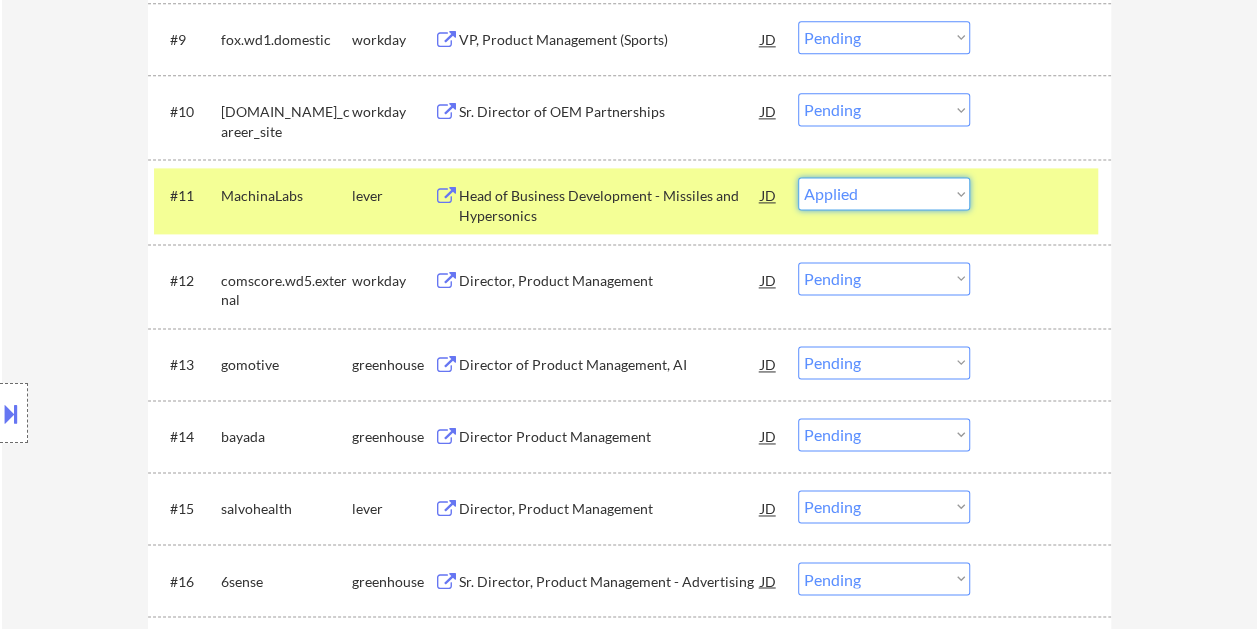 click on "Choose an option... Pending Applied Excluded (Questions) Excluded (Expired) Excluded (Location) Excluded (Bad Match) Excluded (Blocklist) Excluded (Salary) Excluded (Other)" at bounding box center (884, 193) 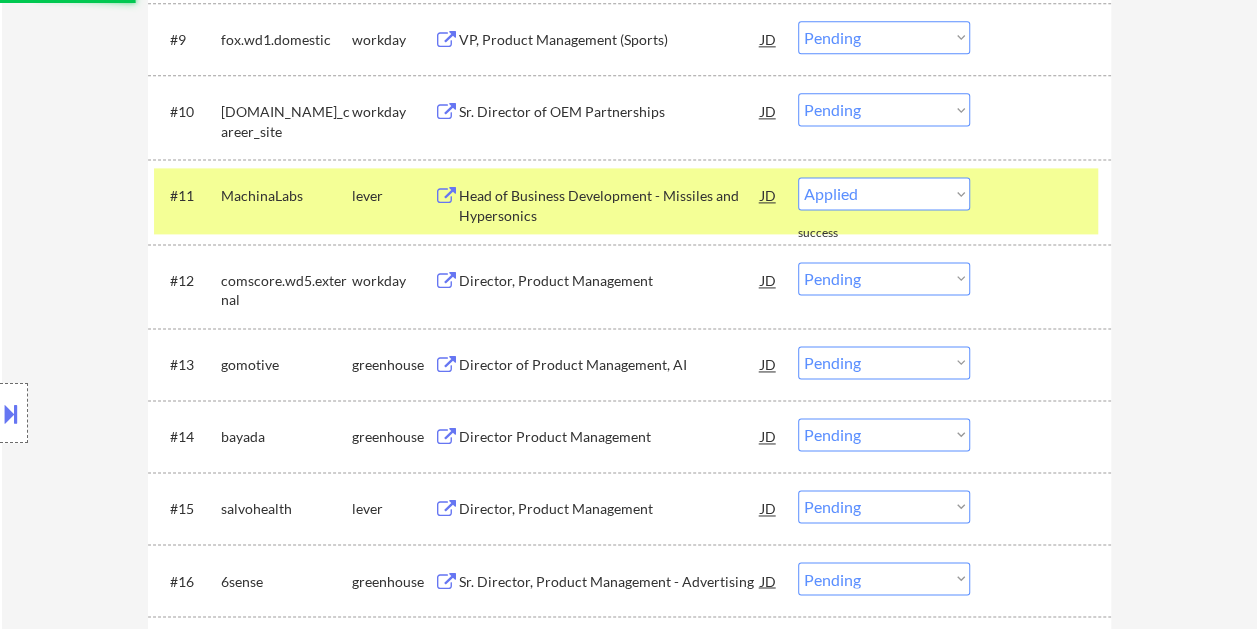 select on ""pending"" 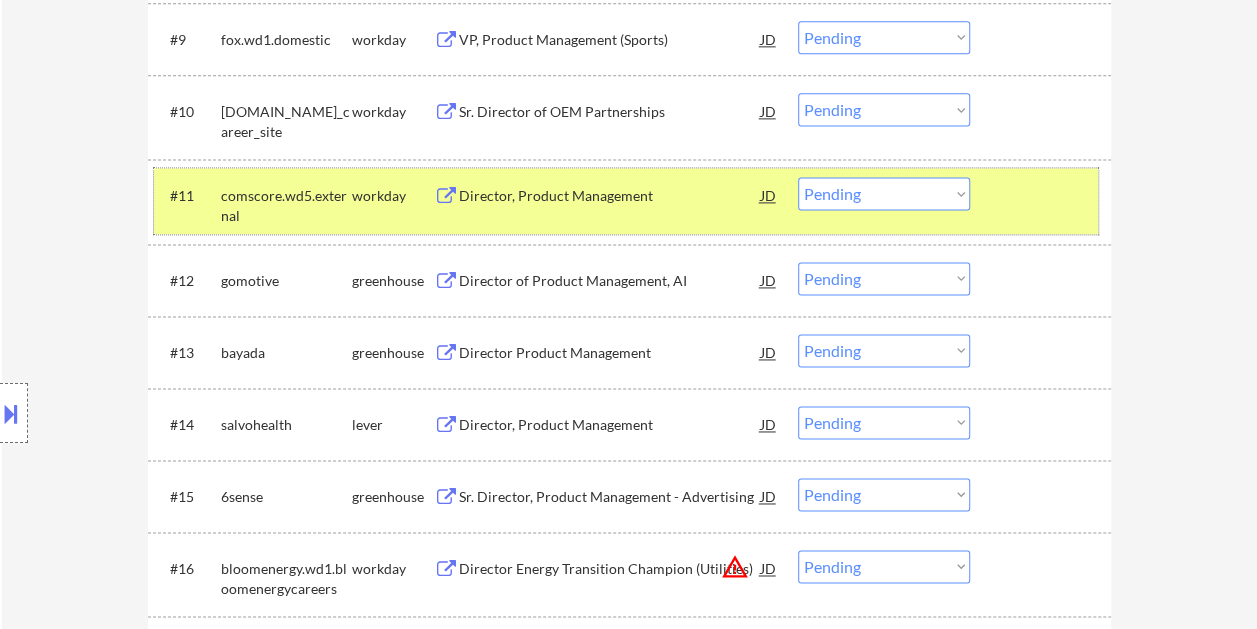 click on "#11 comscore.wd5.external workday Director, Product Management JD Choose an option... Pending Applied Excluded (Questions) Excluded (Expired) Excluded (Location) Excluded (Bad Match) Excluded (Blocklist) Excluded (Salary) Excluded (Other)" at bounding box center (626, 201) 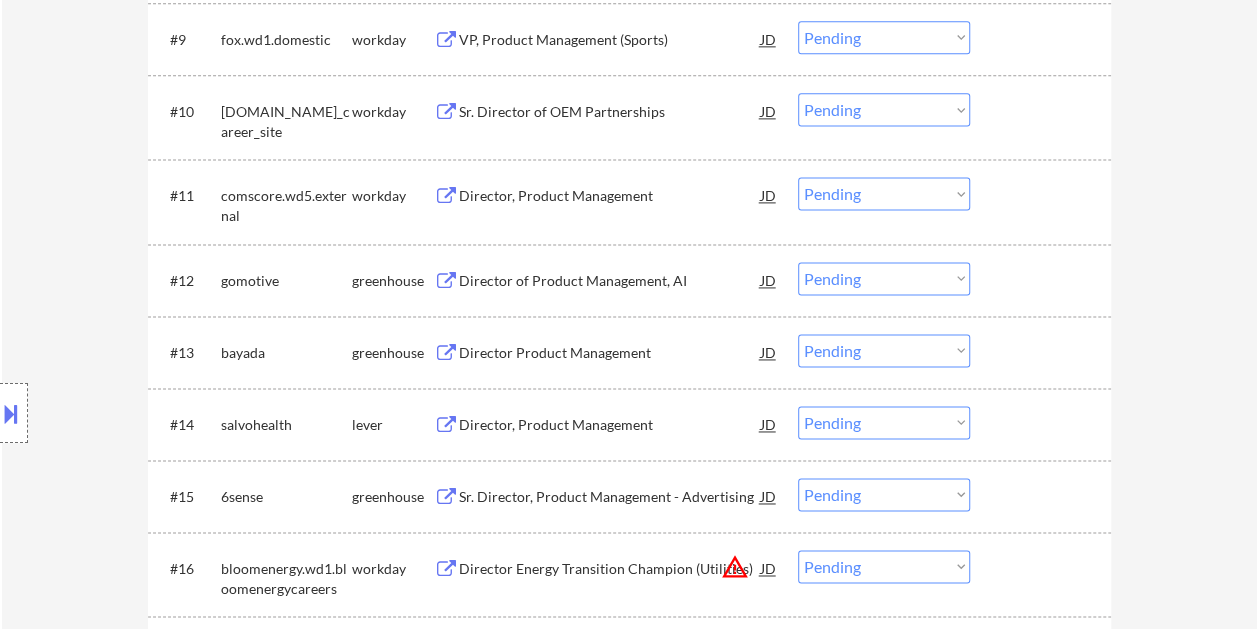 scroll, scrollTop: 1400, scrollLeft: 0, axis: vertical 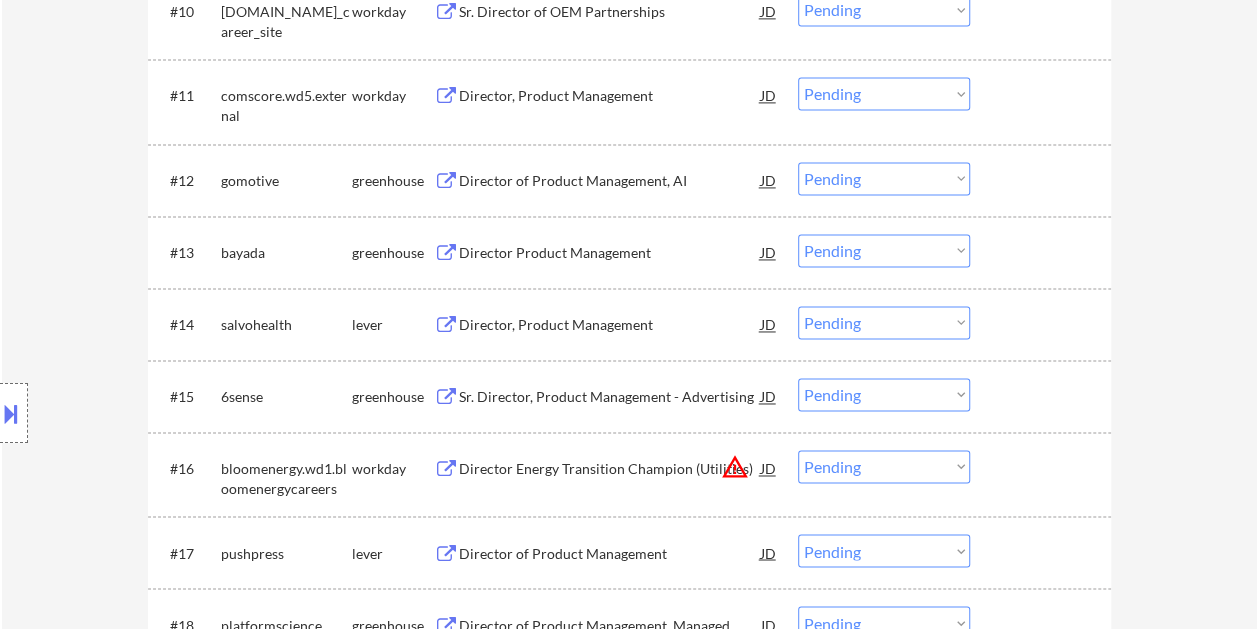 click on "Director of Product Management, AI" at bounding box center [610, 181] 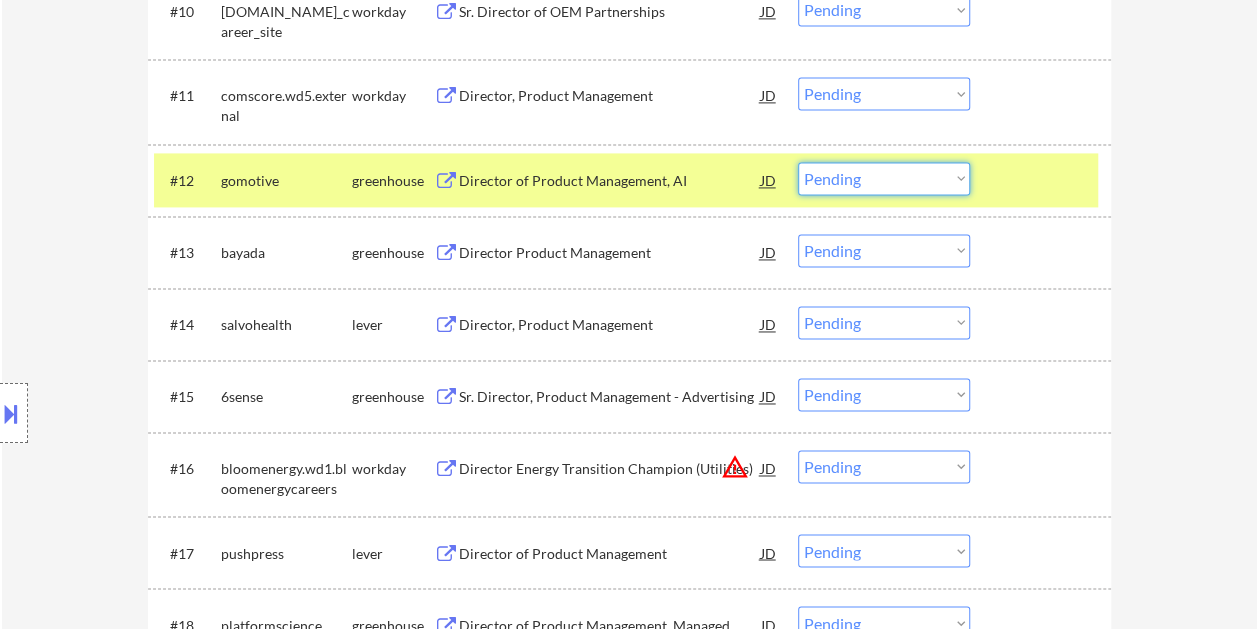 click on "Choose an option... Pending Applied Excluded (Questions) Excluded (Expired) Excluded (Location) Excluded (Bad Match) Excluded (Blocklist) Excluded (Salary) Excluded (Other)" at bounding box center [884, 178] 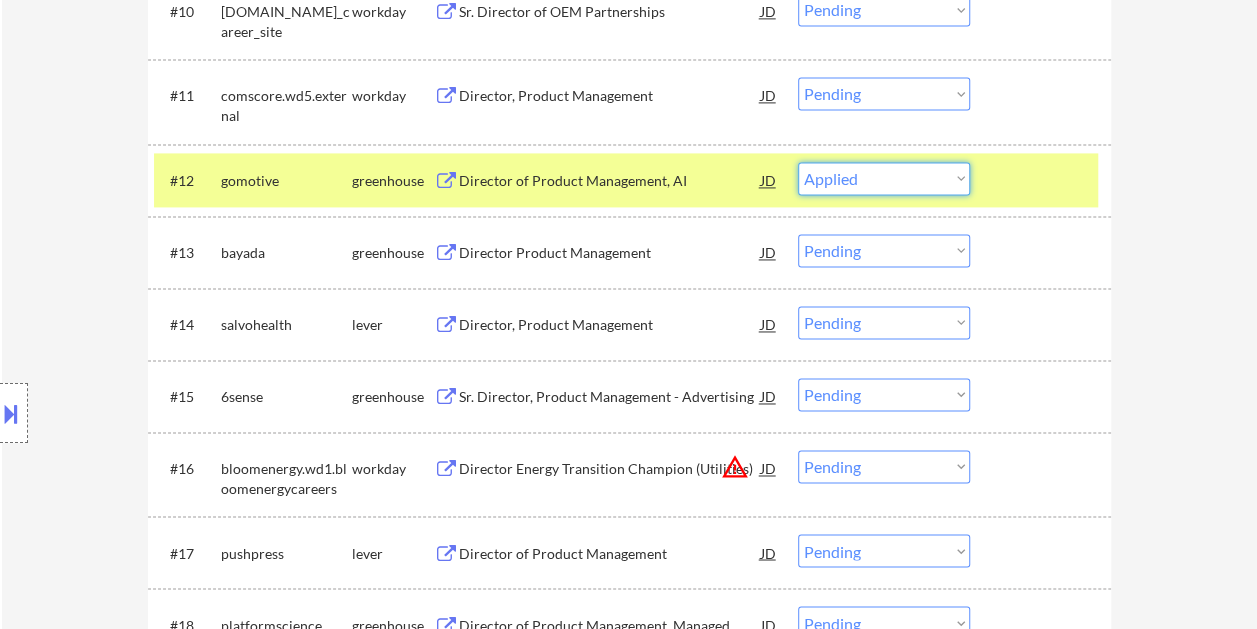 click on "Choose an option... Pending Applied Excluded (Questions) Excluded (Expired) Excluded (Location) Excluded (Bad Match) Excluded (Blocklist) Excluded (Salary) Excluded (Other)" at bounding box center (884, 178) 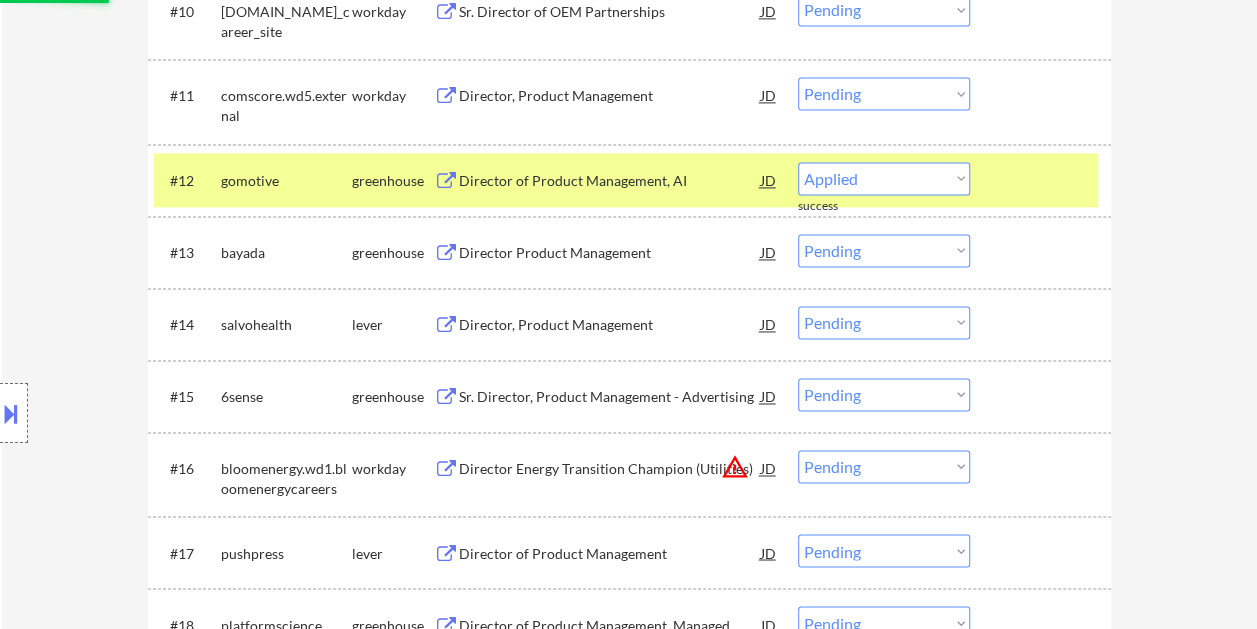 select on ""pending"" 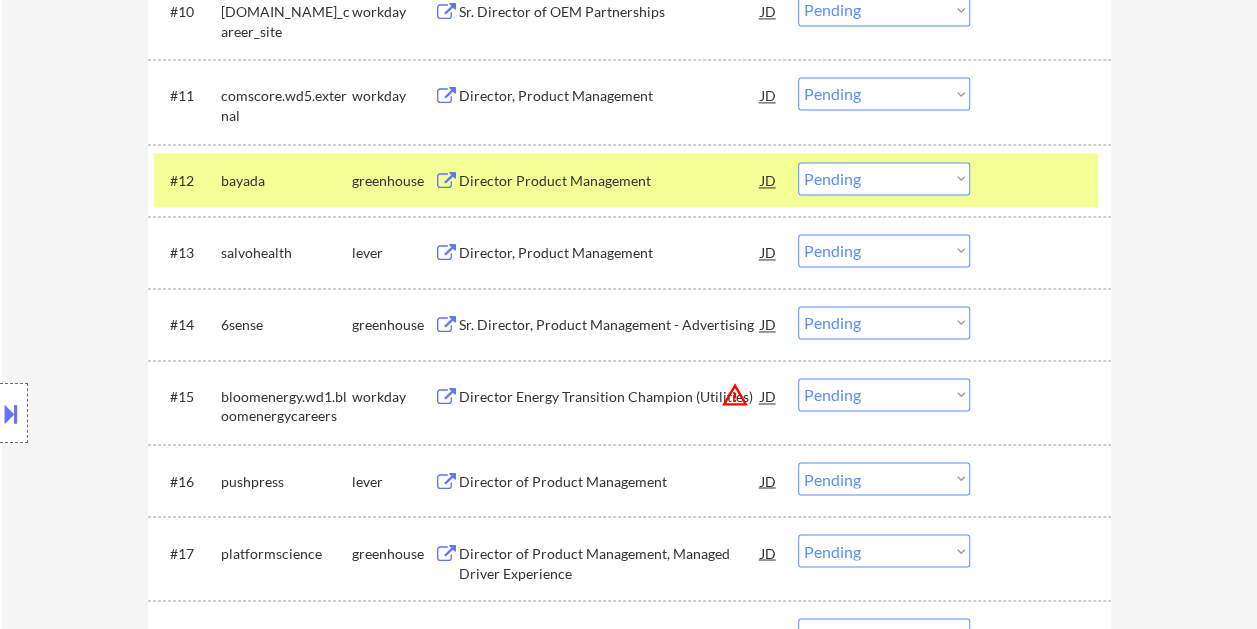 click at bounding box center [1043, 180] 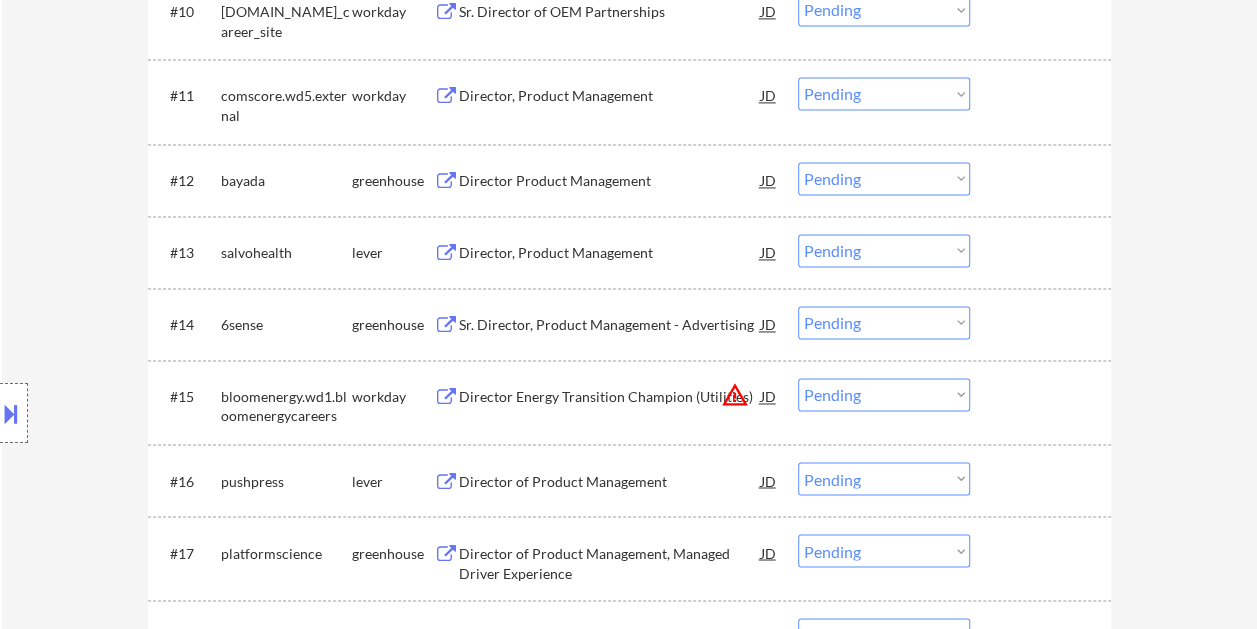 click on "Director Product Management" at bounding box center [610, 181] 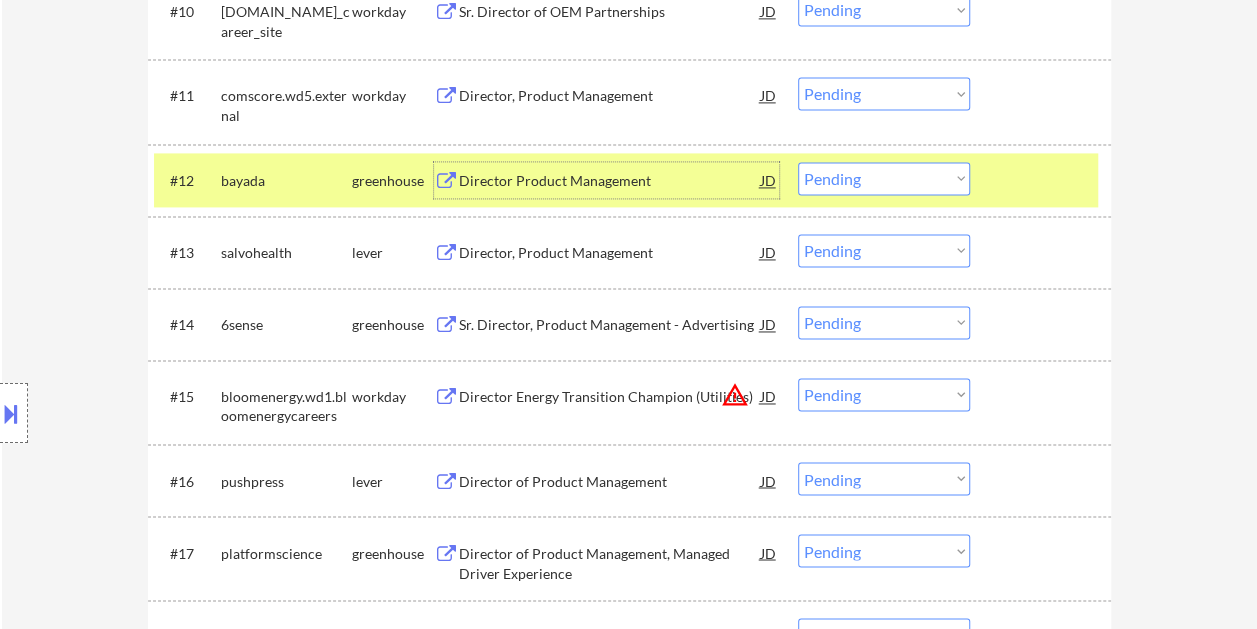 click at bounding box center [1043, 180] 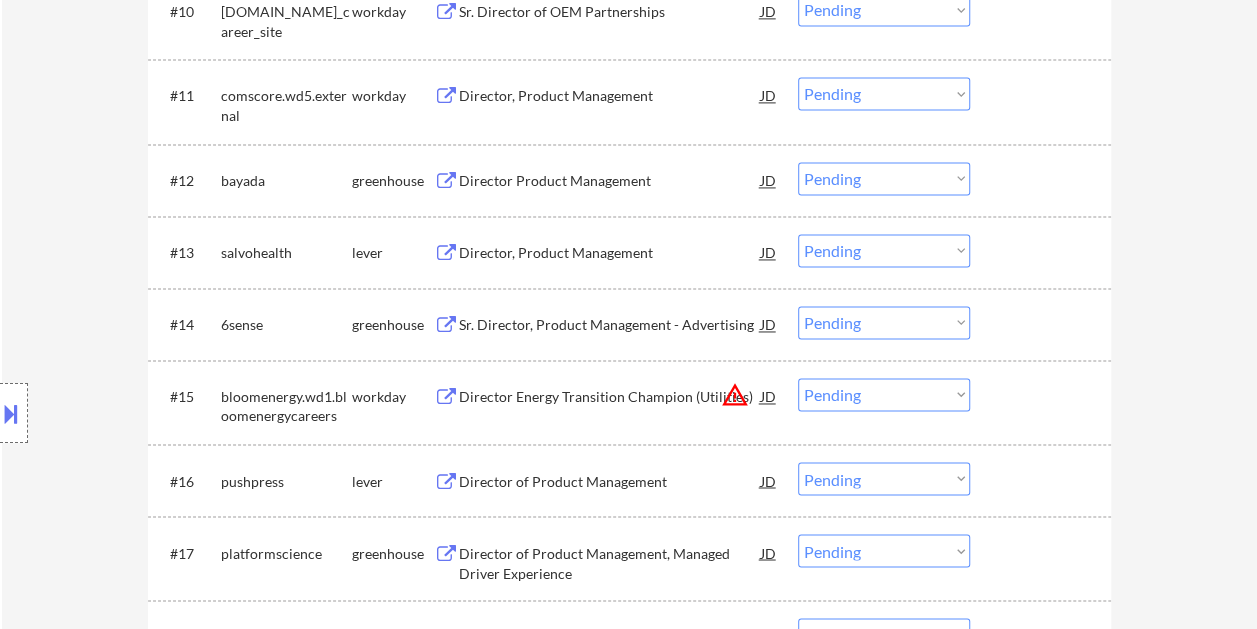 click on "Director, Product Management" at bounding box center (610, 253) 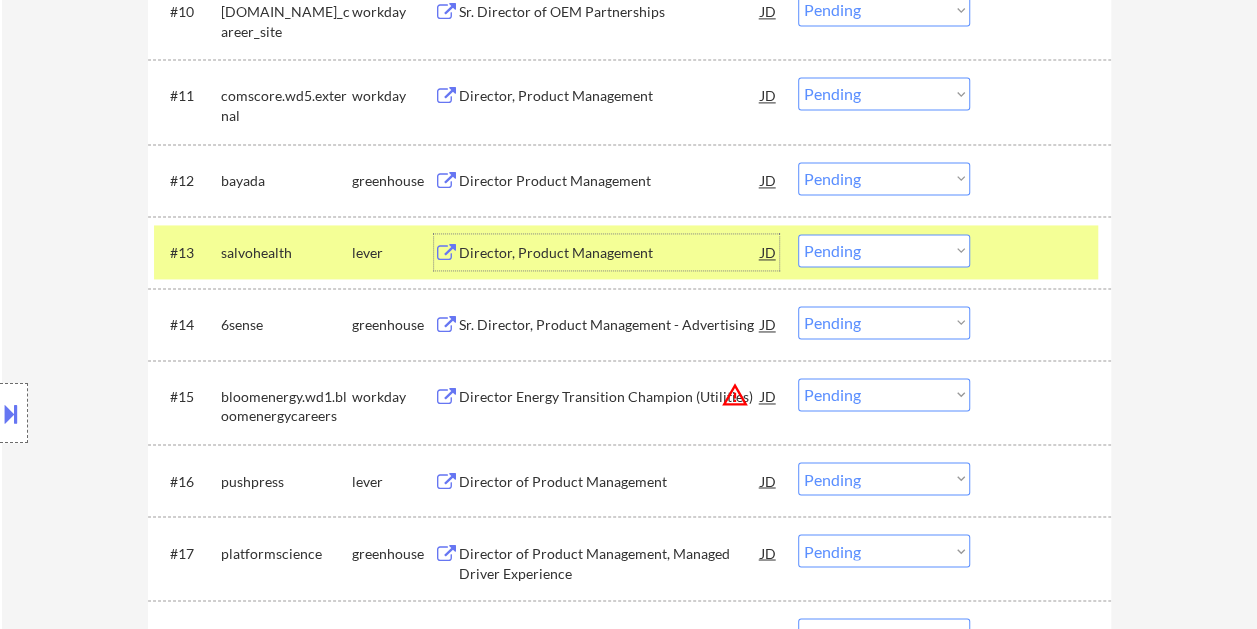 click on "Choose an option... Pending Applied Excluded (Questions) Excluded (Expired) Excluded (Location) Excluded (Bad Match) Excluded (Blocklist) Excluded (Salary) Excluded (Other)" at bounding box center [884, 250] 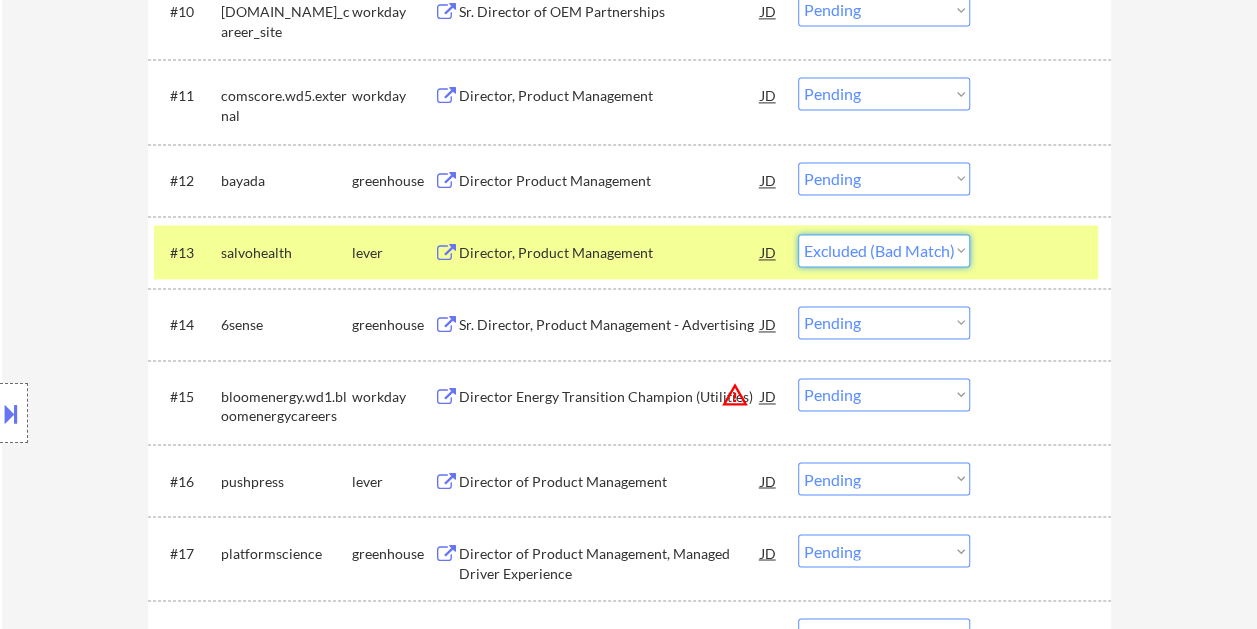 click on "Choose an option... Pending Applied Excluded (Questions) Excluded (Expired) Excluded (Location) Excluded (Bad Match) Excluded (Blocklist) Excluded (Salary) Excluded (Other)" at bounding box center [884, 250] 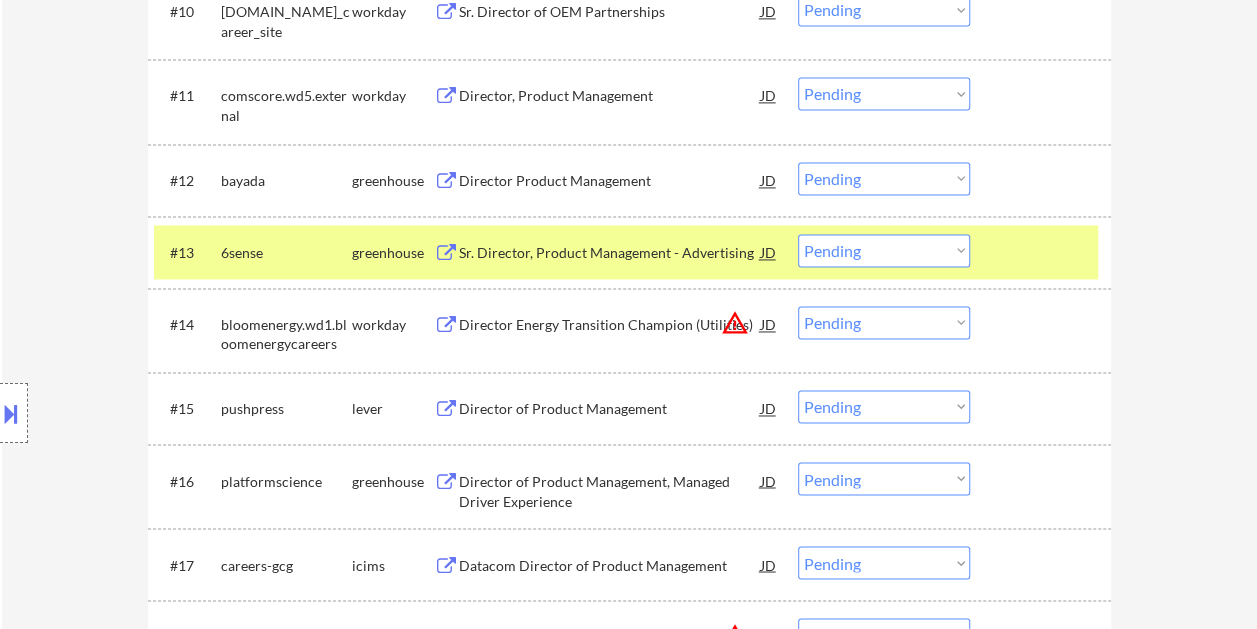 click at bounding box center (1043, 252) 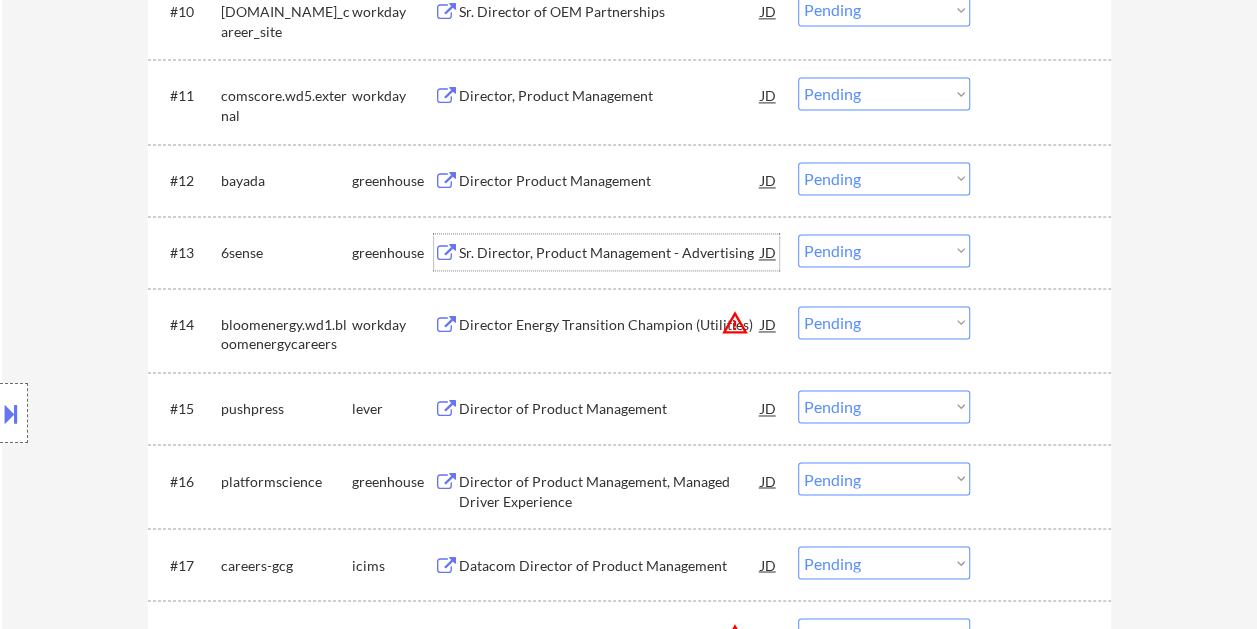 click on "Sr. Director, Product Management - Advertising" at bounding box center [610, 253] 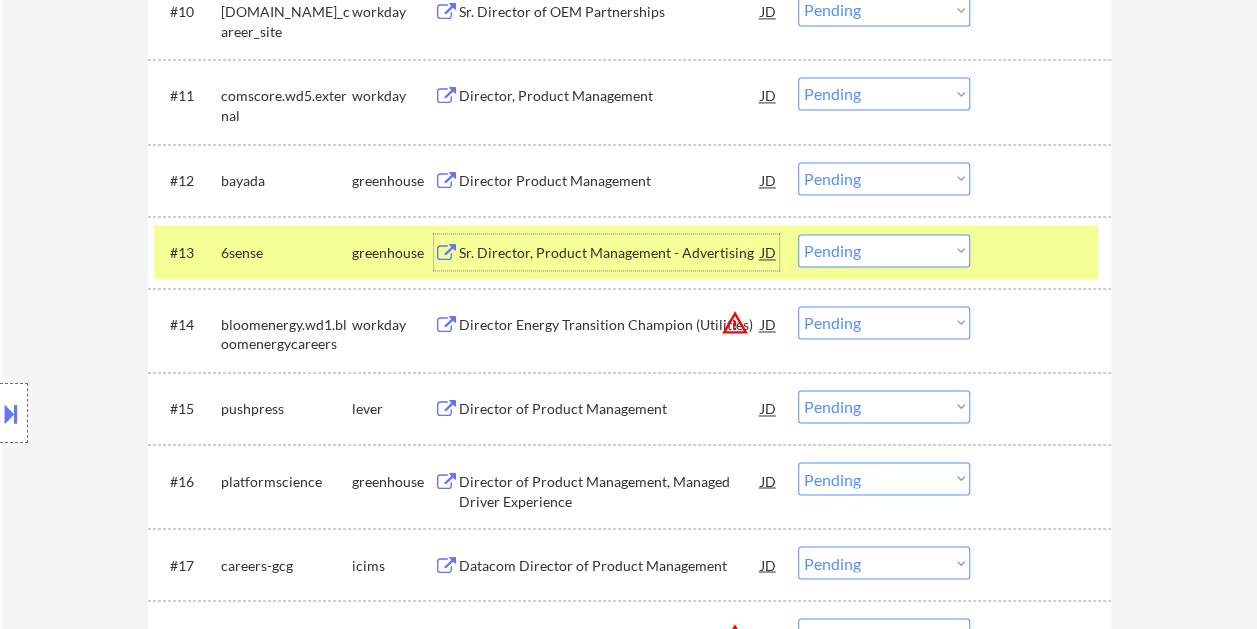 click on "Choose an option... Pending Applied Excluded (Questions) Excluded (Expired) Excluded (Location) Excluded (Bad Match) Excluded (Blocklist) Excluded (Salary) Excluded (Other)" at bounding box center [884, 250] 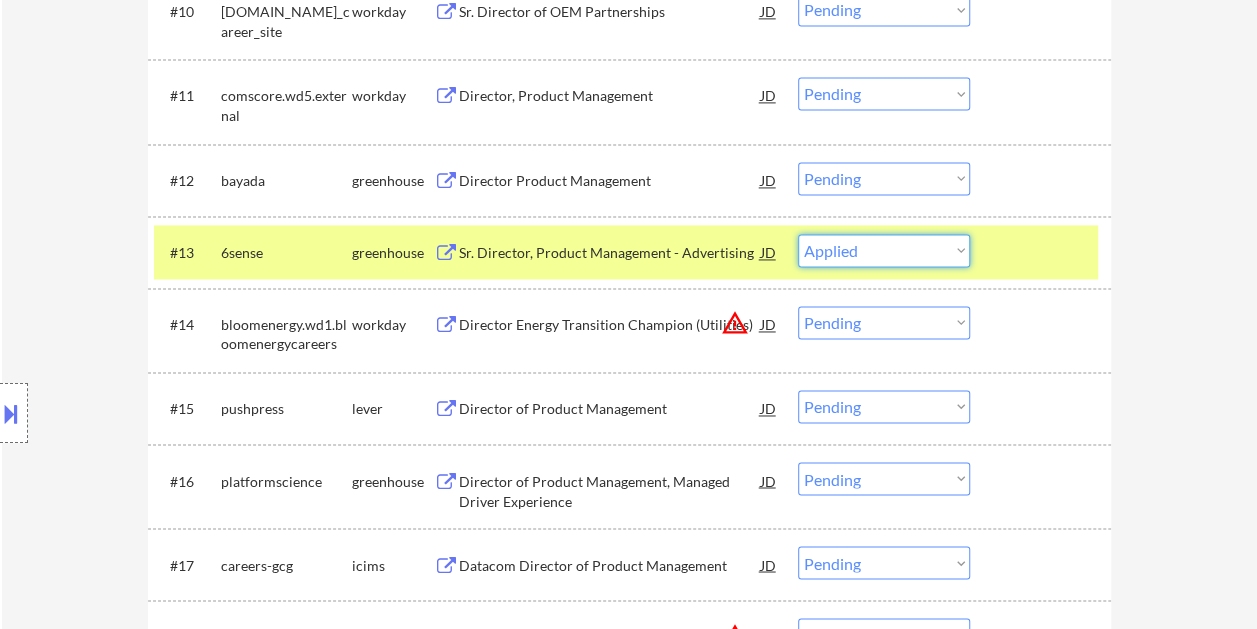 click on "Choose an option... Pending Applied Excluded (Questions) Excluded (Expired) Excluded (Location) Excluded (Bad Match) Excluded (Blocklist) Excluded (Salary) Excluded (Other)" at bounding box center [884, 250] 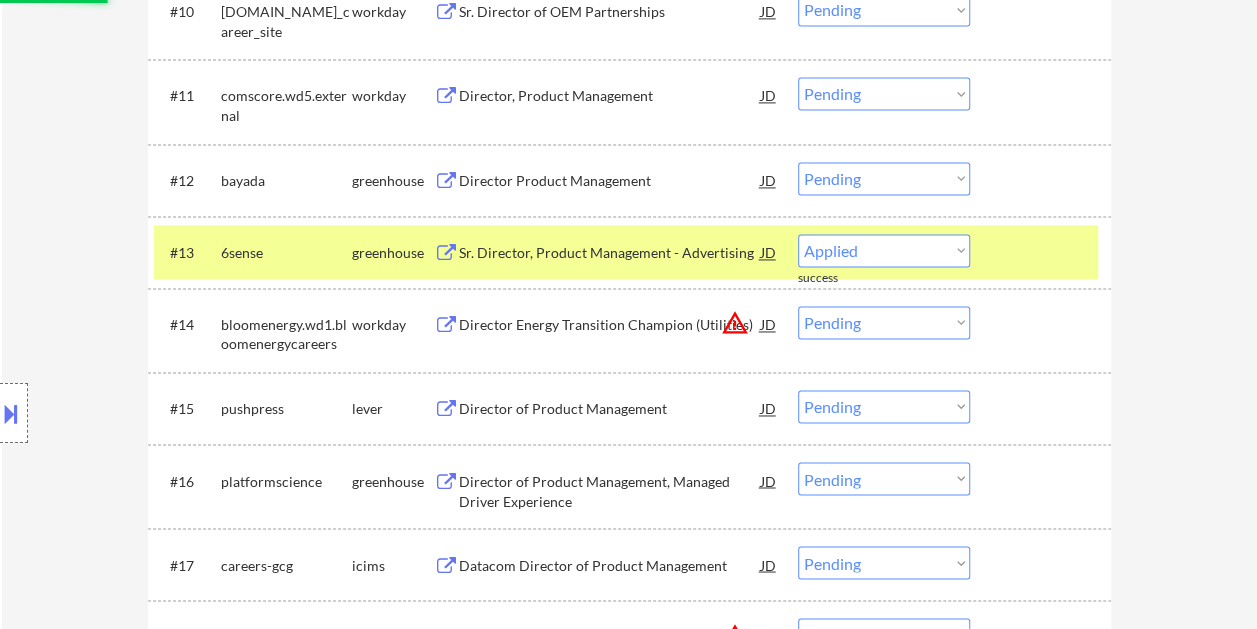 select on ""pending"" 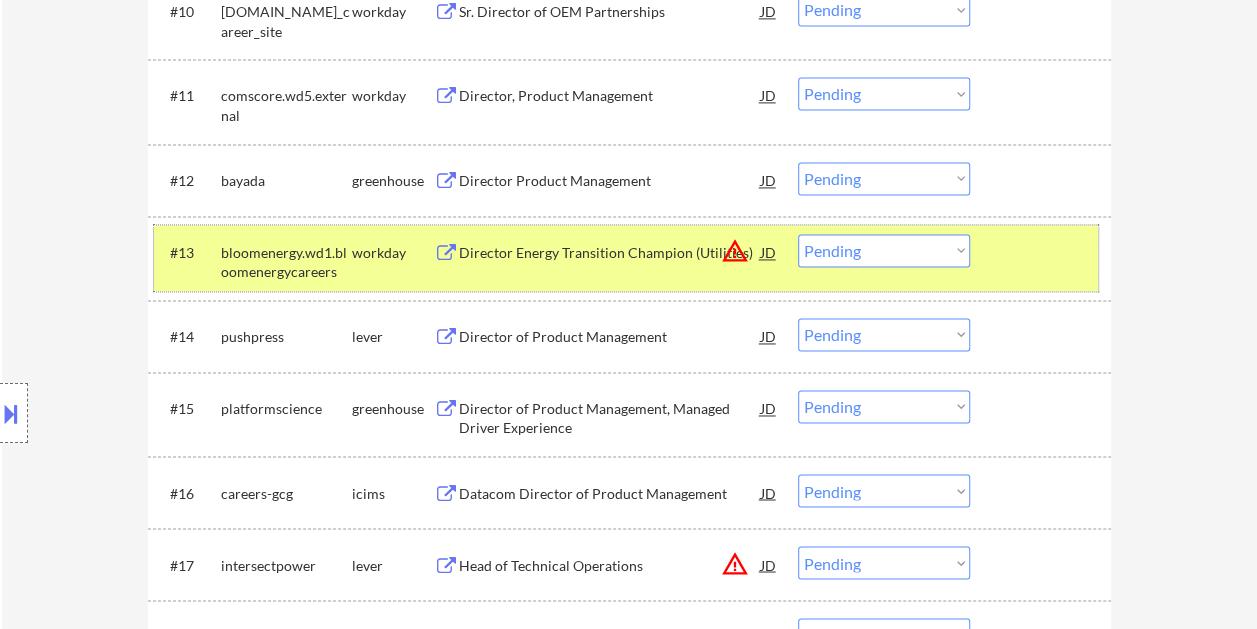 click at bounding box center (1043, 252) 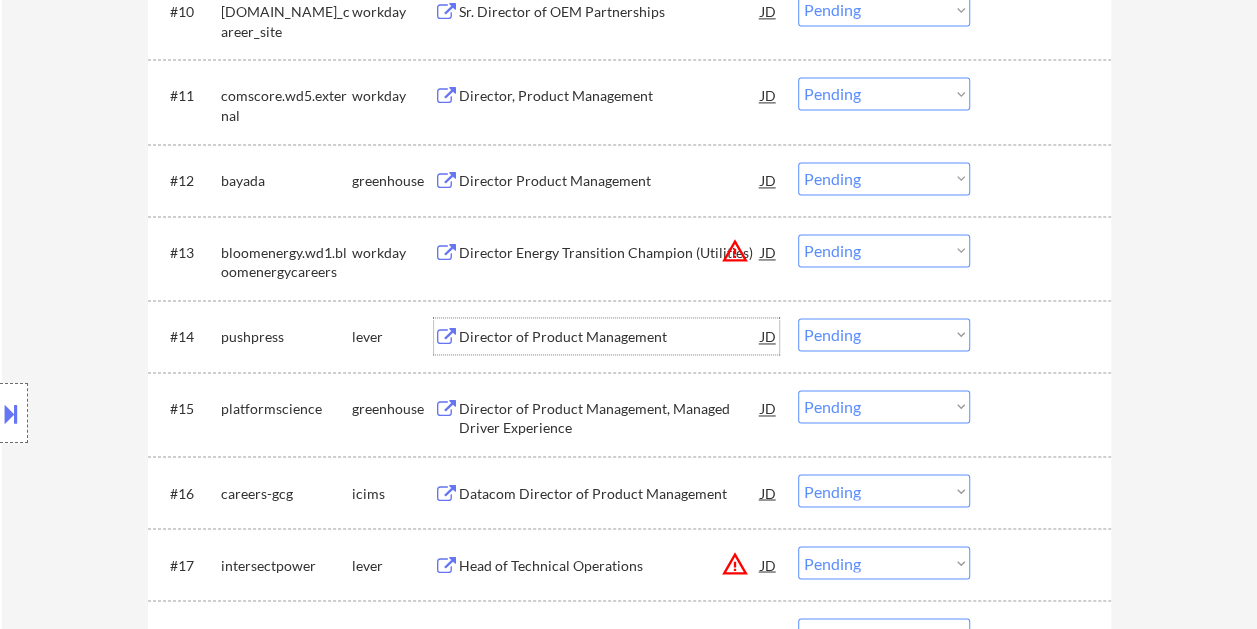 click on "Director of Product Management" at bounding box center [610, 337] 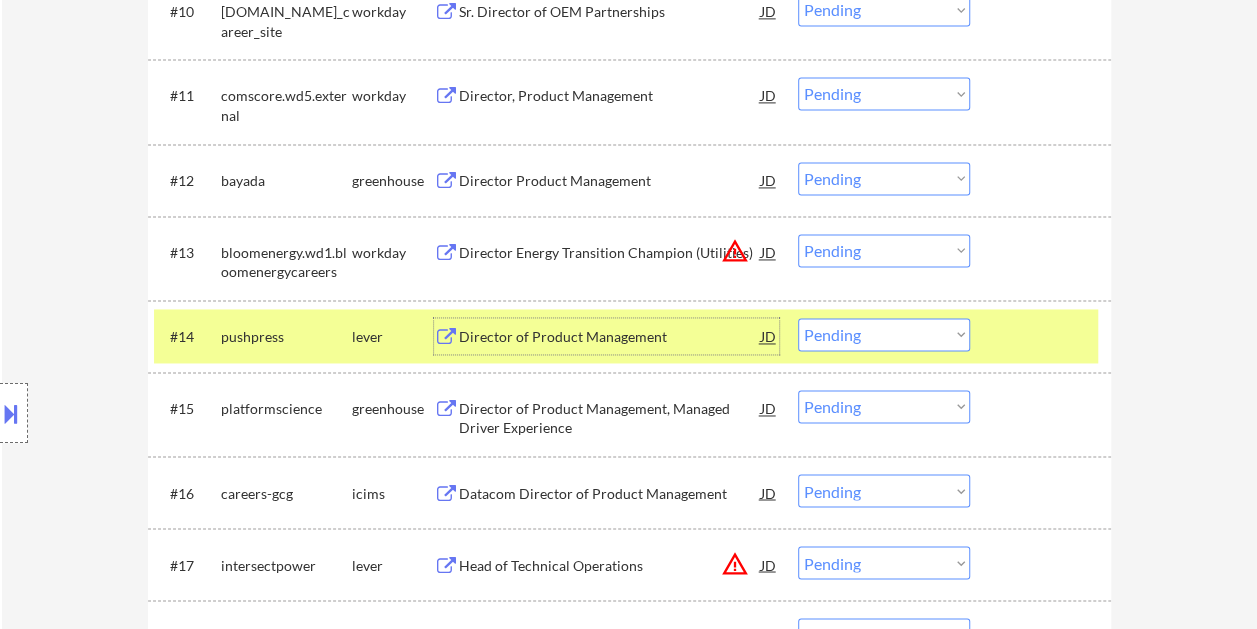 click on "Choose an option... Pending Applied Excluded (Questions) Excluded (Expired) Excluded (Location) Excluded (Bad Match) Excluded (Blocklist) Excluded (Salary) Excluded (Other)" at bounding box center (884, 334) 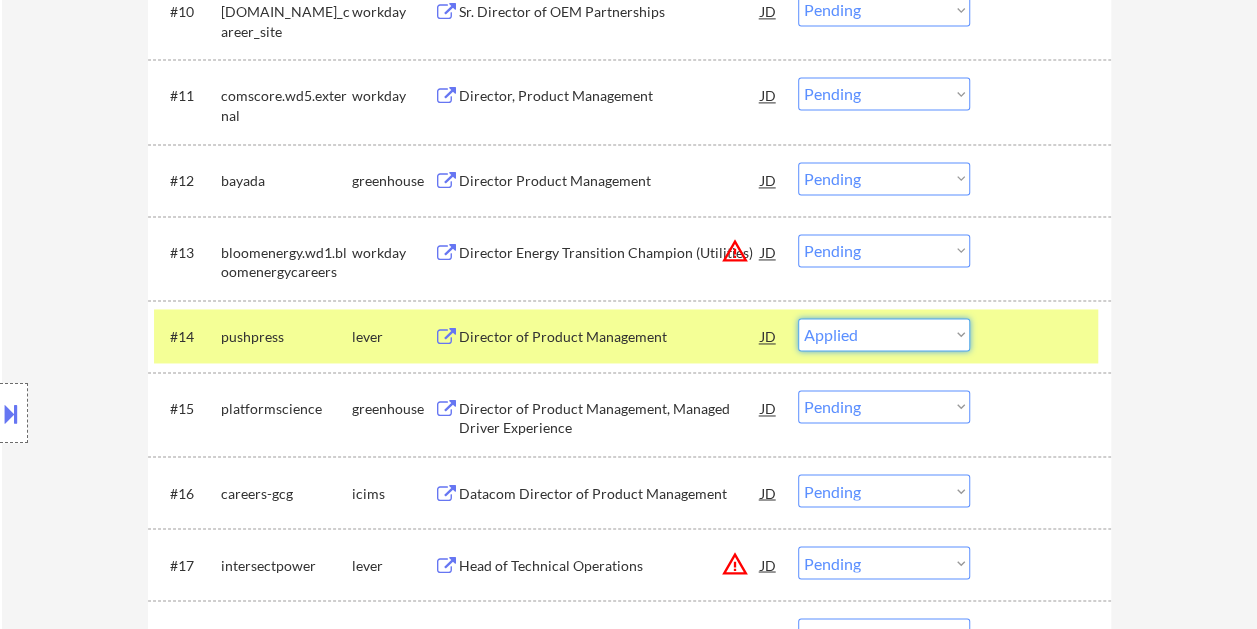 click on "Choose an option... Pending Applied Excluded (Questions) Excluded (Expired) Excluded (Location) Excluded (Bad Match) Excluded (Blocklist) Excluded (Salary) Excluded (Other)" at bounding box center (884, 334) 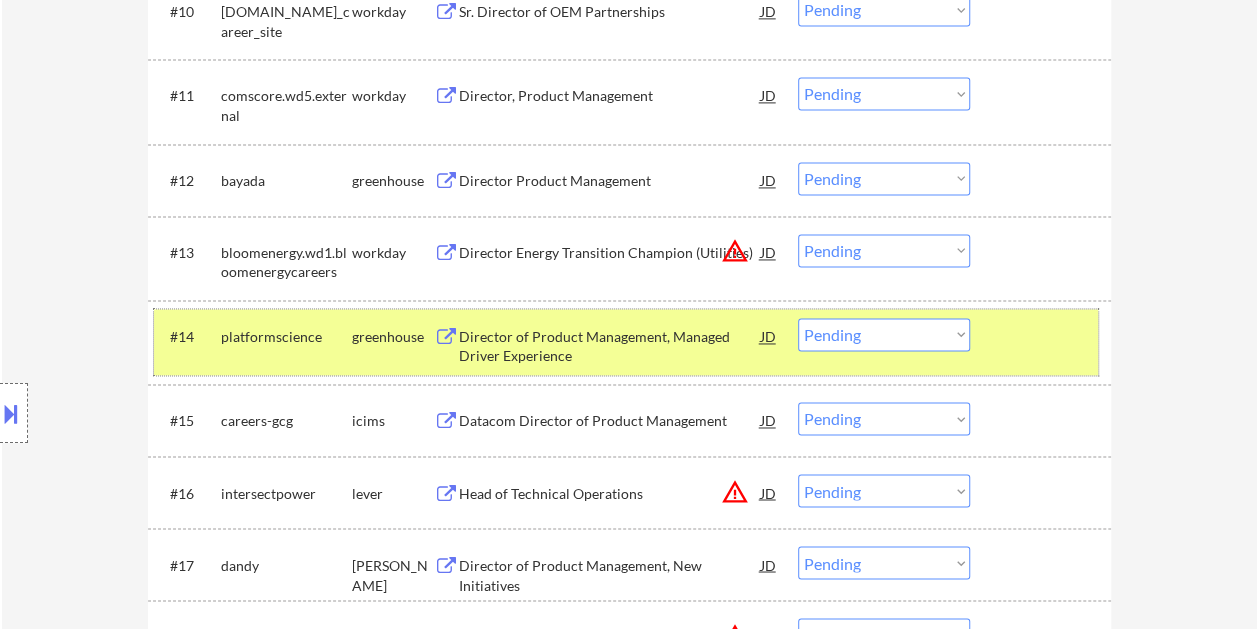 click on "#14 platformscience greenhouse Director of Product Management, Managed Driver Experience JD warning_amber Choose an option... Pending Applied Excluded (Questions) Excluded (Expired) Excluded (Location) Excluded (Bad Match) Excluded (Blocklist) Excluded (Salary) Excluded (Other)" at bounding box center (626, 342) 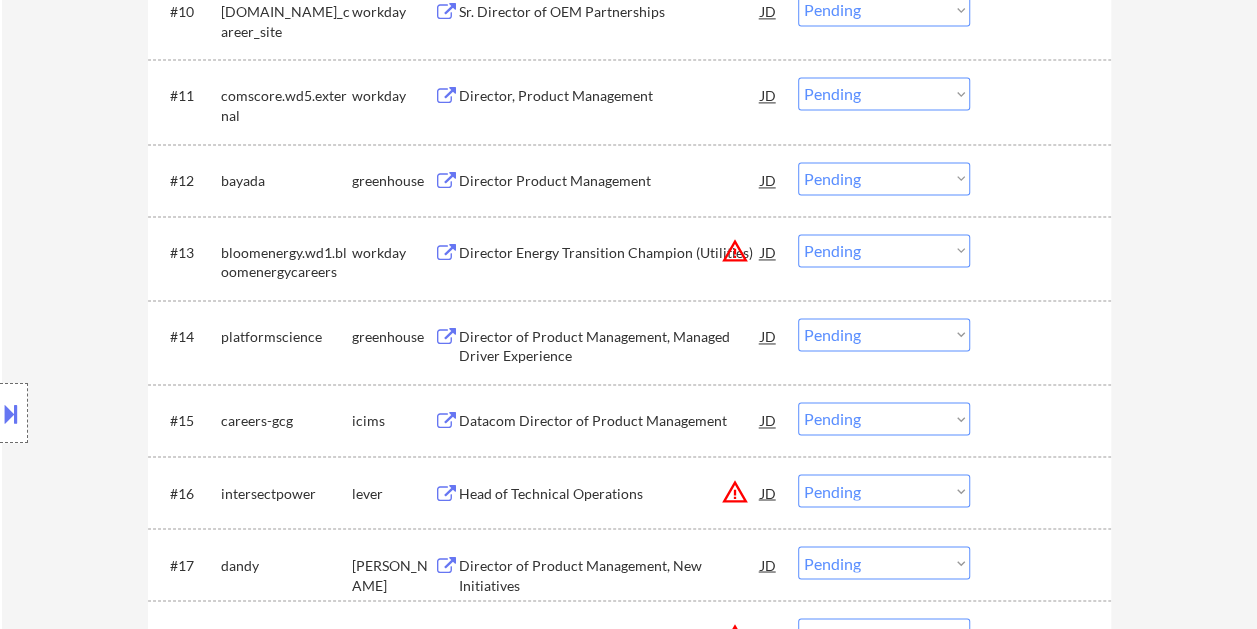 click on "Director of Product Management, Managed Driver Experience" at bounding box center (610, 346) 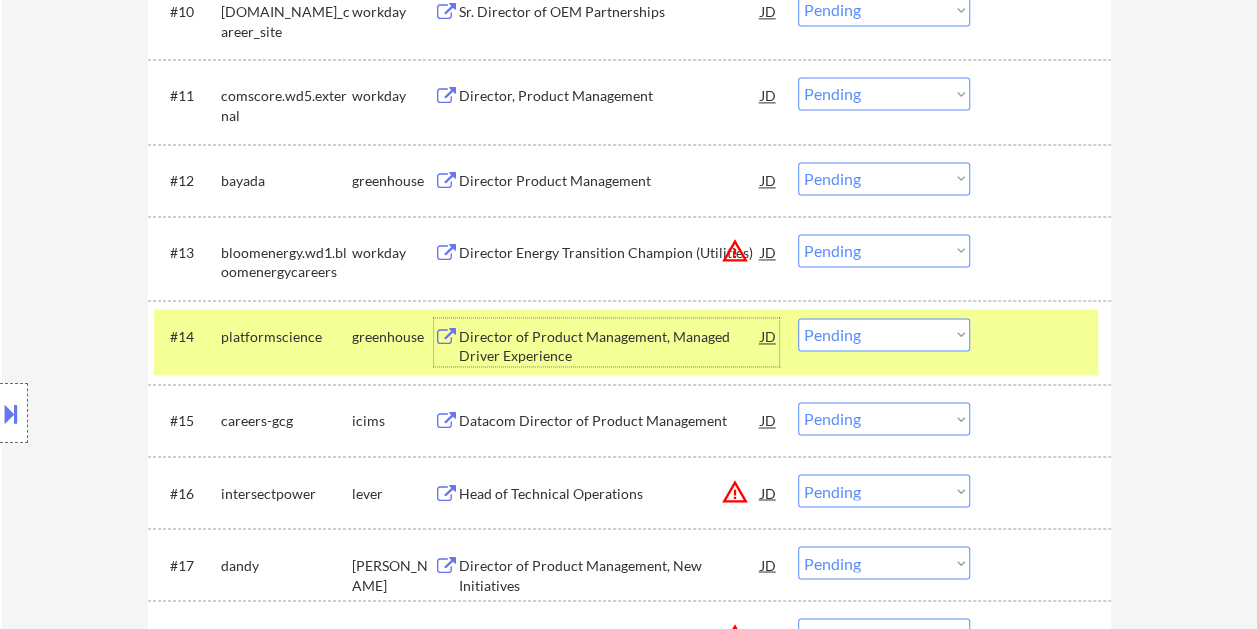 click on "Choose an option... Pending Applied Excluded (Questions) Excluded (Expired) Excluded (Location) Excluded (Bad Match) Excluded (Blocklist) Excluded (Salary) Excluded (Other)" at bounding box center [884, 334] 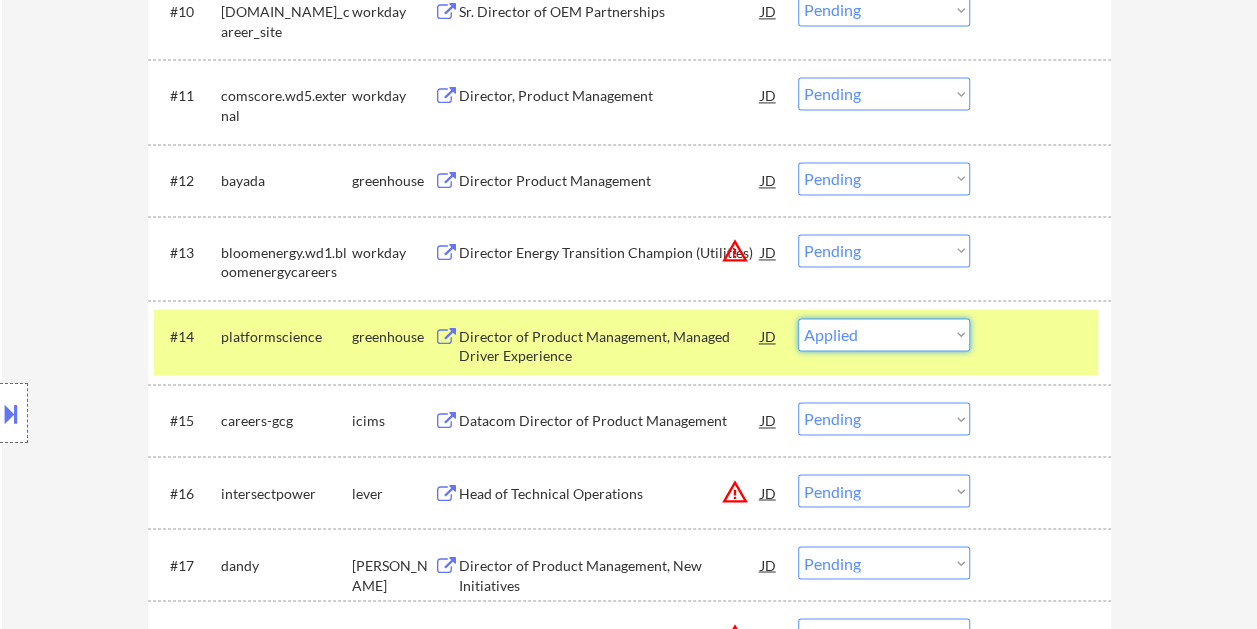click on "Choose an option... Pending Applied Excluded (Questions) Excluded (Expired) Excluded (Location) Excluded (Bad Match) Excluded (Blocklist) Excluded (Salary) Excluded (Other)" at bounding box center (884, 334) 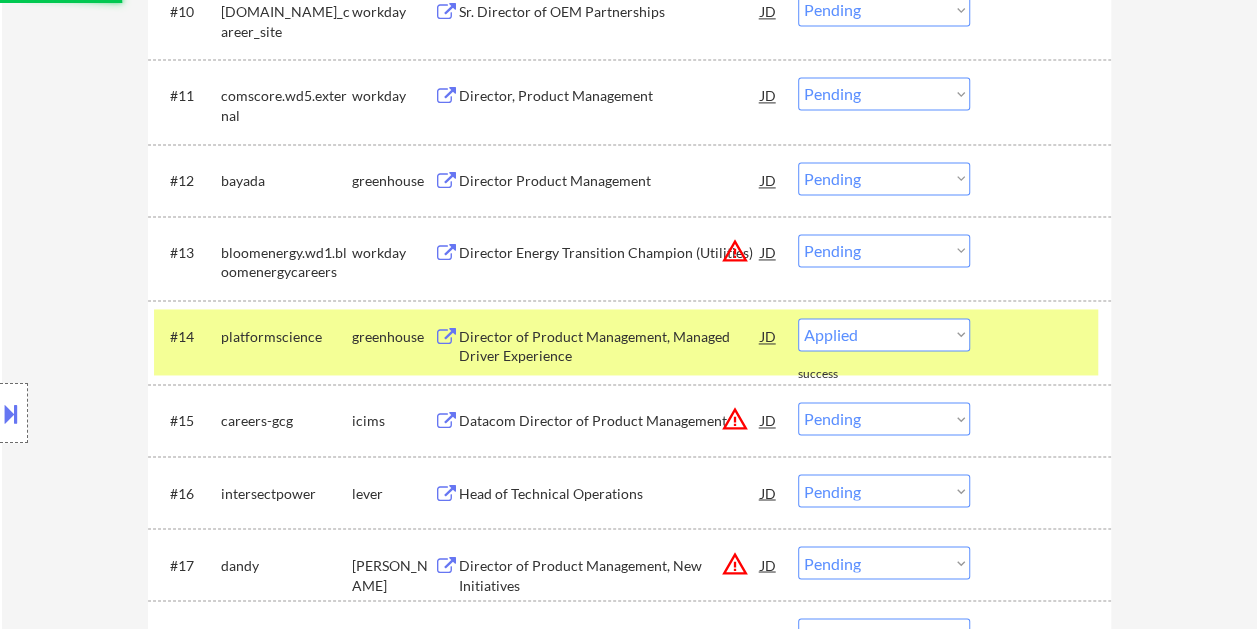 select on ""pending"" 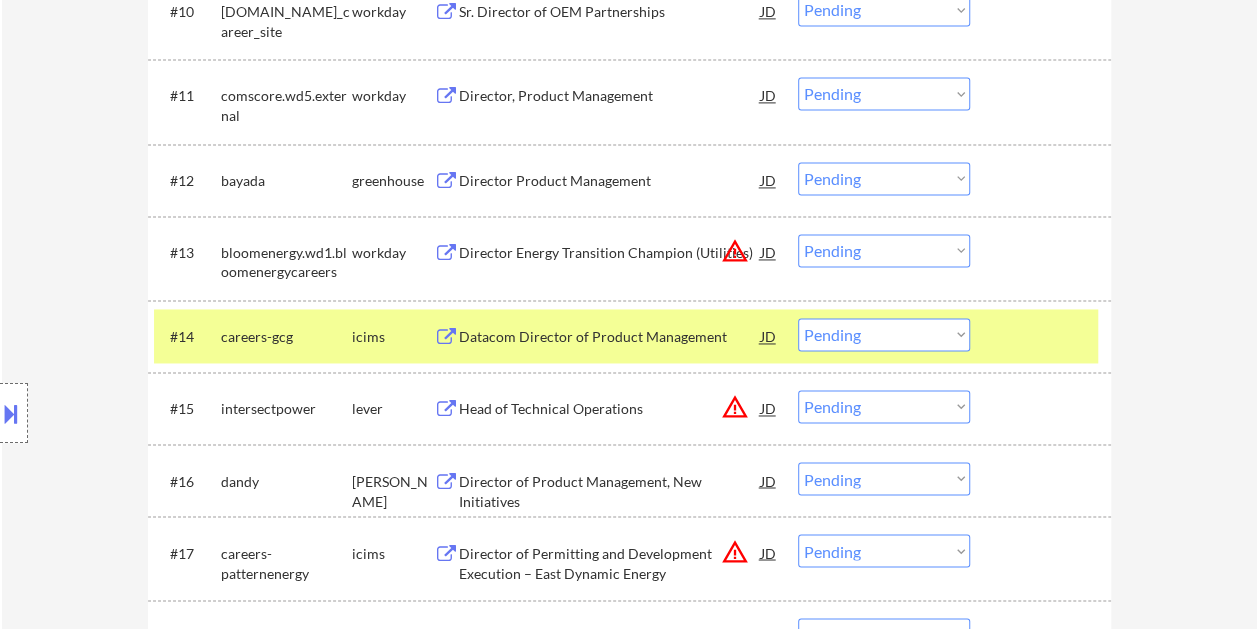 click at bounding box center [1043, 336] 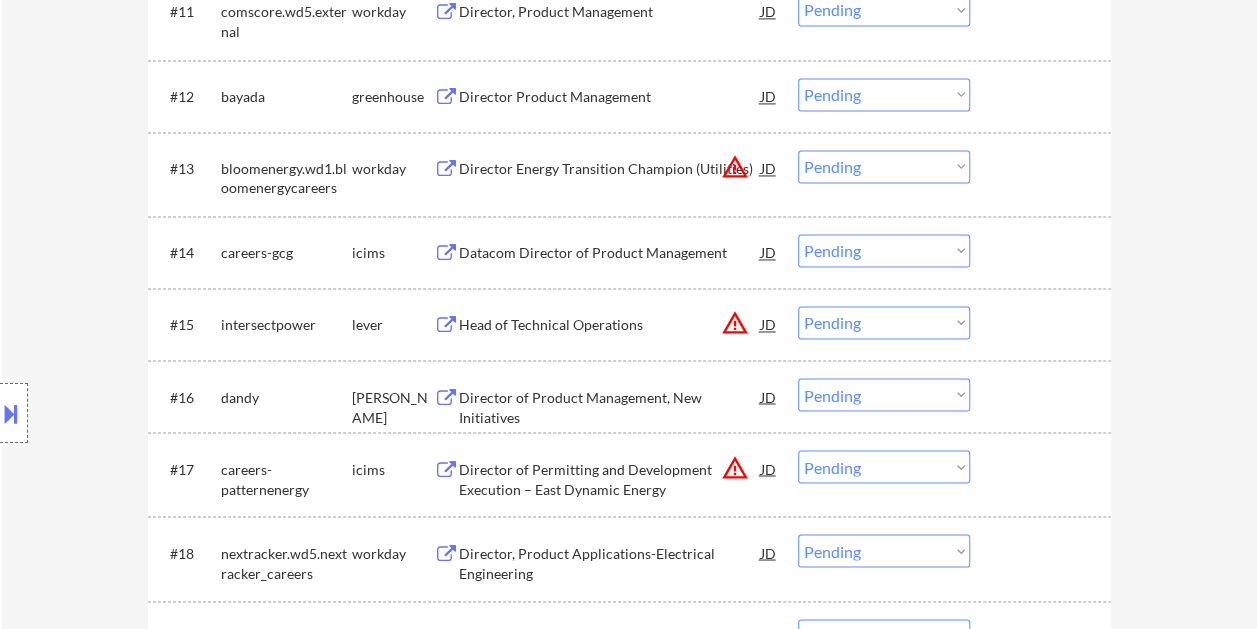 scroll, scrollTop: 1700, scrollLeft: 0, axis: vertical 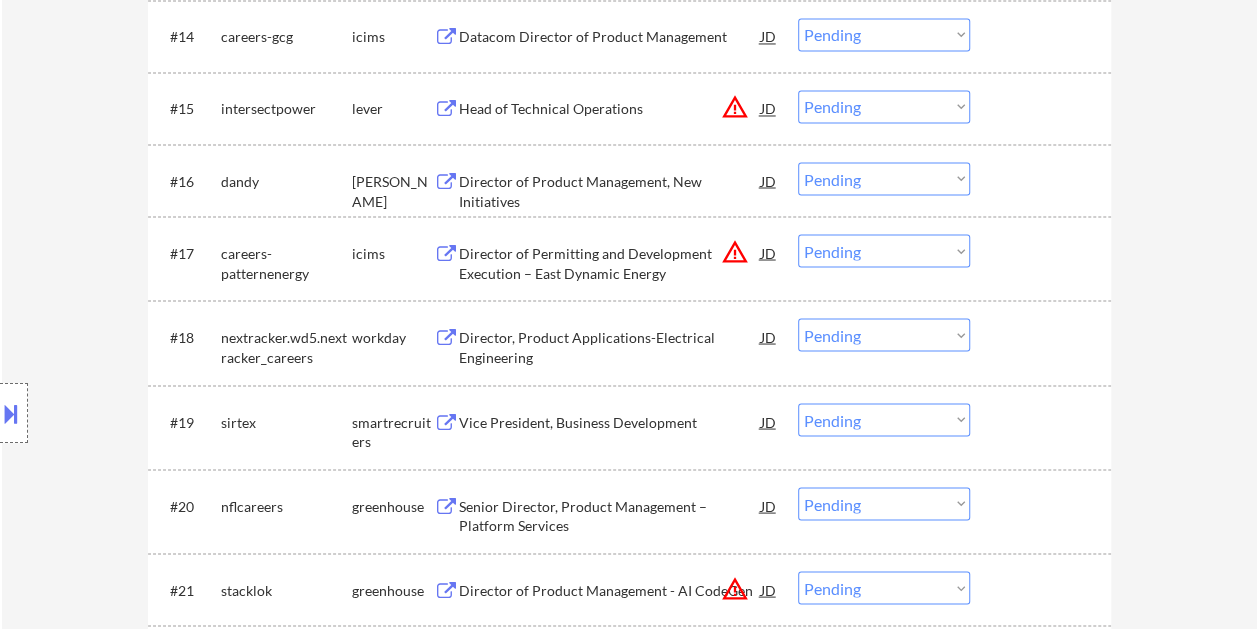 click on "Director of Product Management, New Initiatives" at bounding box center (610, 190) 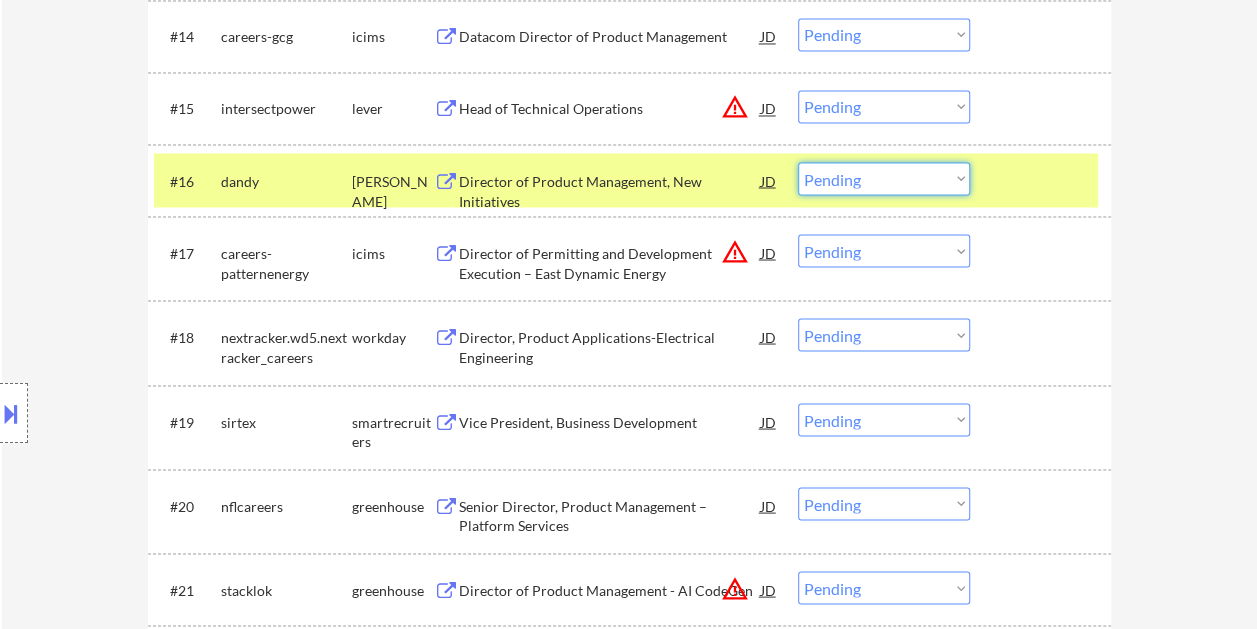 click on "Choose an option... Pending Applied Excluded (Questions) Excluded (Expired) Excluded (Location) Excluded (Bad Match) Excluded (Blocklist) Excluded (Salary) Excluded (Other)" at bounding box center (884, 178) 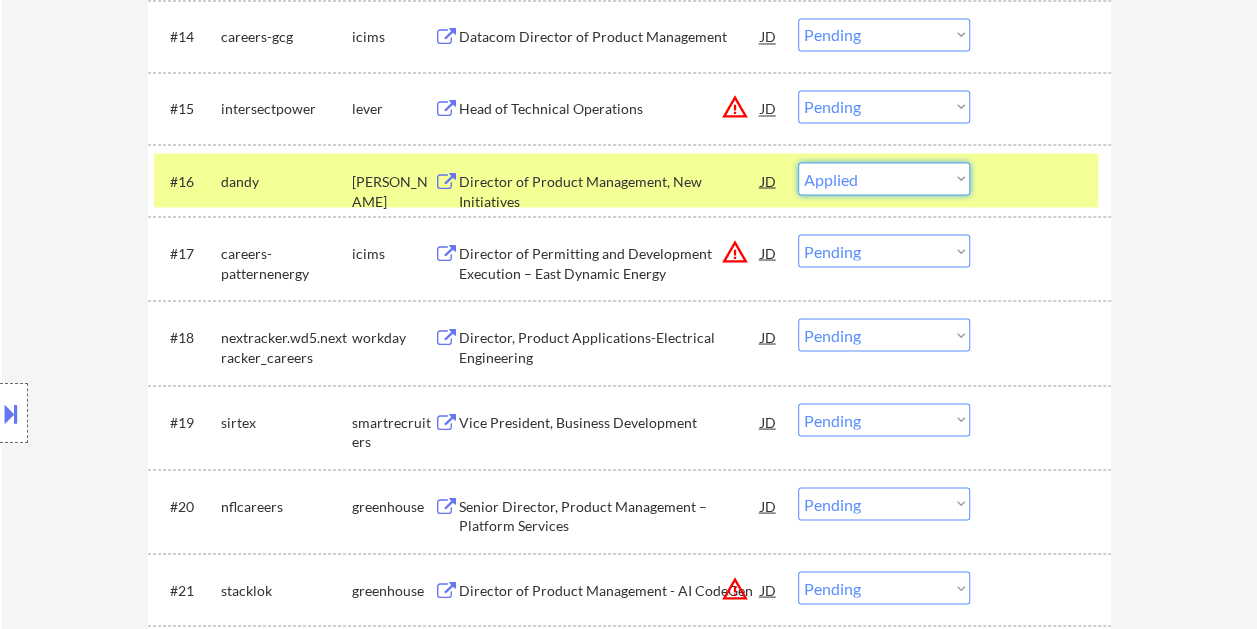click on "Choose an option... Pending Applied Excluded (Questions) Excluded (Expired) Excluded (Location) Excluded (Bad Match) Excluded (Blocklist) Excluded (Salary) Excluded (Other)" at bounding box center [884, 178] 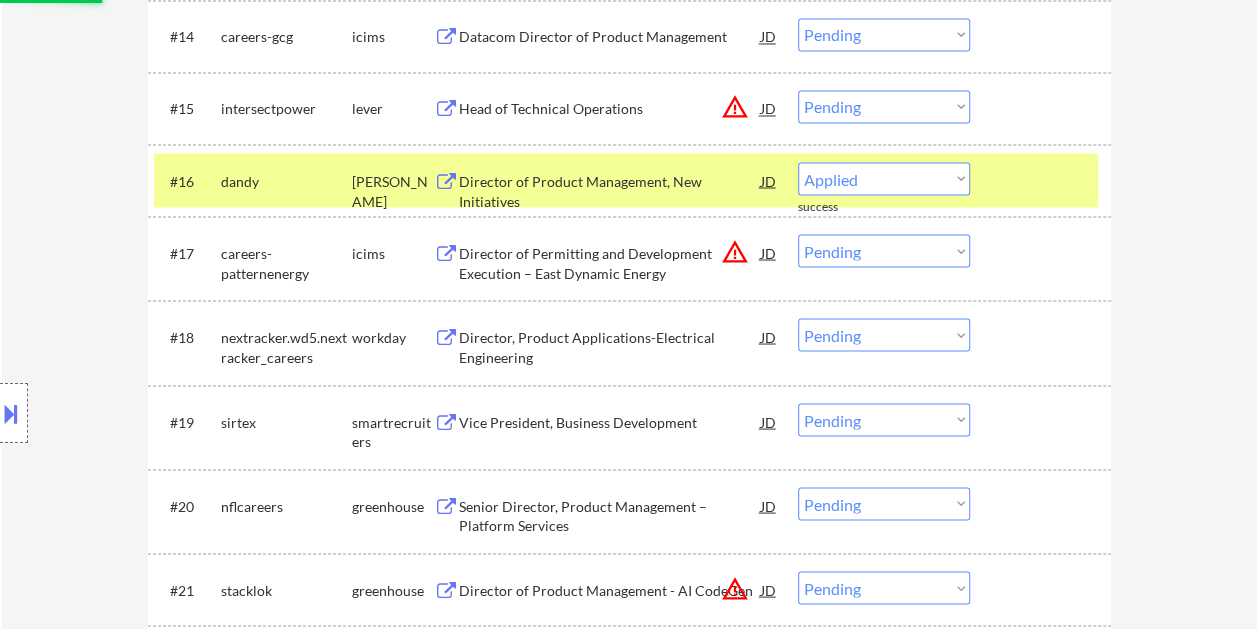 select on ""pending"" 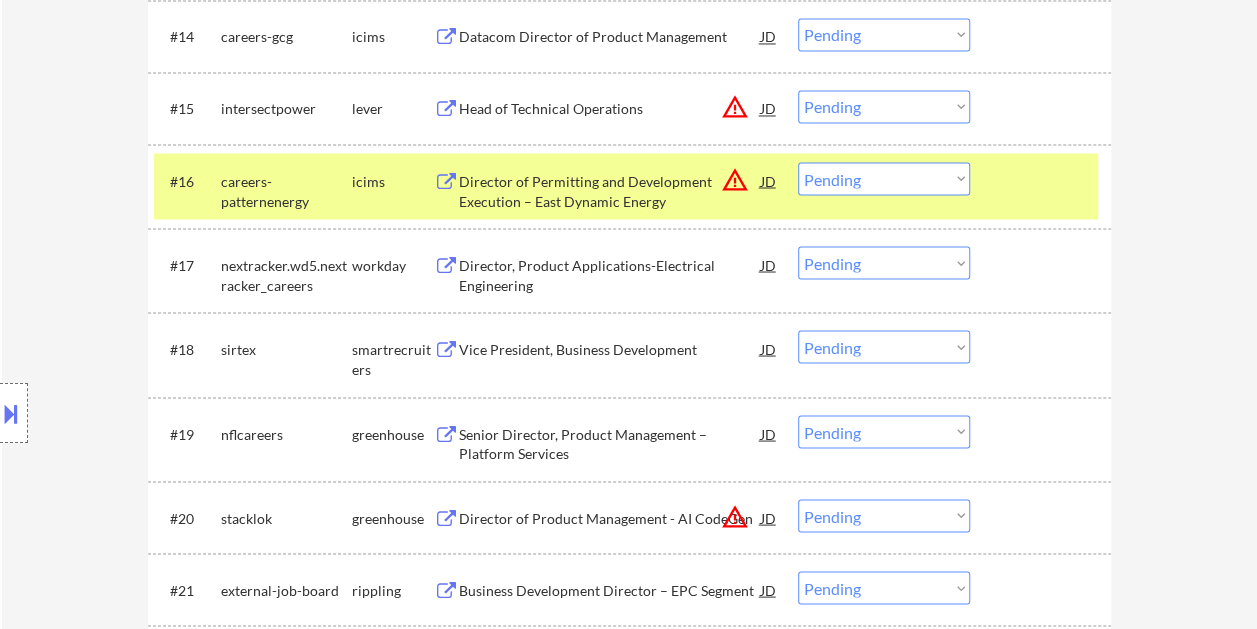 click at bounding box center (1043, 180) 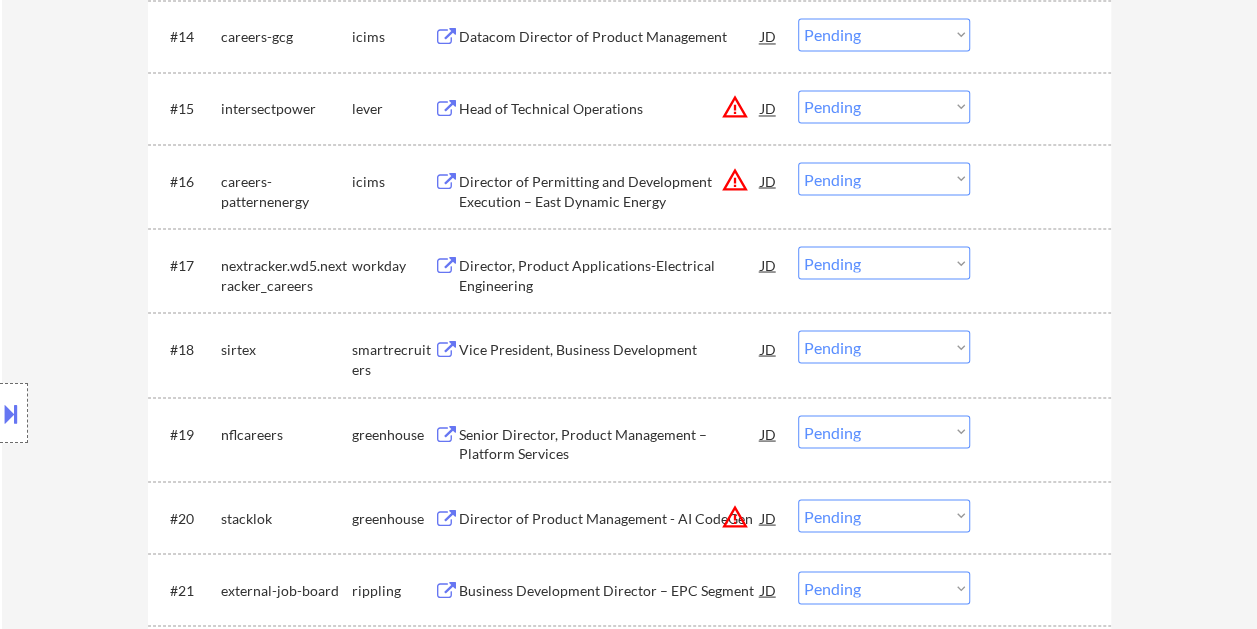 scroll, scrollTop: 1800, scrollLeft: 0, axis: vertical 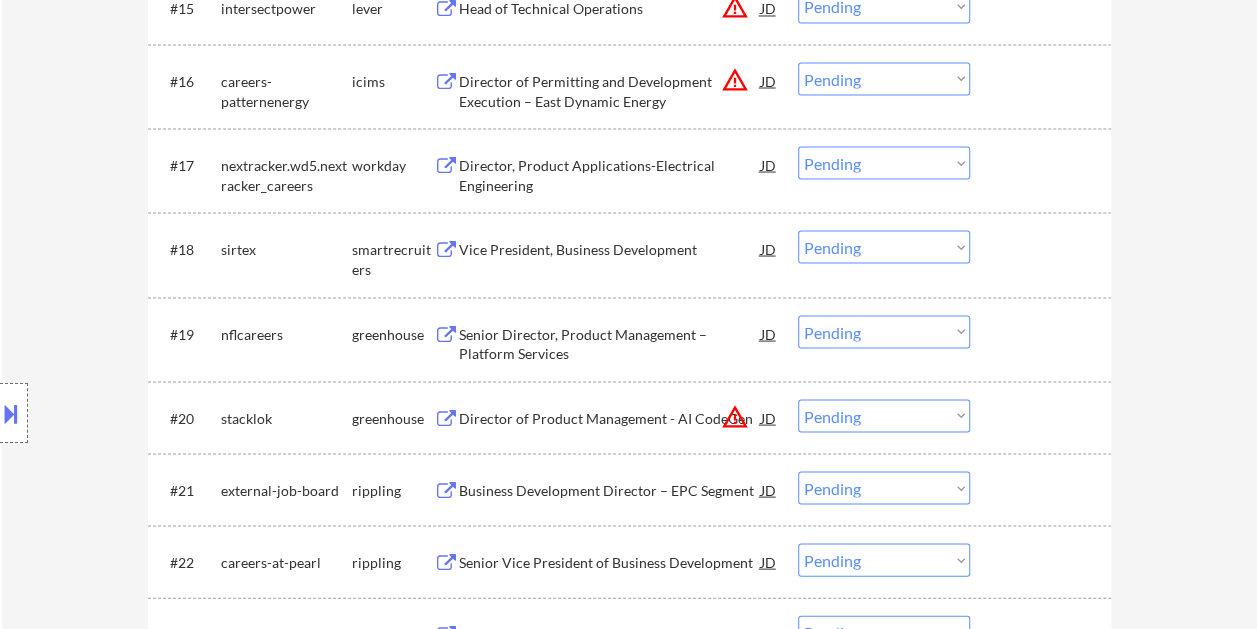 click on "Vice President, Business Development" at bounding box center [610, 249] 